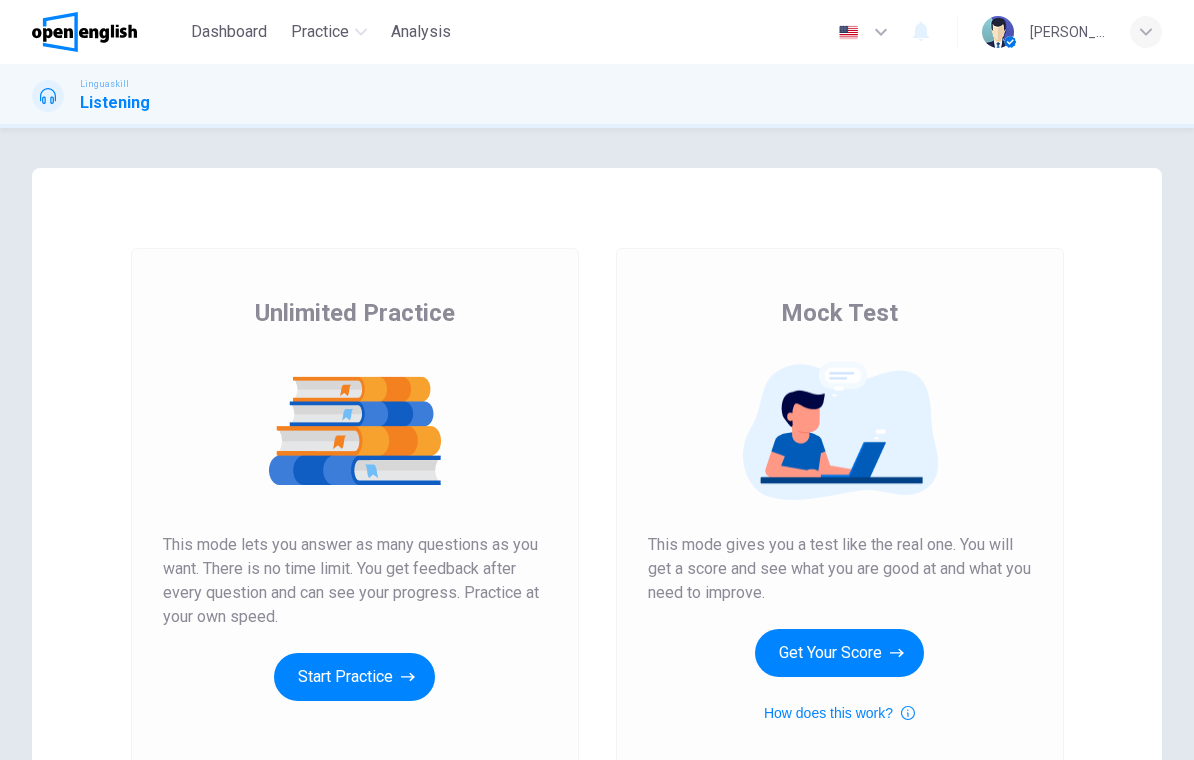 scroll, scrollTop: 0, scrollLeft: 0, axis: both 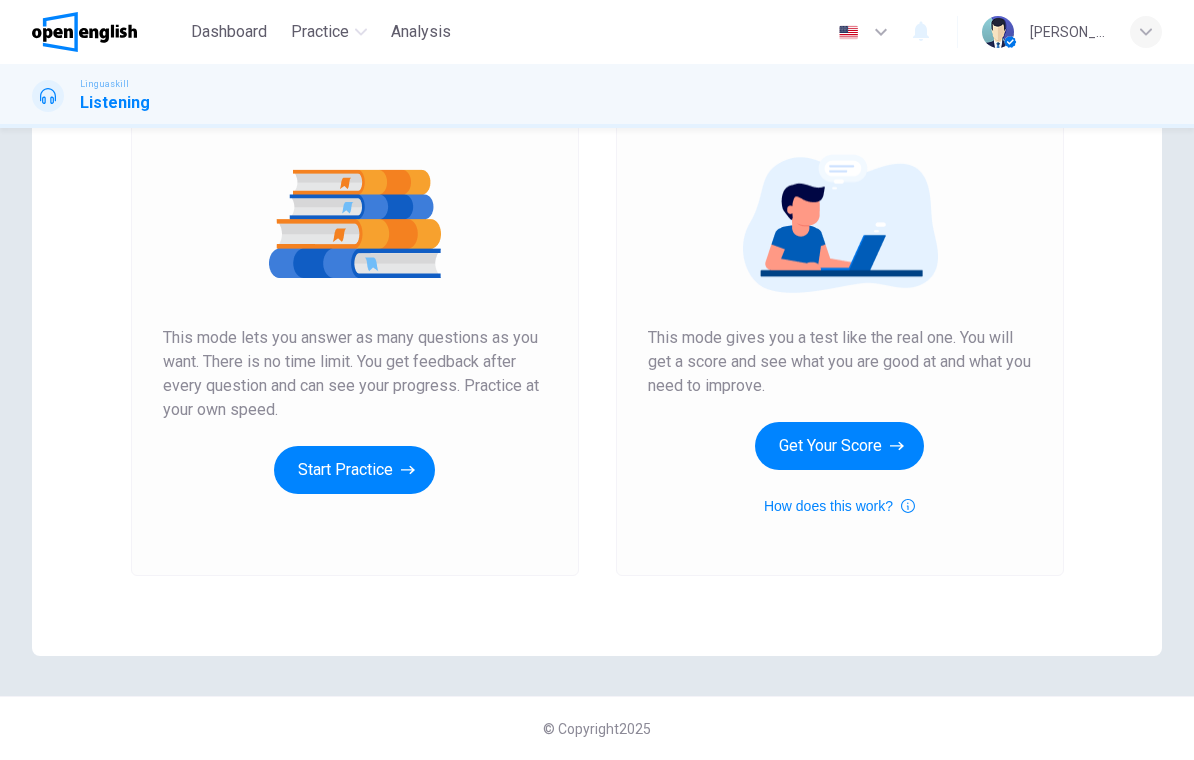 click on "Start Practice" at bounding box center [354, 470] 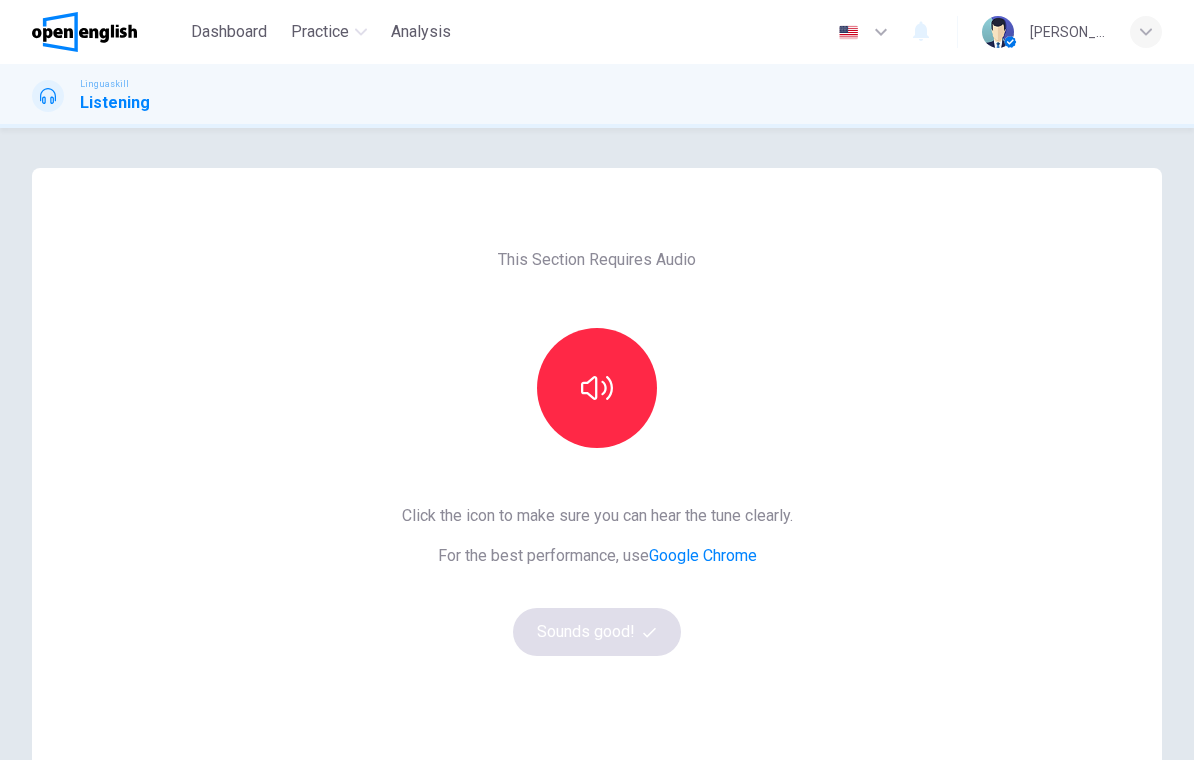 click at bounding box center [597, 388] 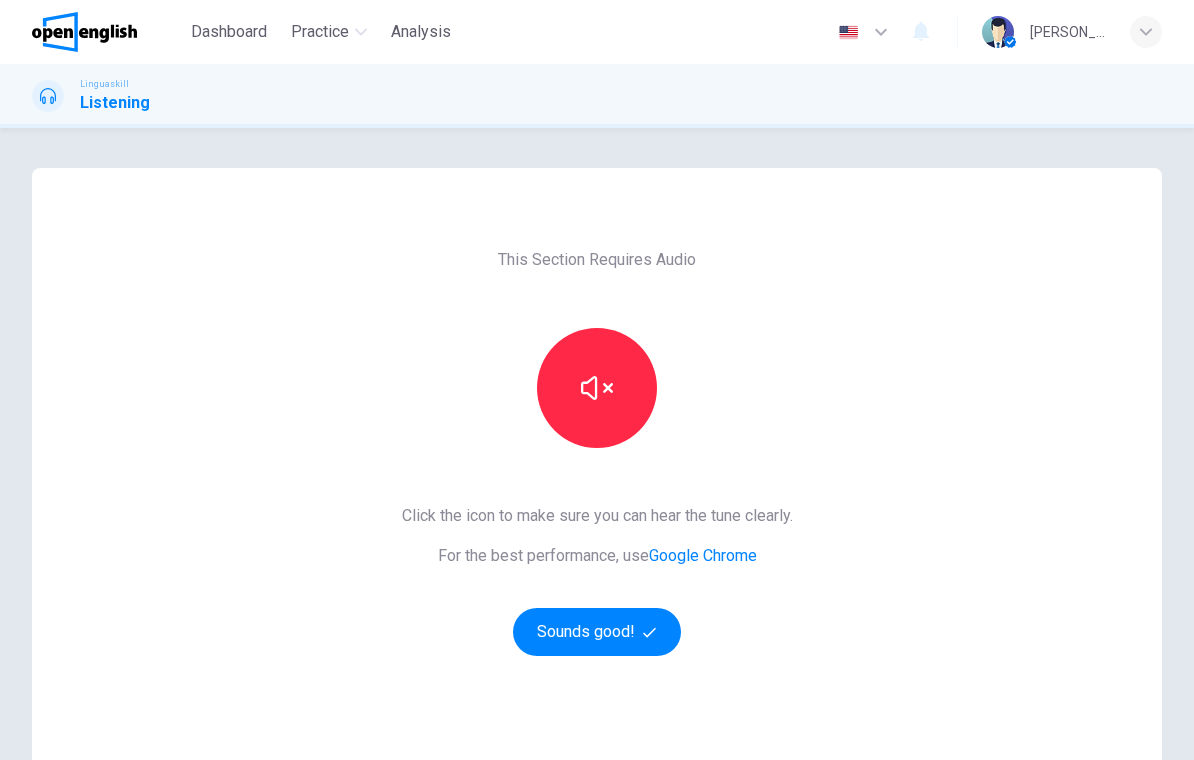click 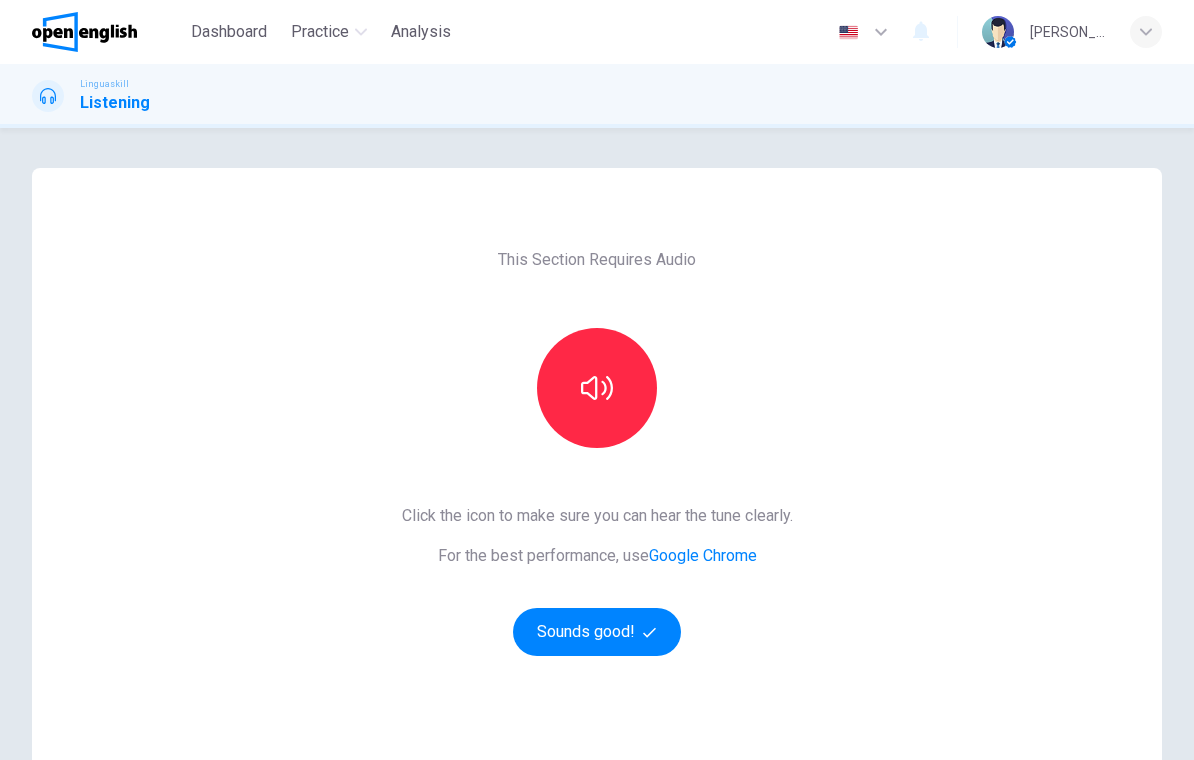 click at bounding box center [597, 388] 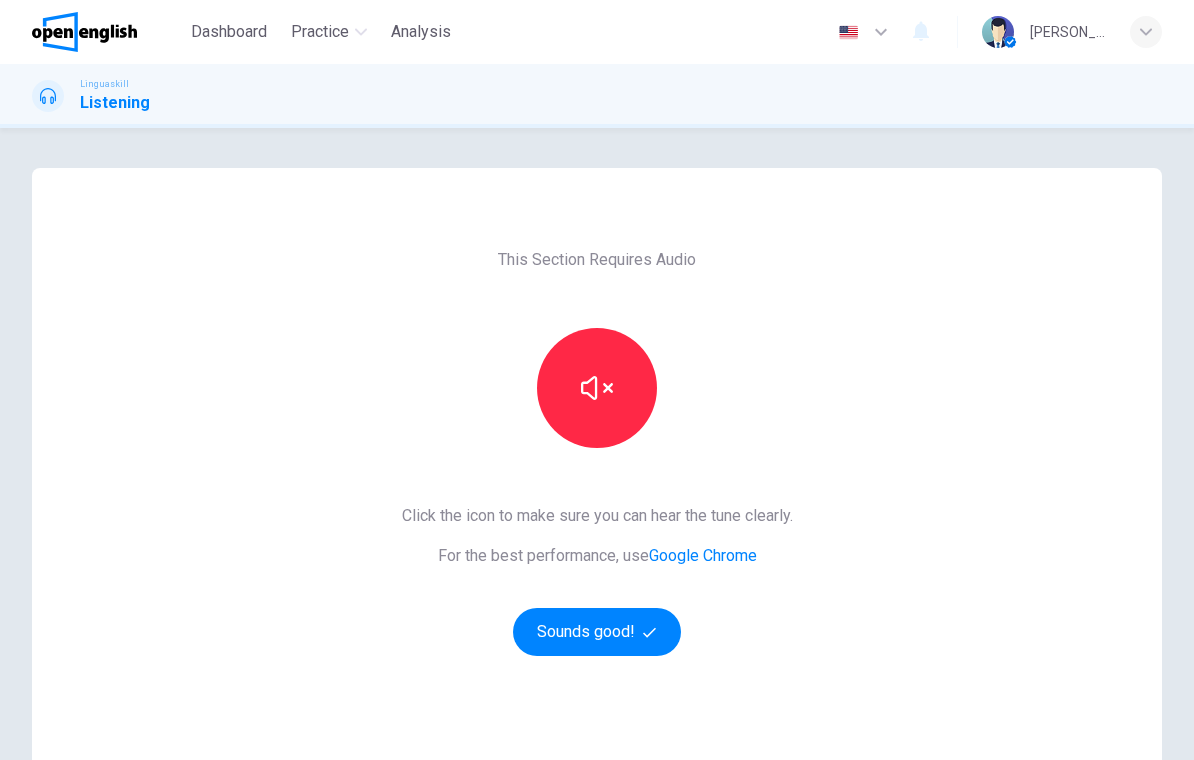 click at bounding box center [597, 388] 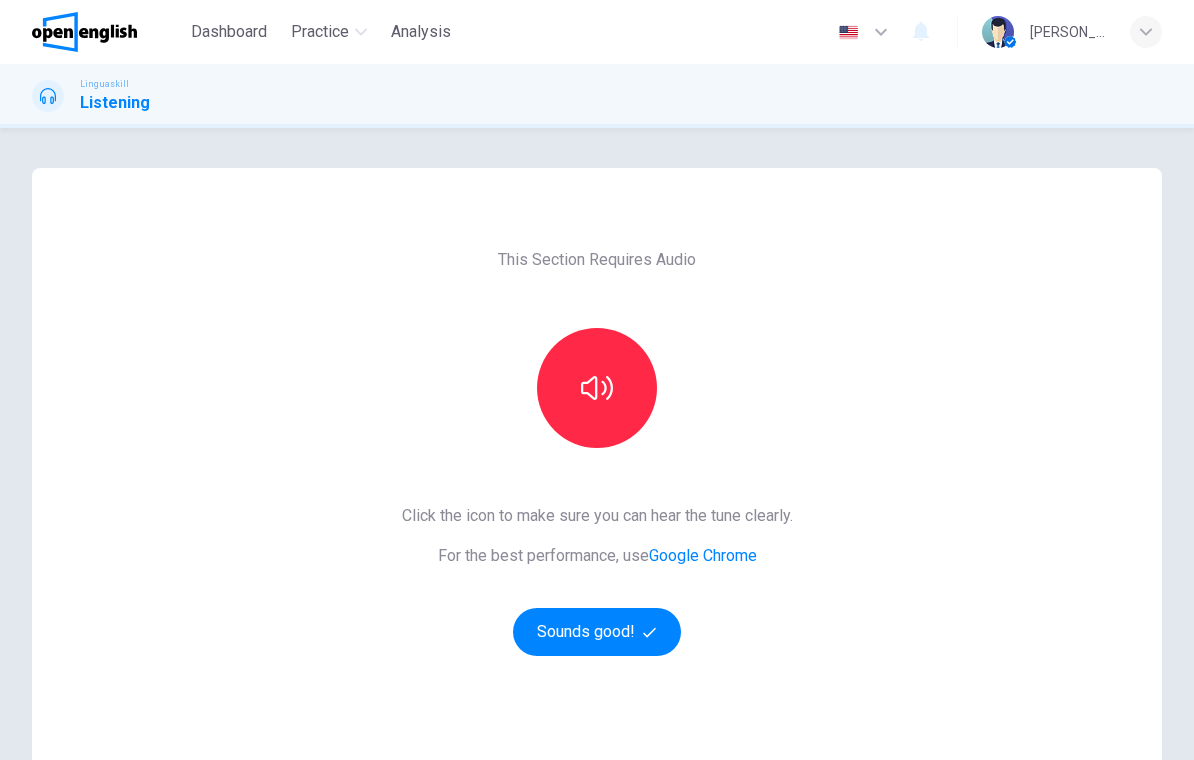 click 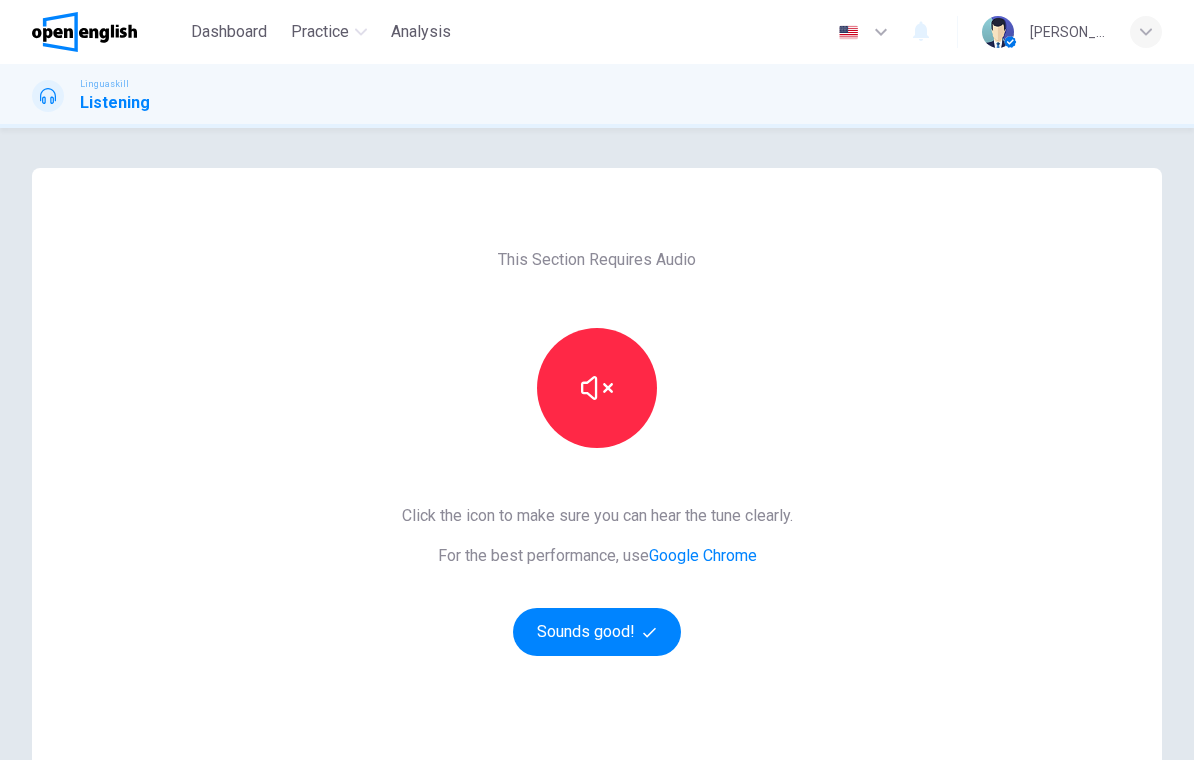 click on "Sounds good!" at bounding box center [597, 632] 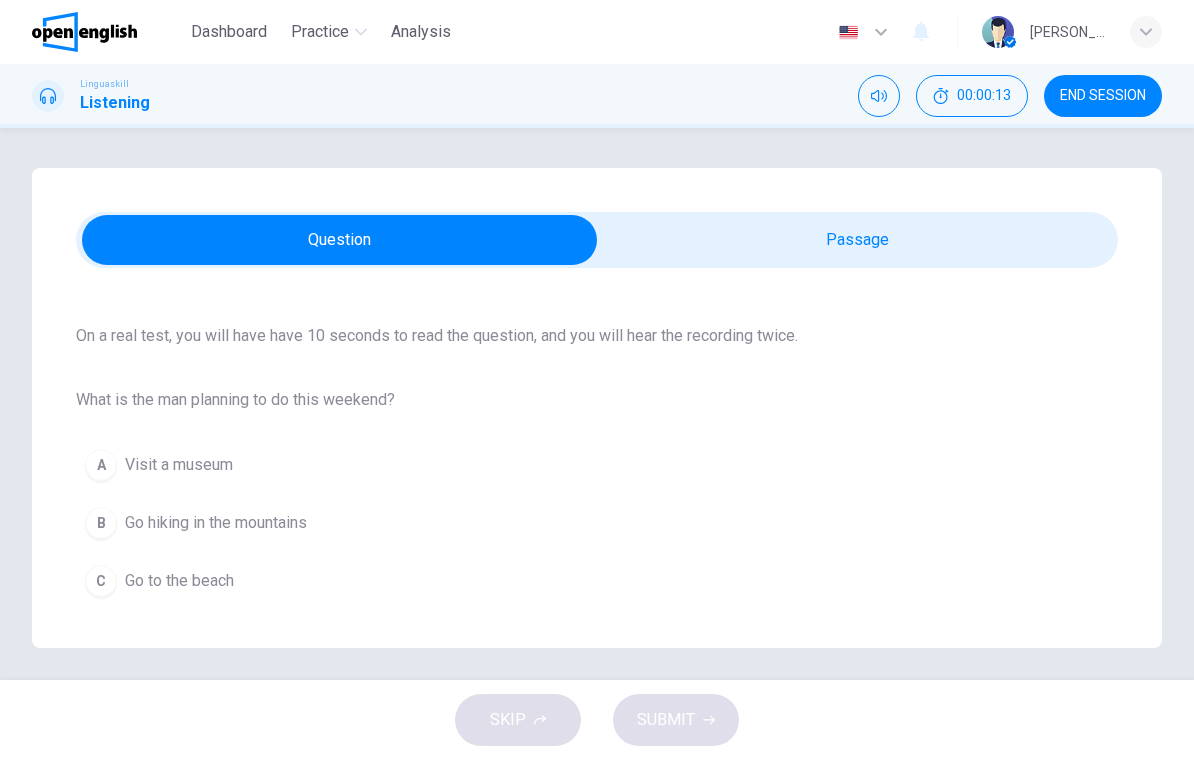scroll, scrollTop: 128, scrollLeft: 0, axis: vertical 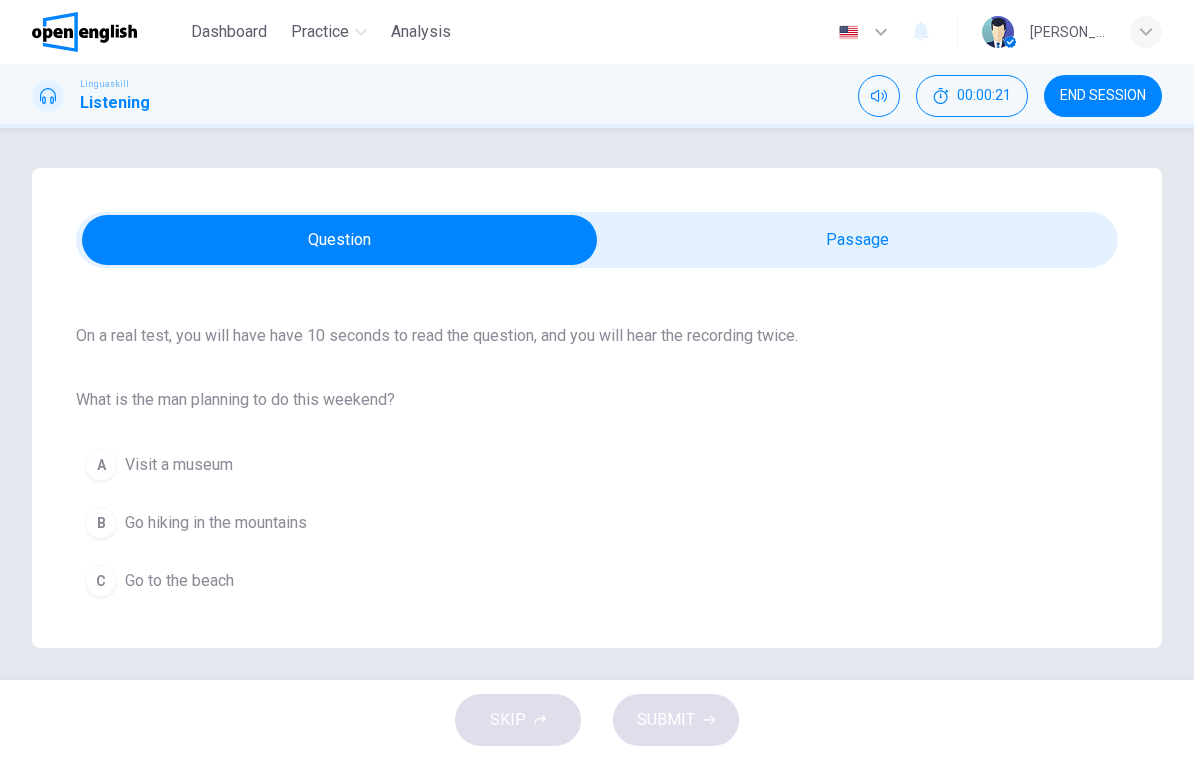click 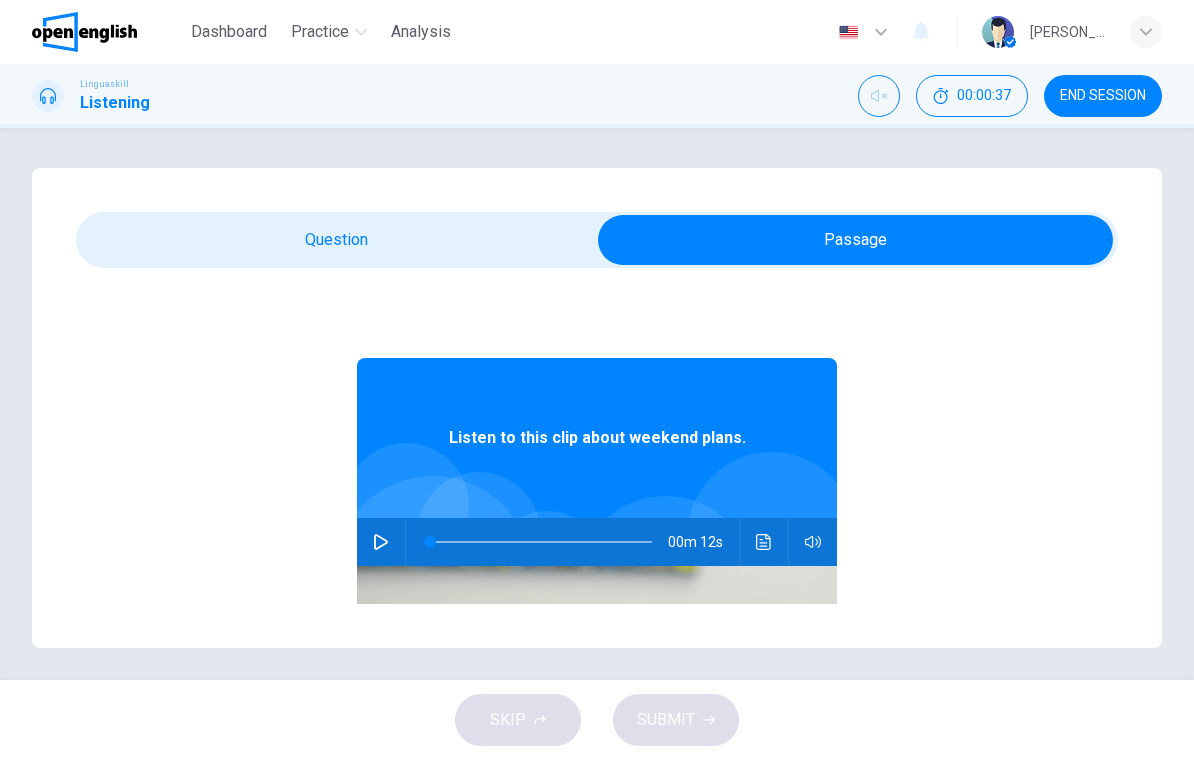 click at bounding box center [381, 542] 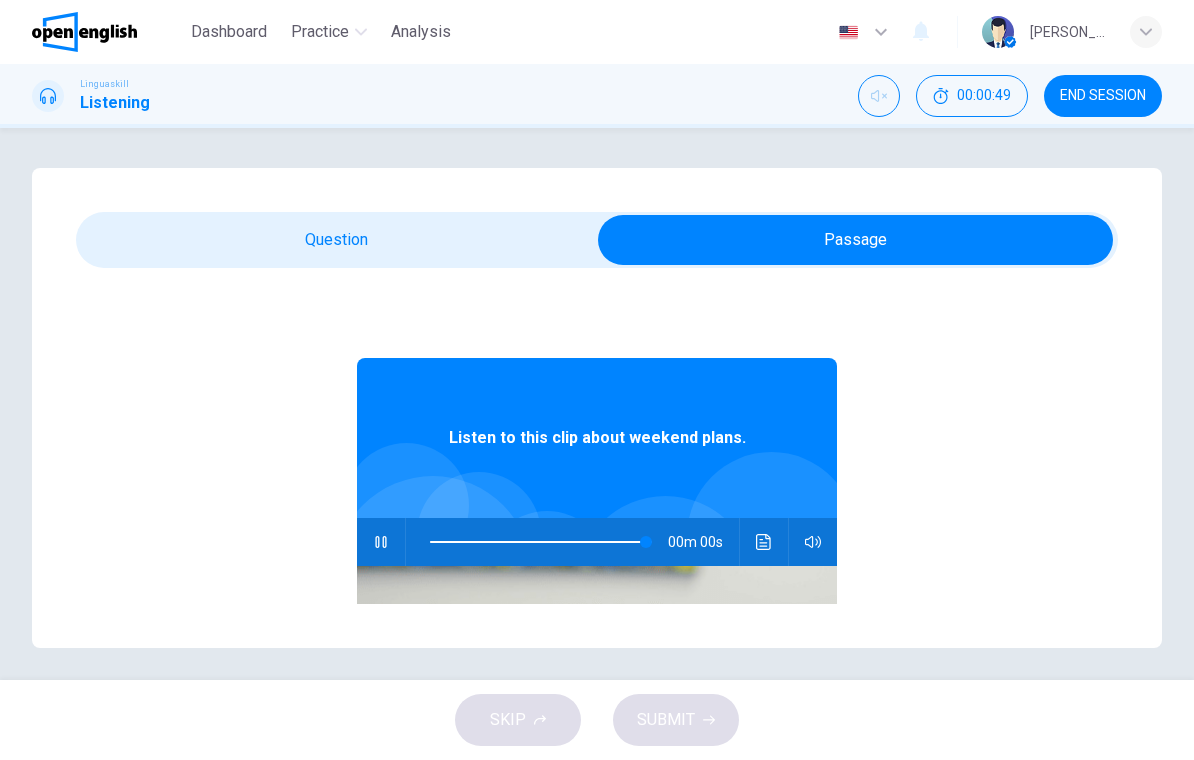 type on "*" 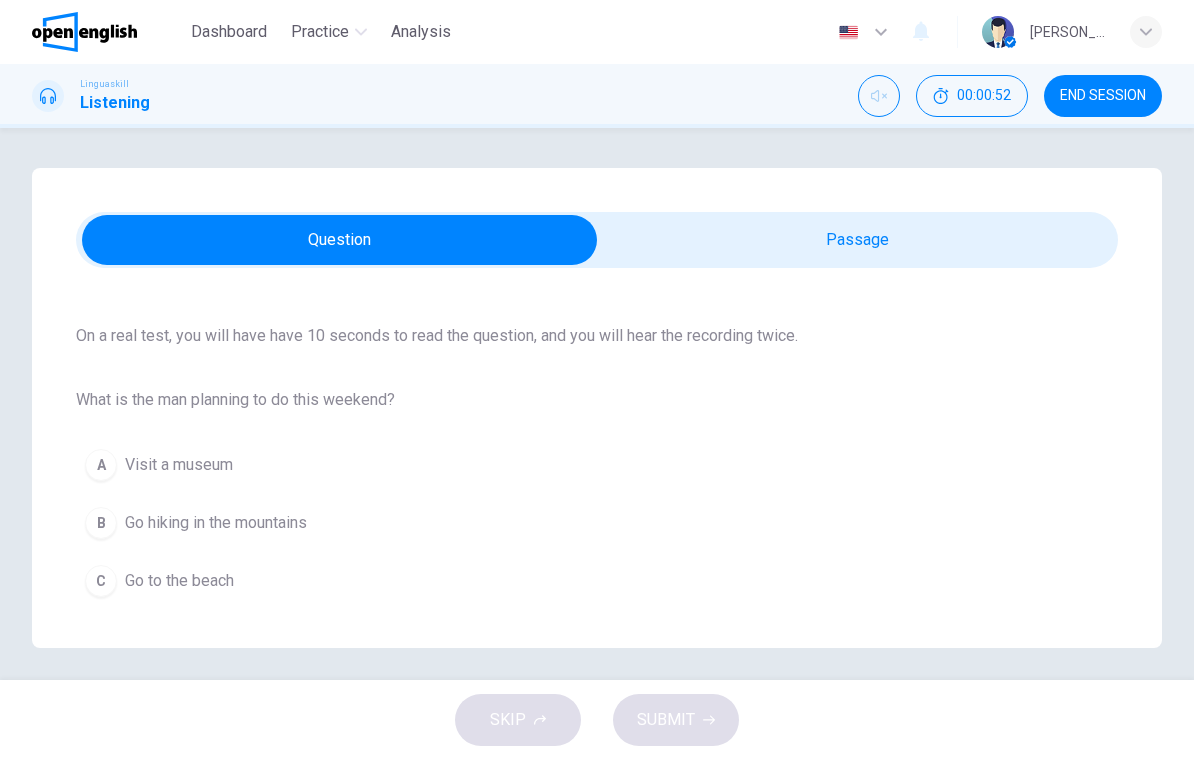 click on "B" at bounding box center (101, 523) 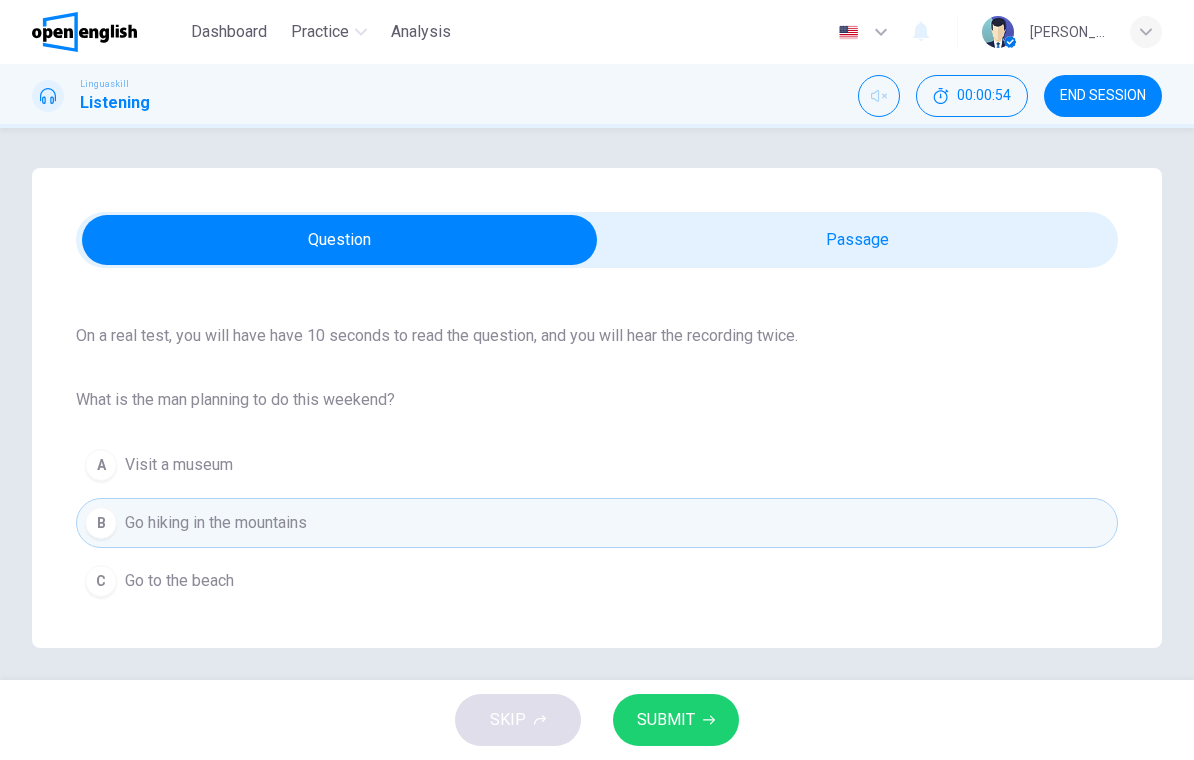 click on "SUBMIT" at bounding box center (666, 720) 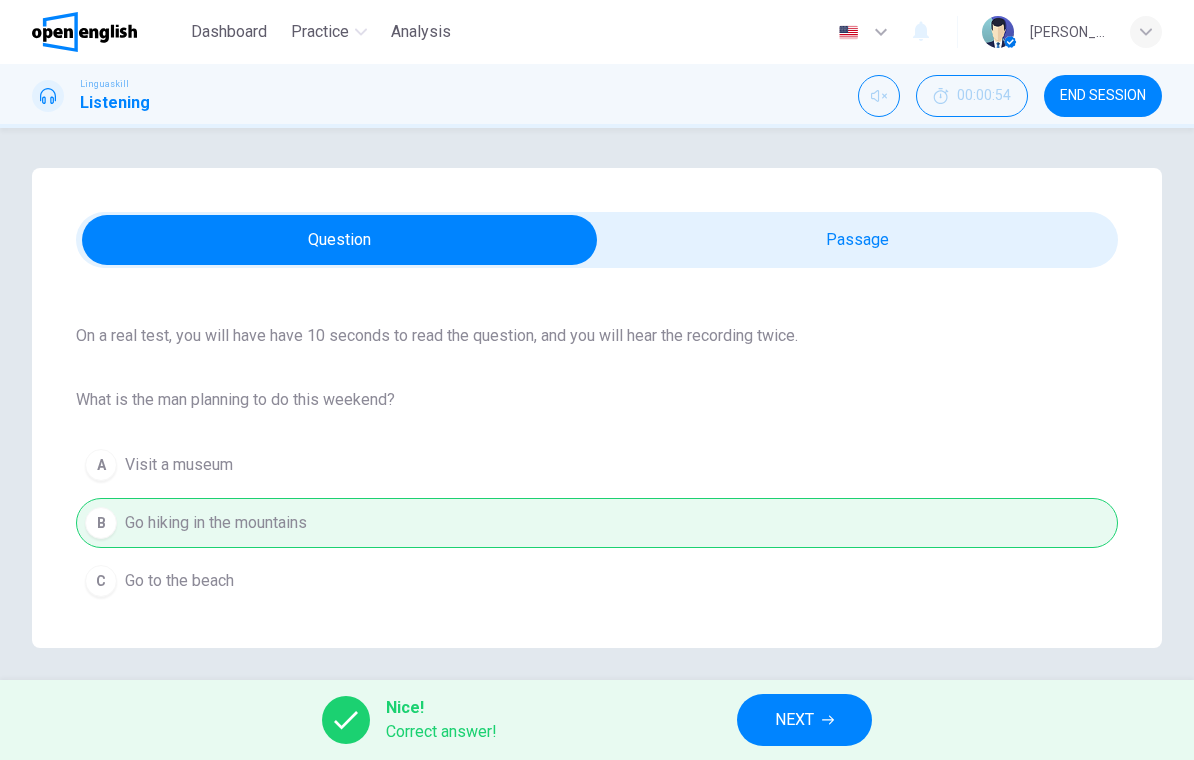 click on "NEXT" at bounding box center [804, 720] 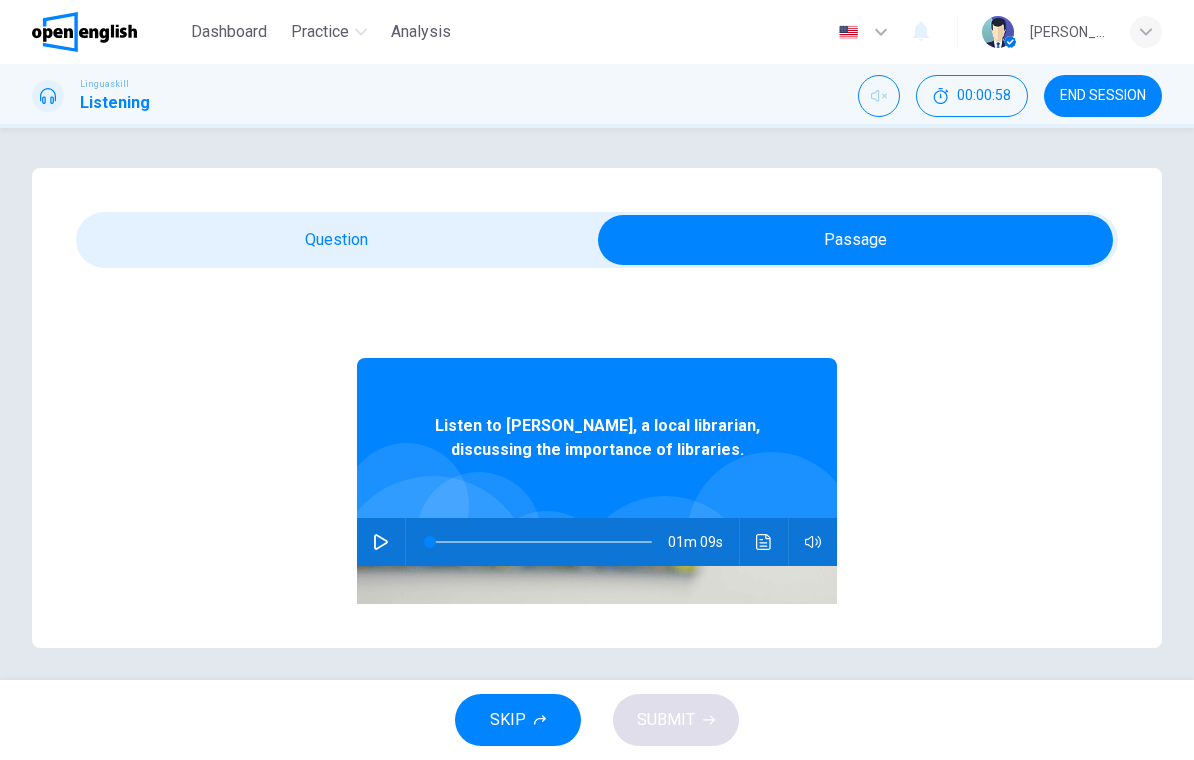 click at bounding box center (381, 542) 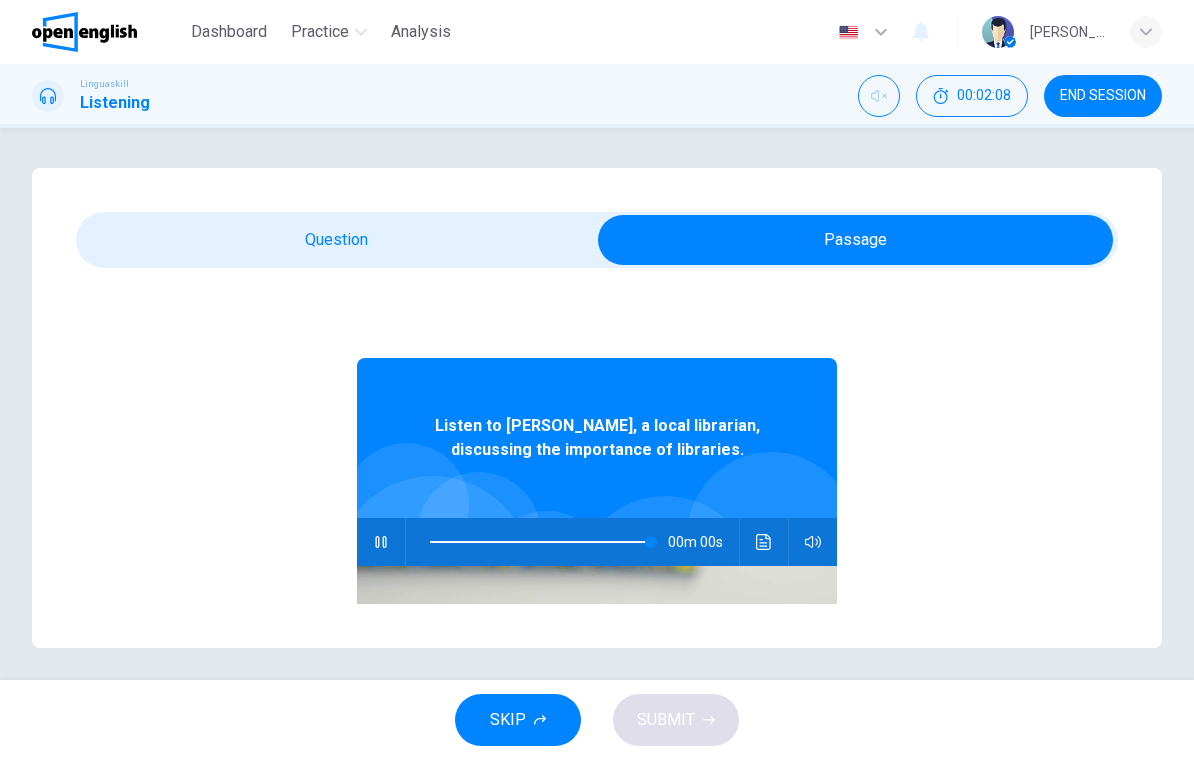 type on "*" 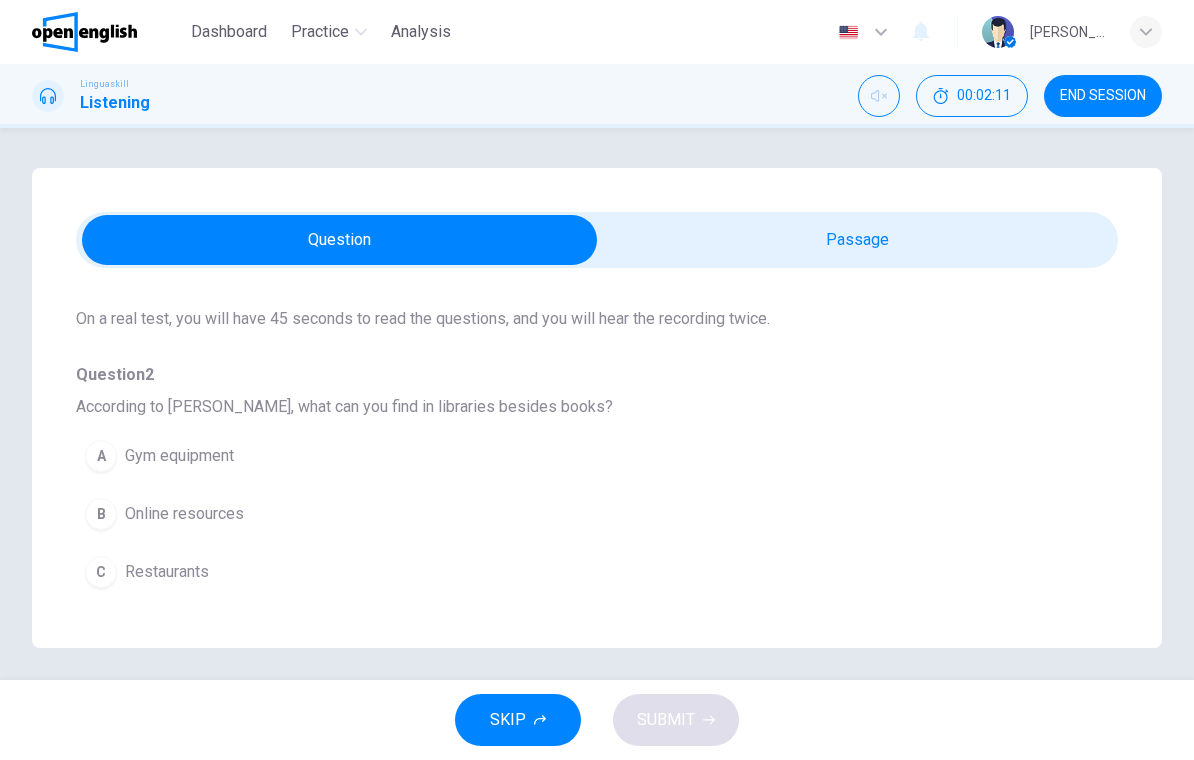 scroll, scrollTop: 128, scrollLeft: 0, axis: vertical 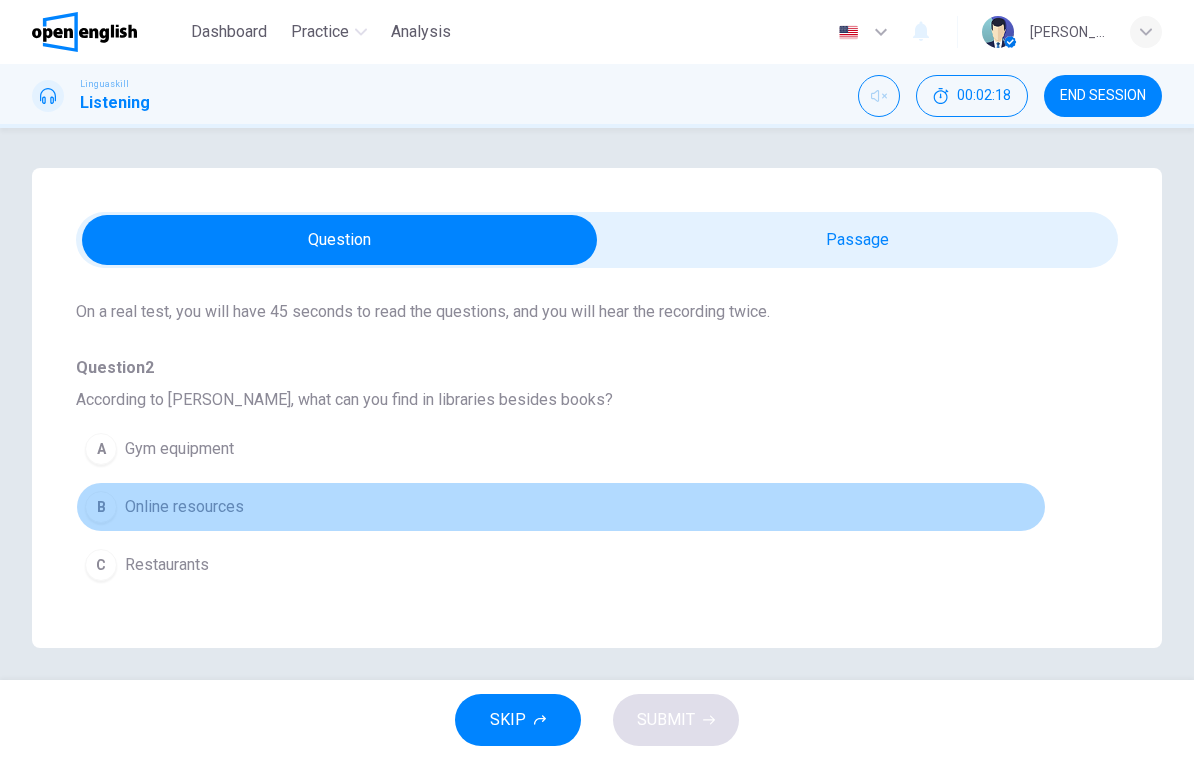 click on "B Online resources" at bounding box center (561, 507) 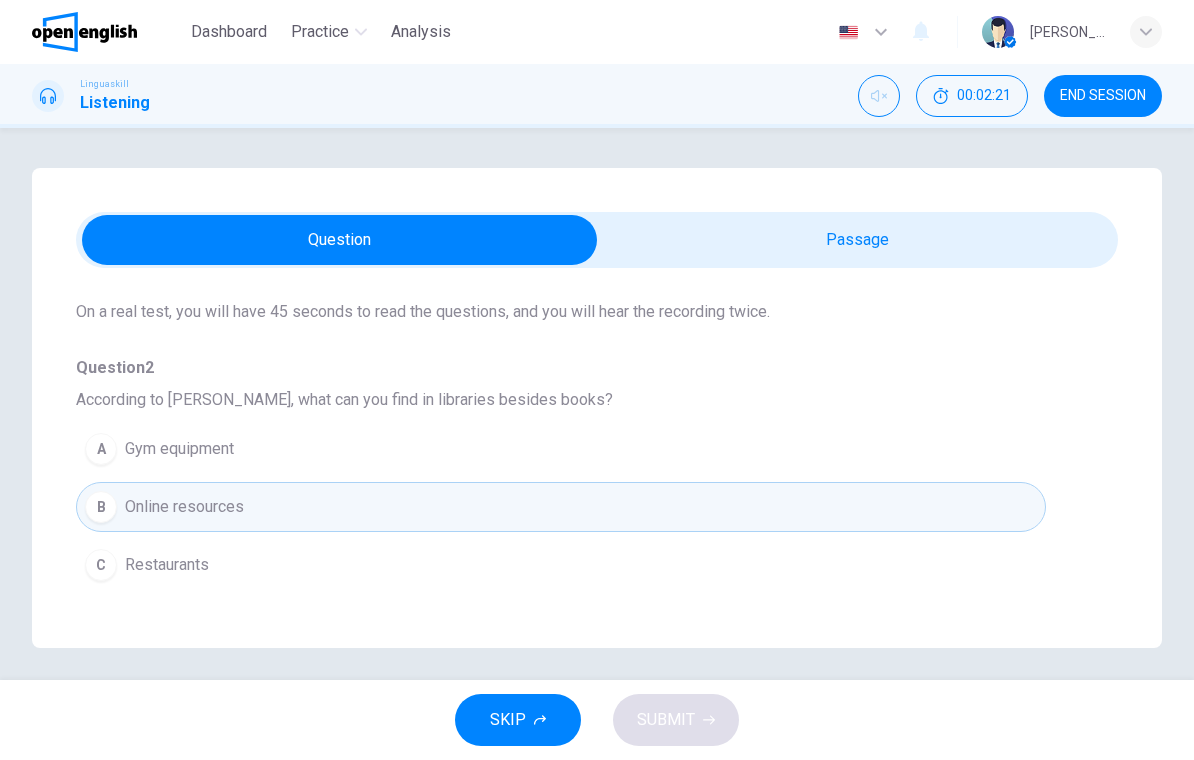 click on "Online resources" at bounding box center [184, 507] 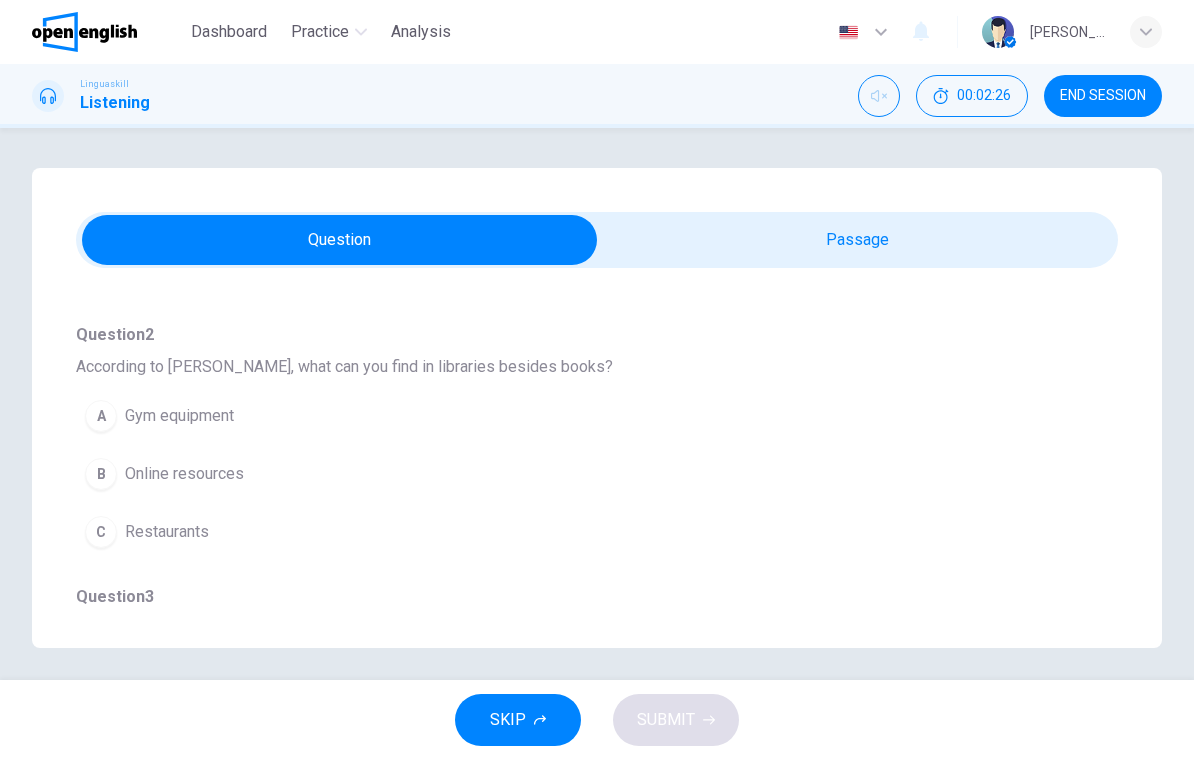 scroll, scrollTop: 157, scrollLeft: 0, axis: vertical 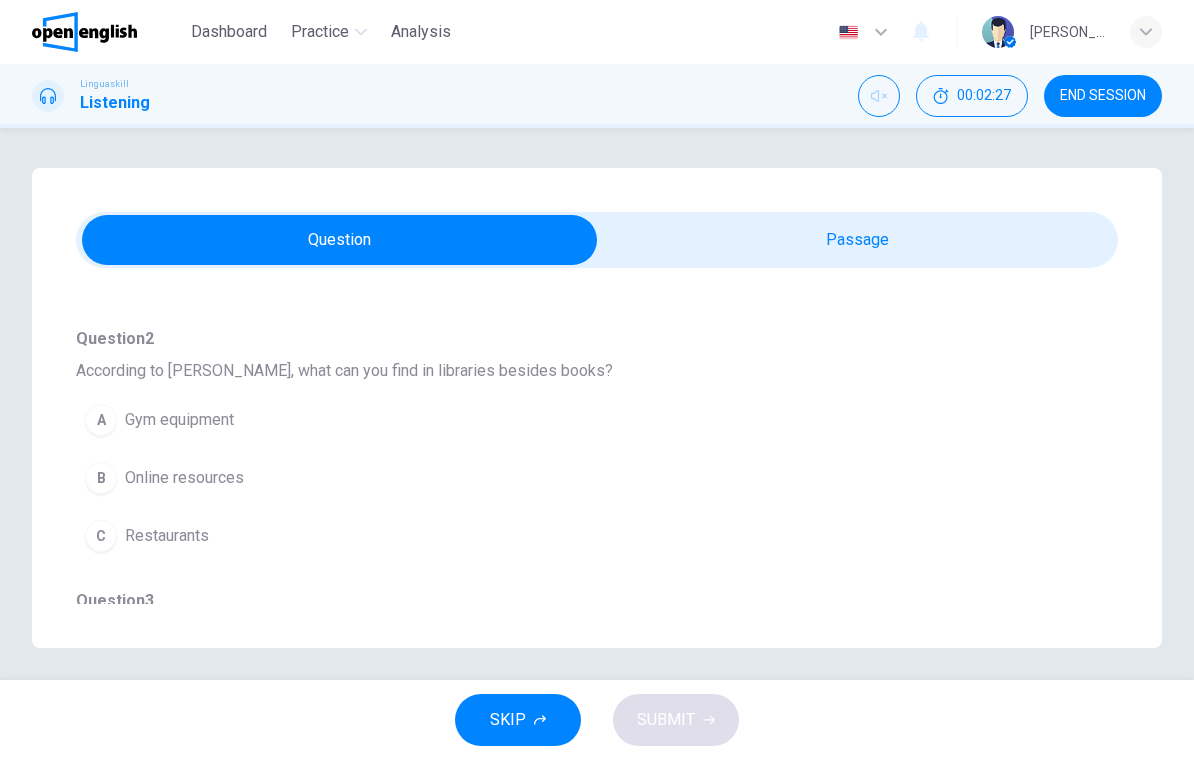 click on "Online resources" at bounding box center (184, 478) 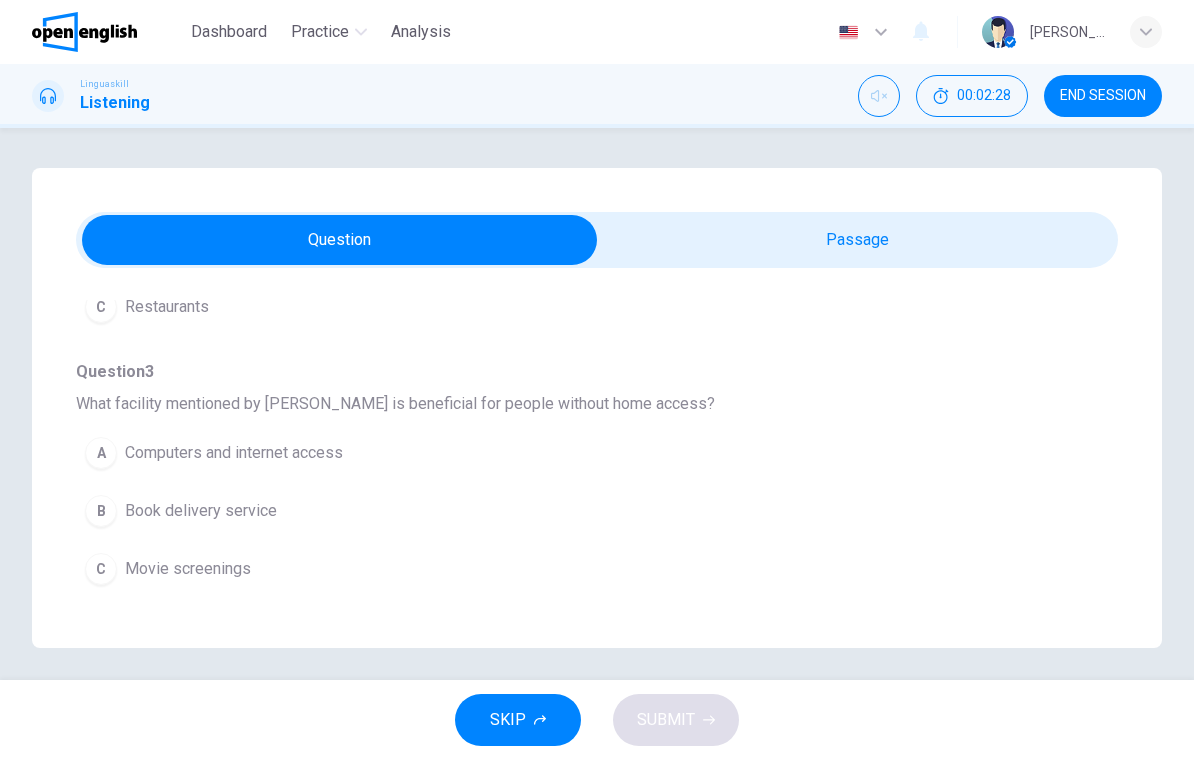 scroll, scrollTop: 380, scrollLeft: 0, axis: vertical 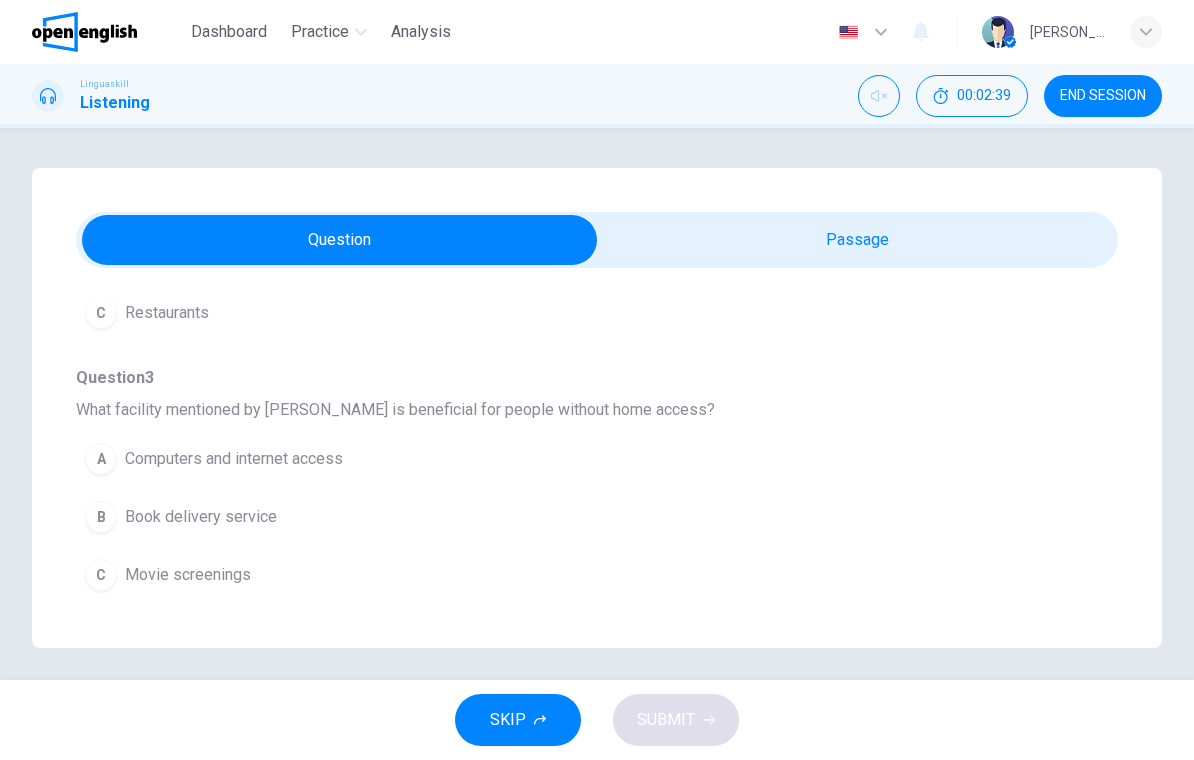 click on "A Computers and internet access" at bounding box center (561, 459) 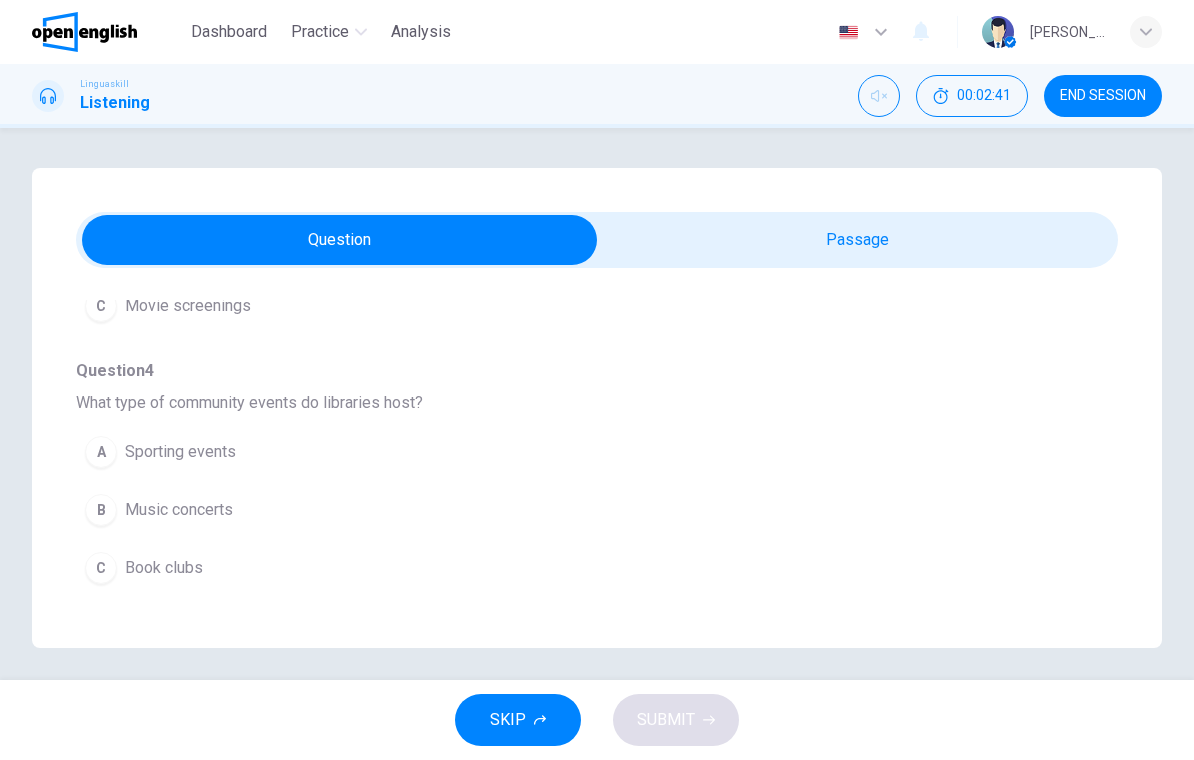scroll, scrollTop: 648, scrollLeft: 0, axis: vertical 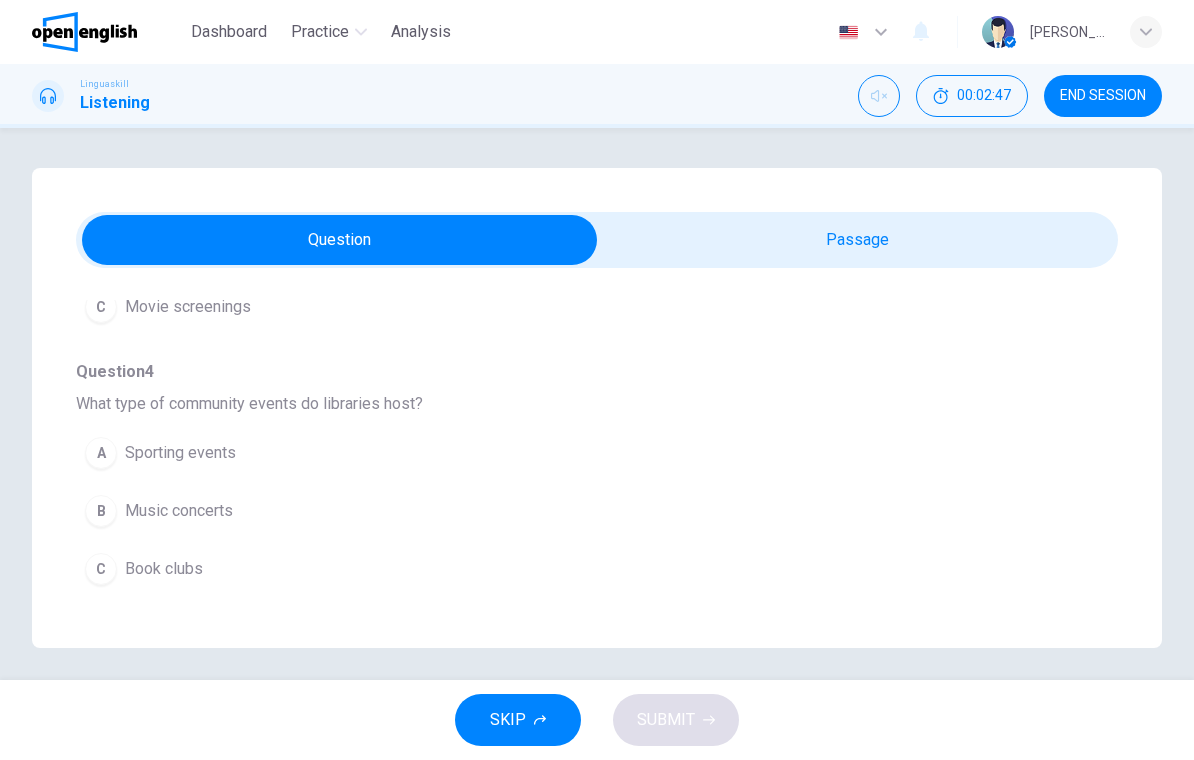 click on "Book clubs" at bounding box center (164, 569) 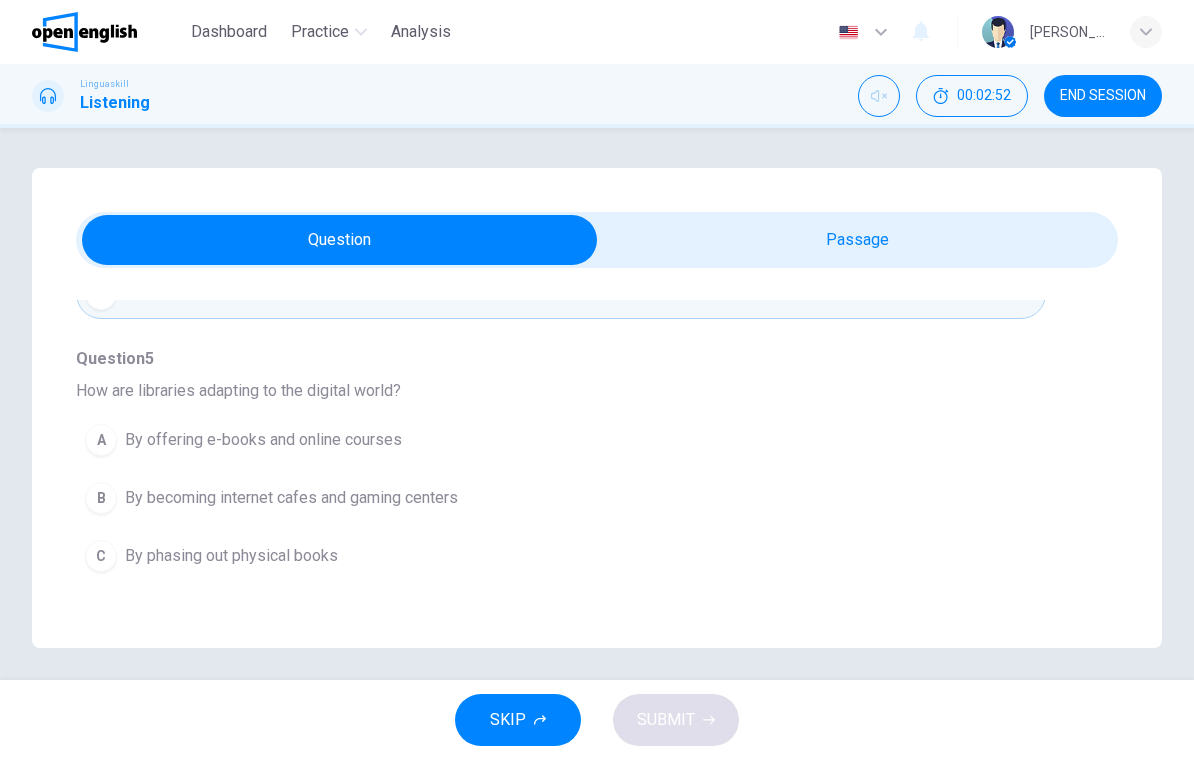 scroll, scrollTop: 920, scrollLeft: 0, axis: vertical 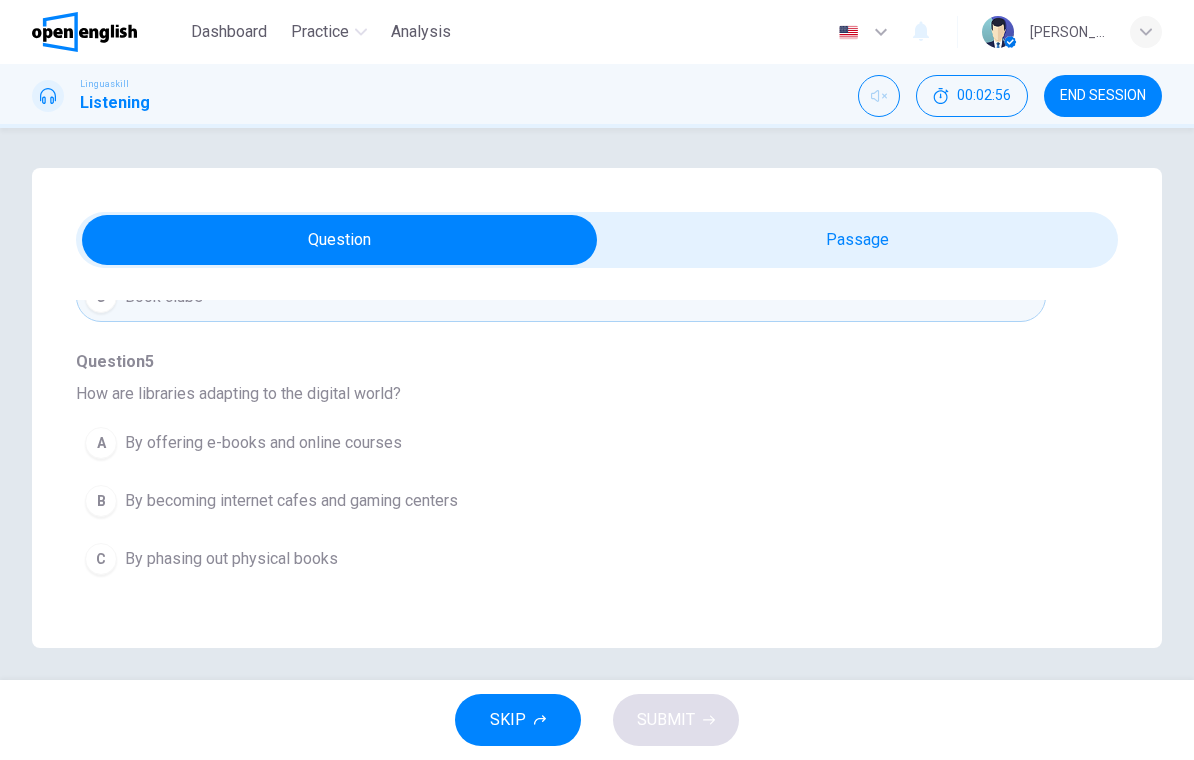 click on "By offering e-books and online courses" at bounding box center [263, 443] 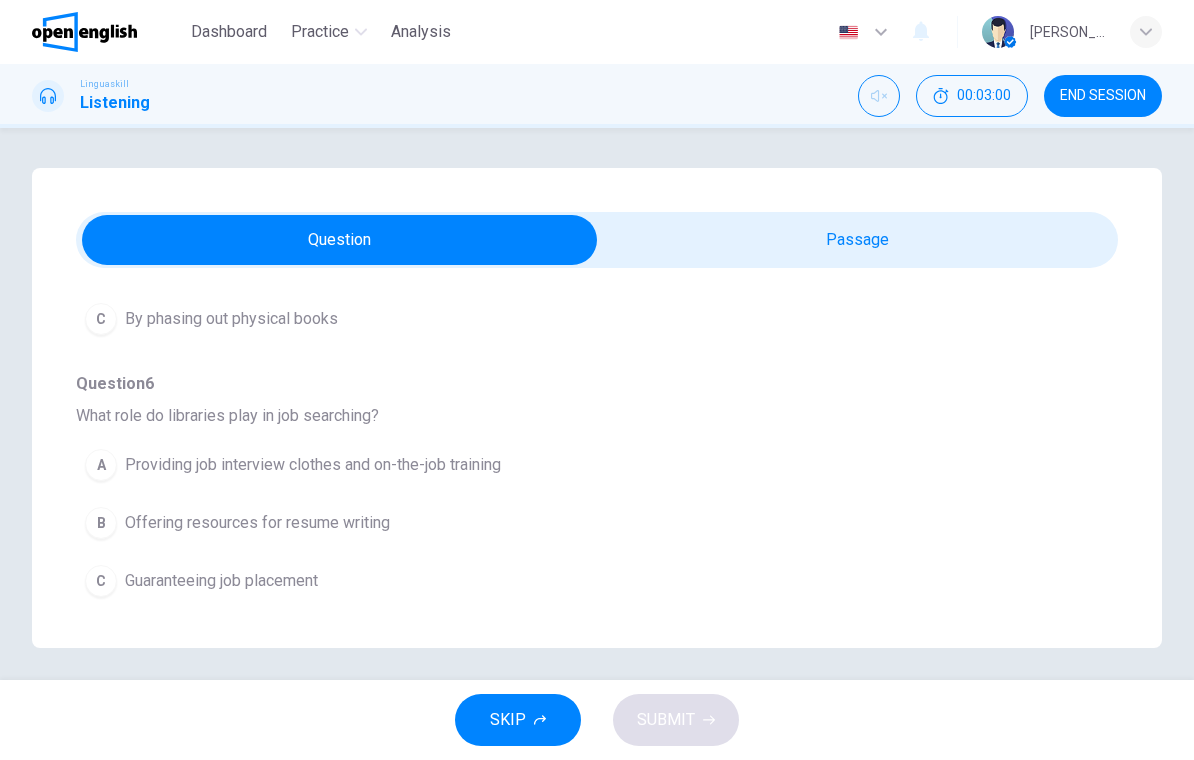 scroll, scrollTop: 1160, scrollLeft: 0, axis: vertical 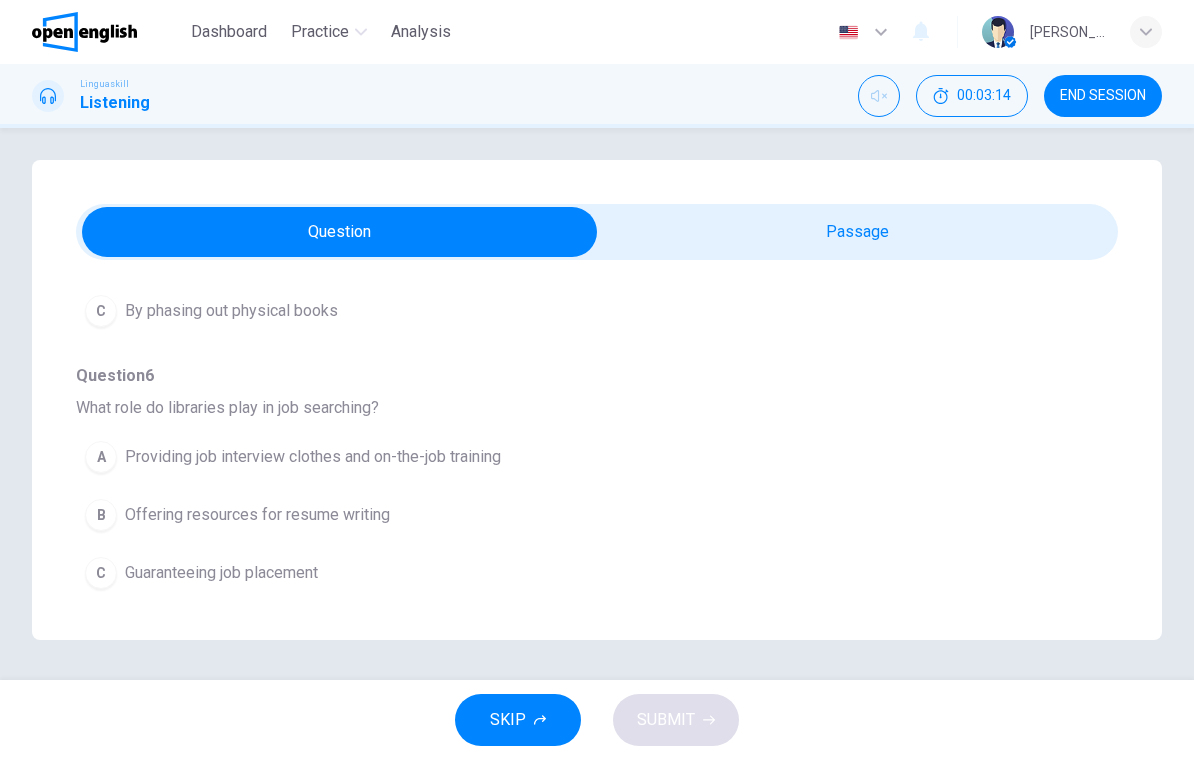 click on "Offering resources for resume writing" at bounding box center [257, 515] 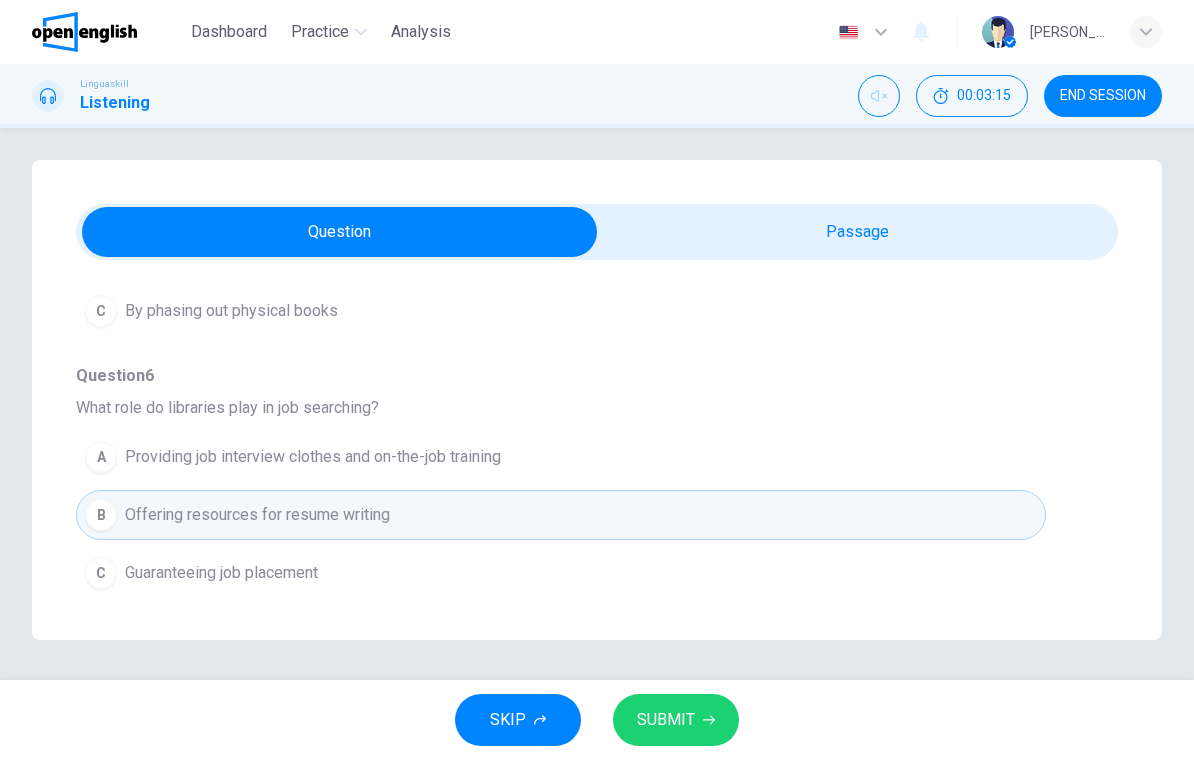 click on "SUBMIT" at bounding box center [666, 720] 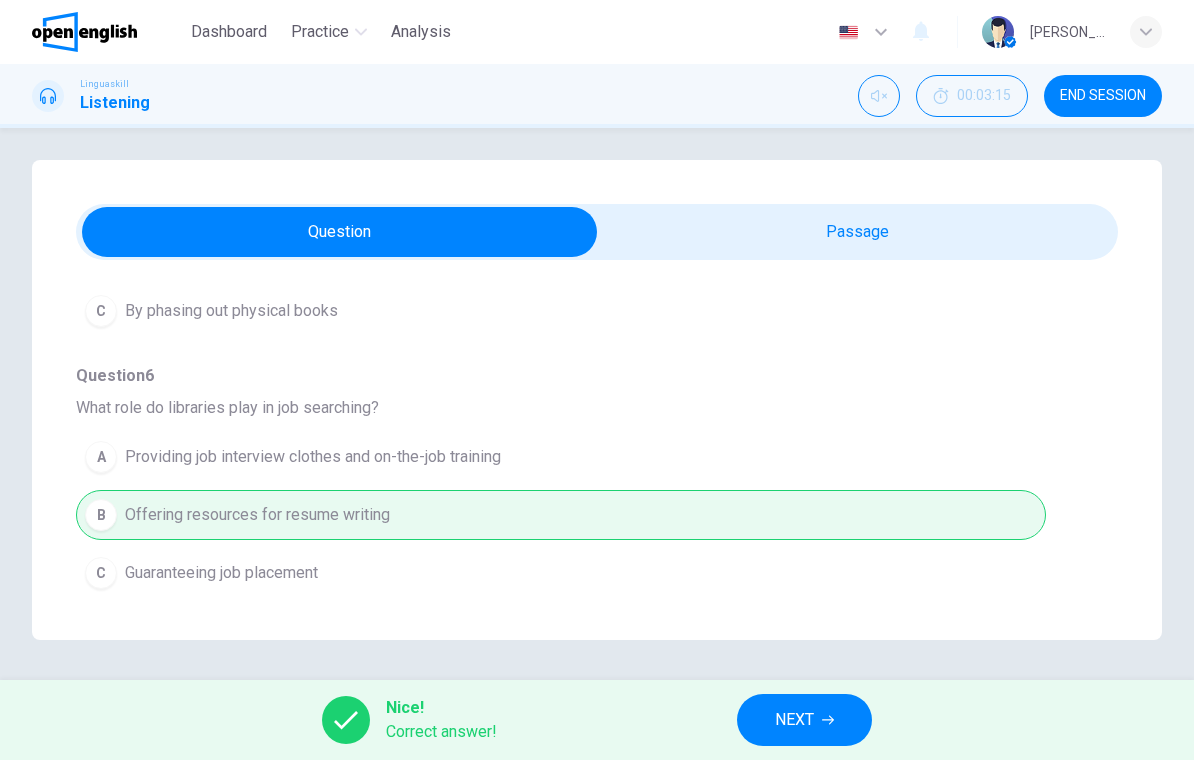 scroll, scrollTop: 1160, scrollLeft: 0, axis: vertical 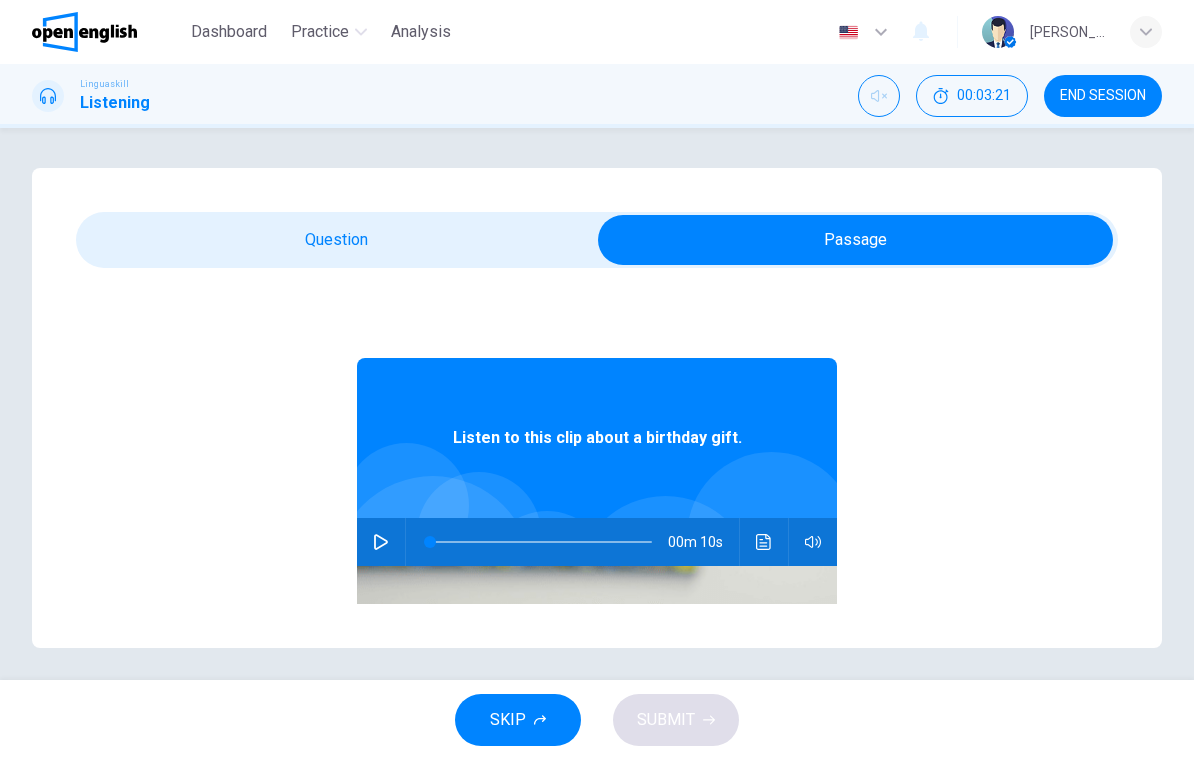 click 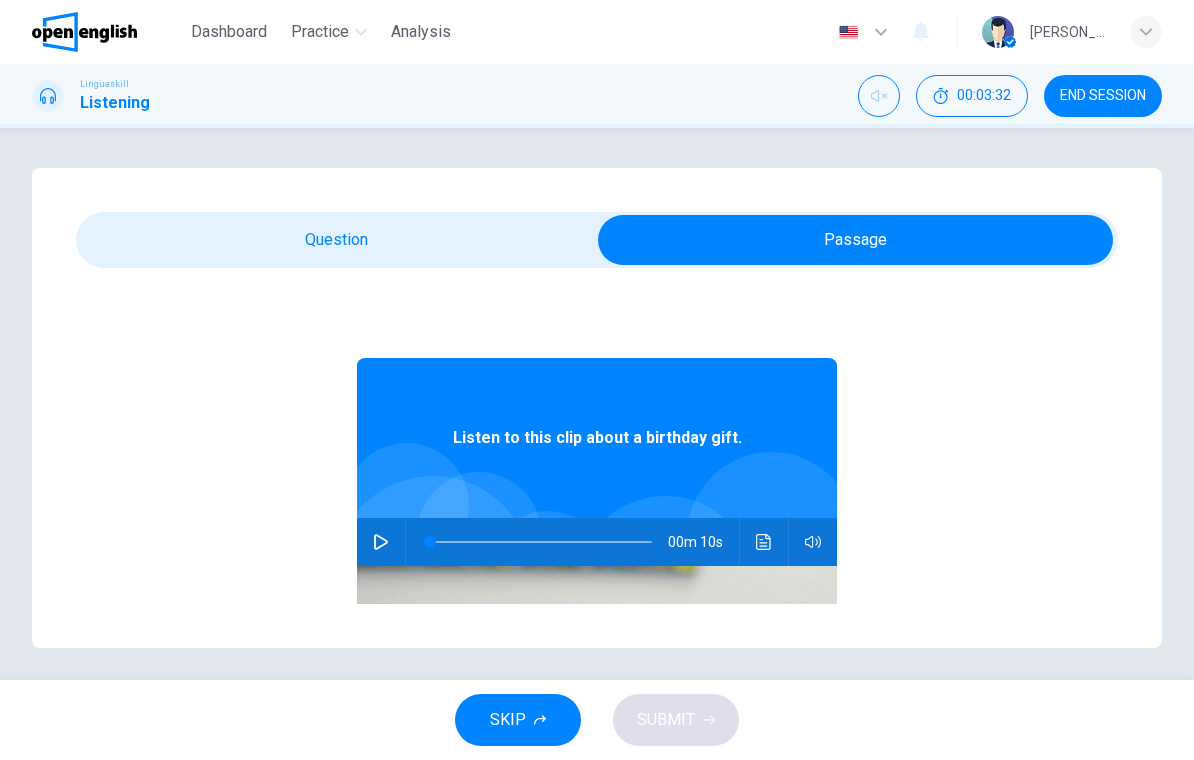 click at bounding box center (381, 542) 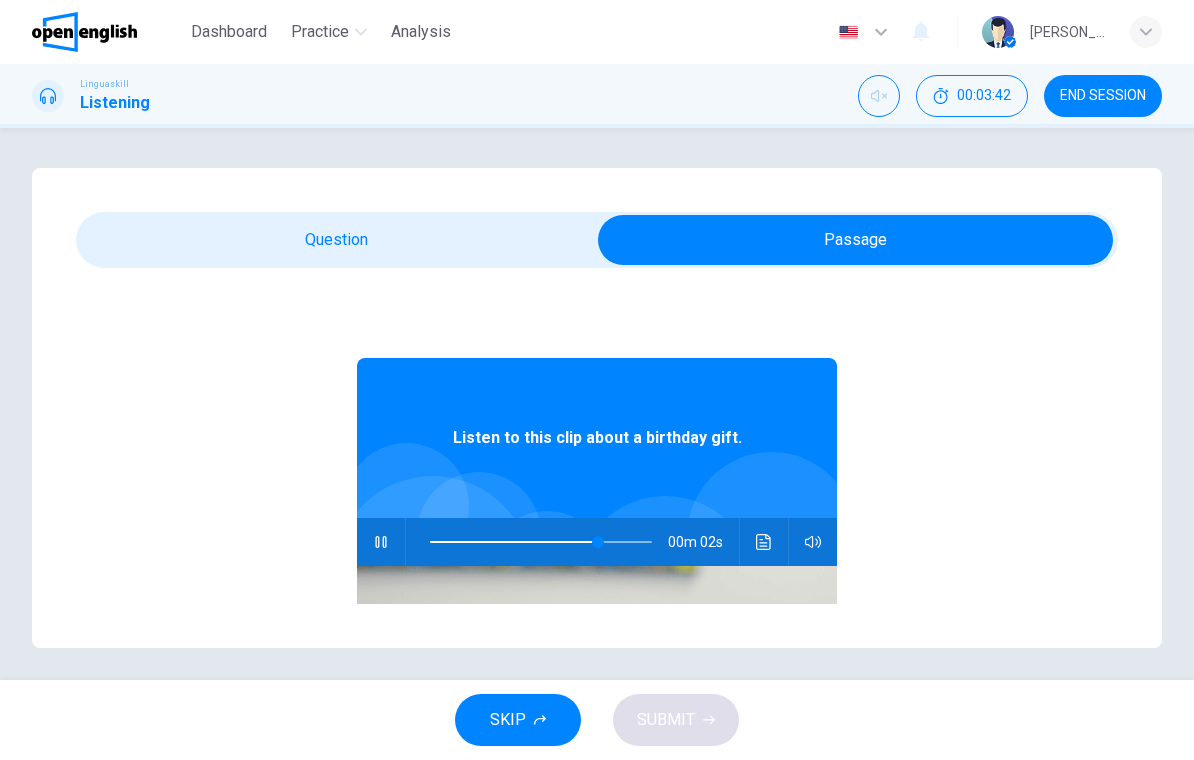 type on "**" 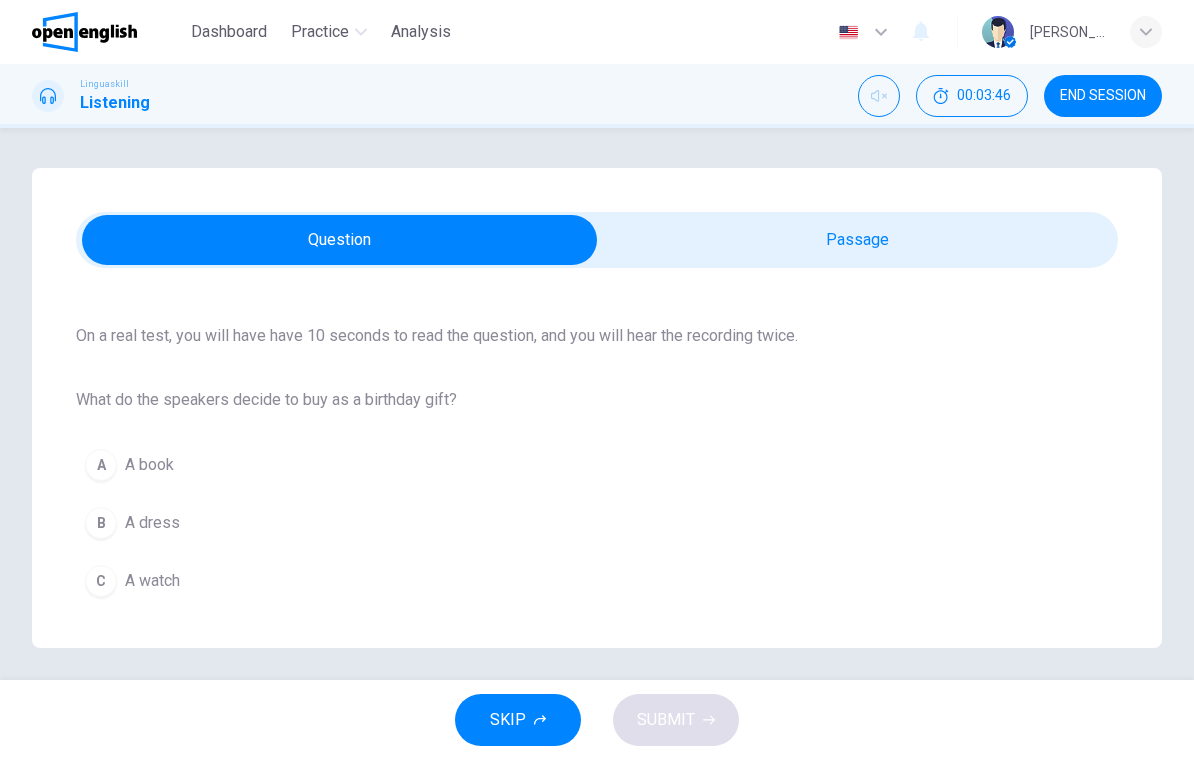 click on "A book" at bounding box center (149, 465) 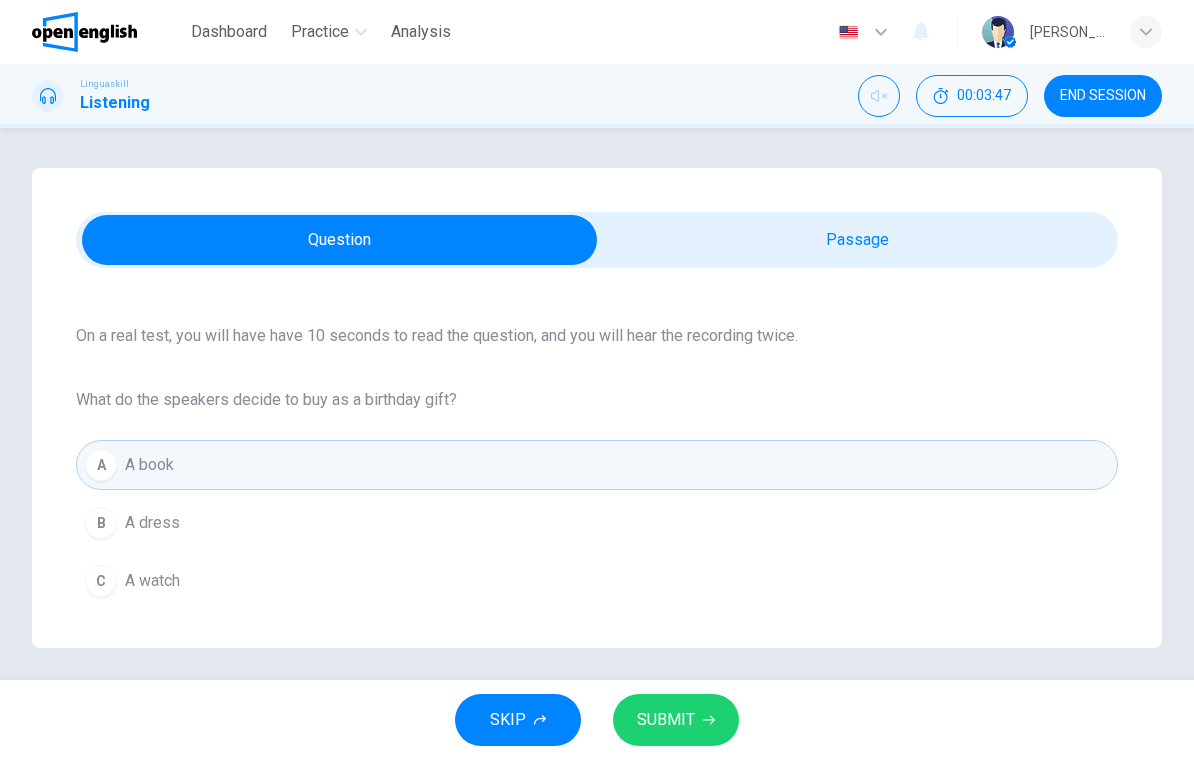 click on "SUBMIT" at bounding box center (666, 720) 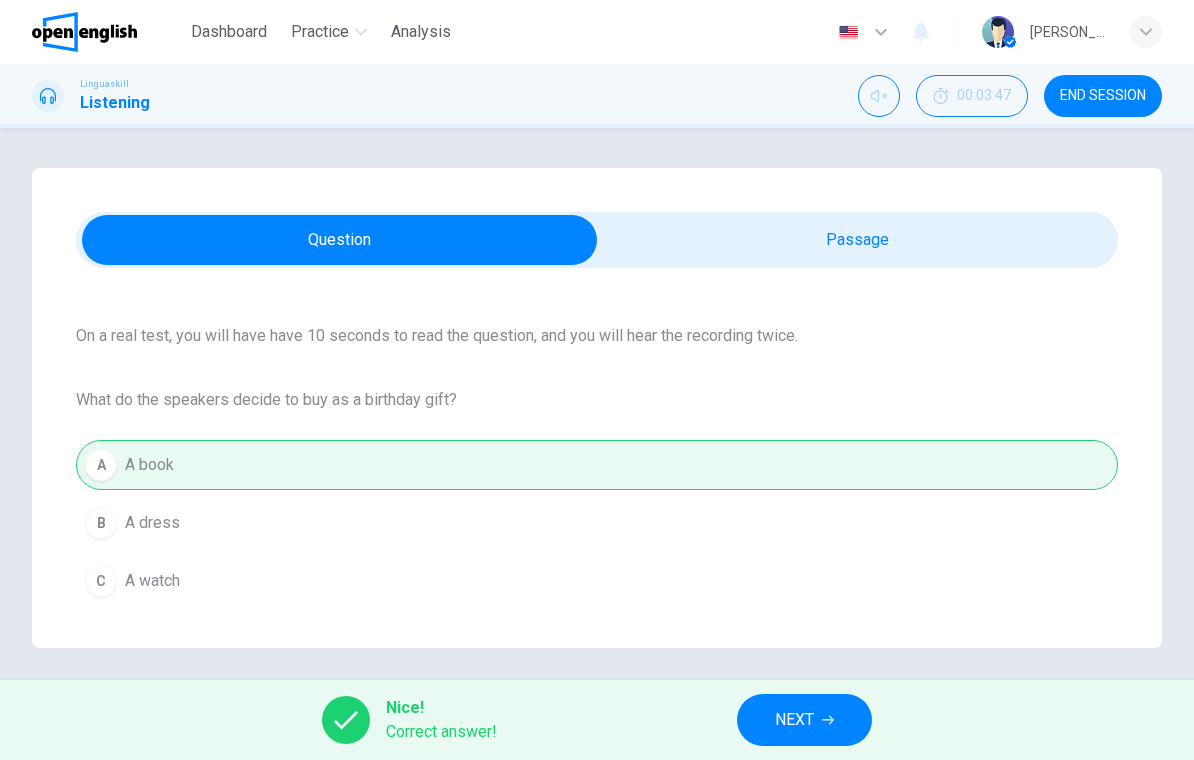 click on "NEXT" at bounding box center (794, 720) 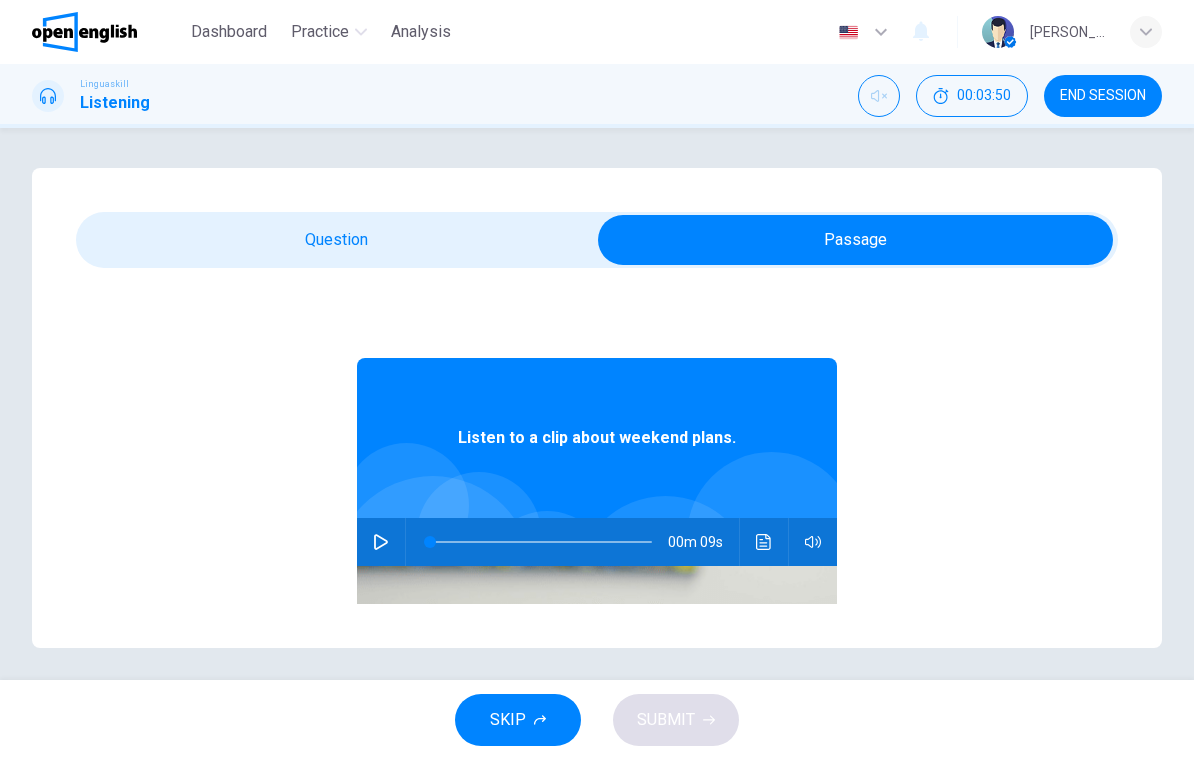 click at bounding box center (381, 542) 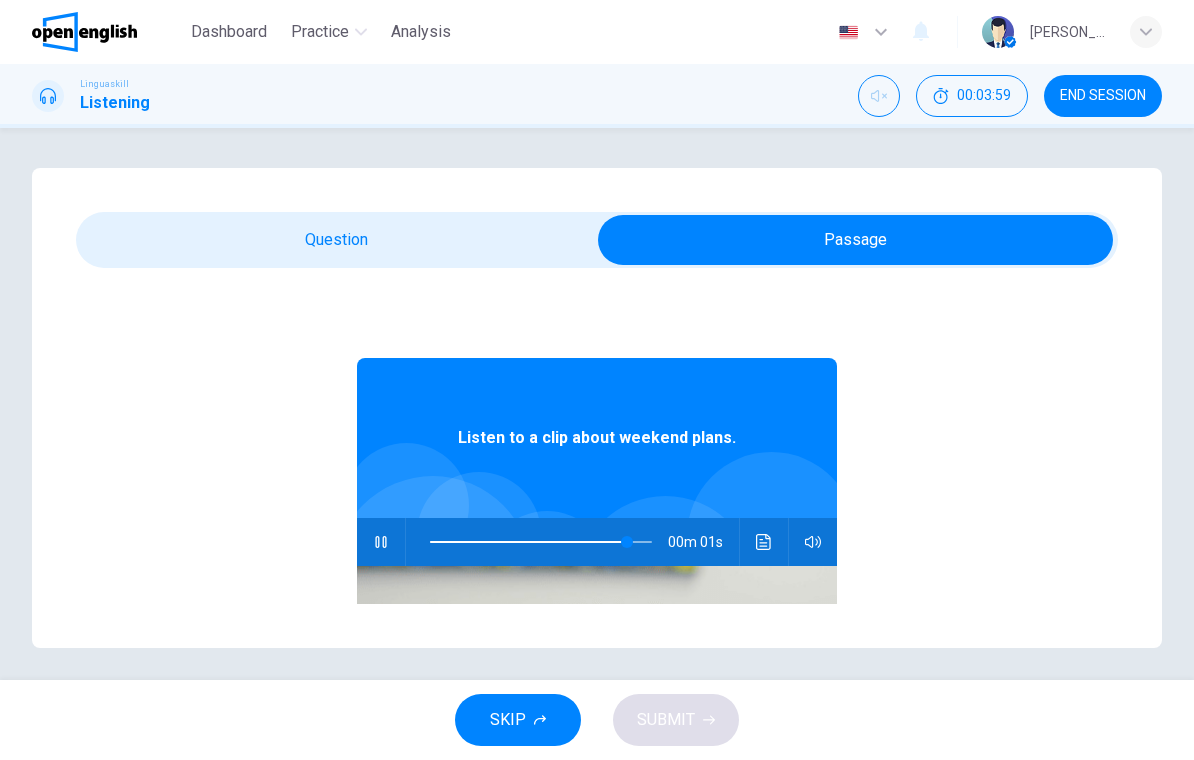 type on "*" 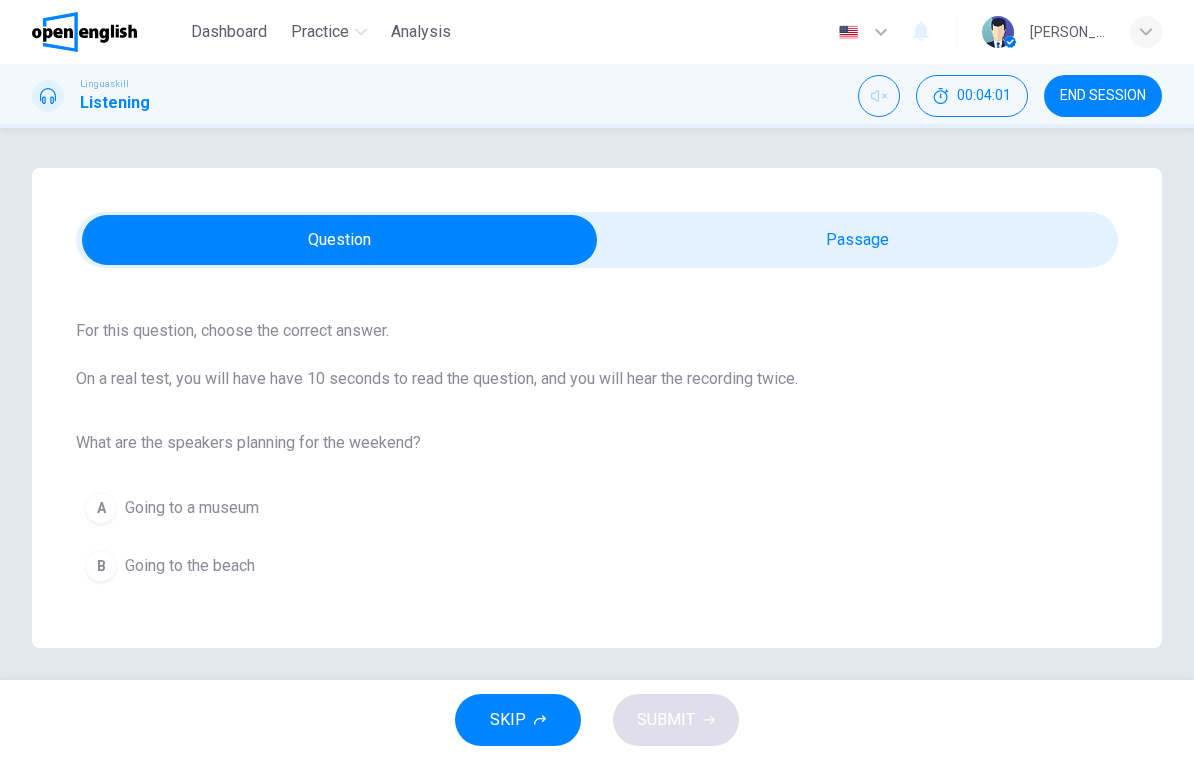 scroll, scrollTop: 86, scrollLeft: 0, axis: vertical 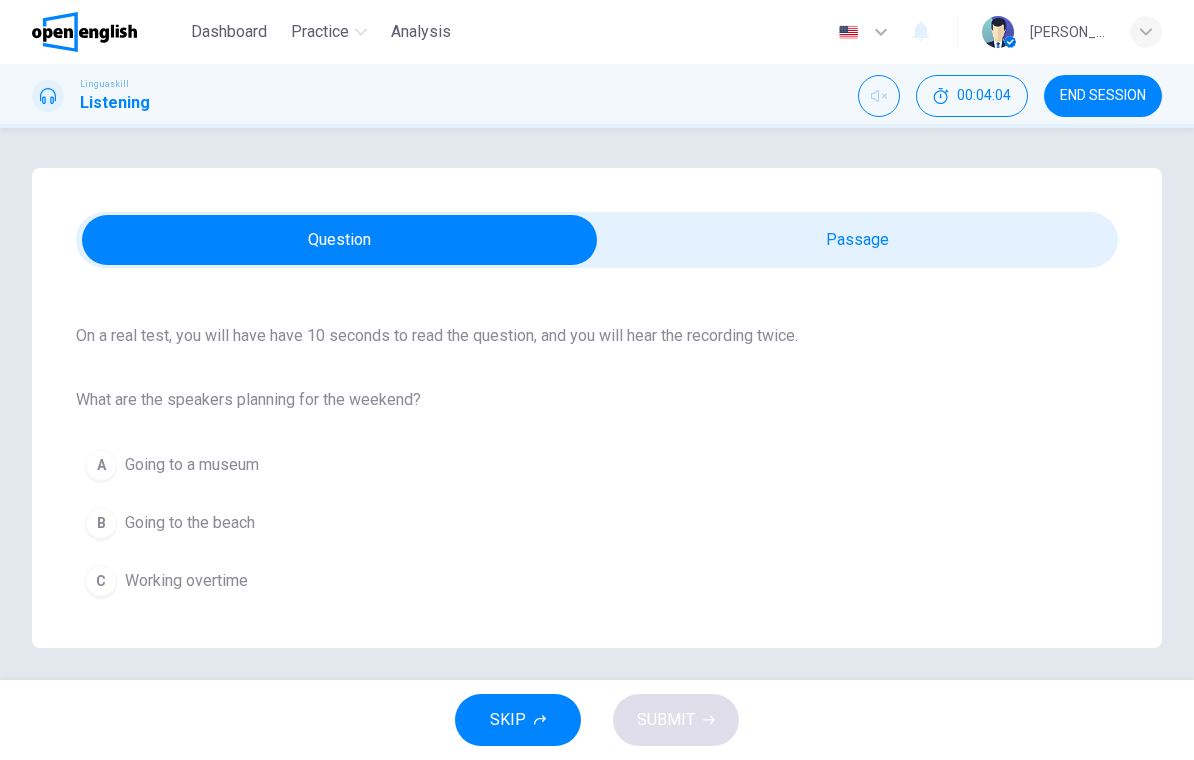 click on "Going to the beach" at bounding box center [190, 523] 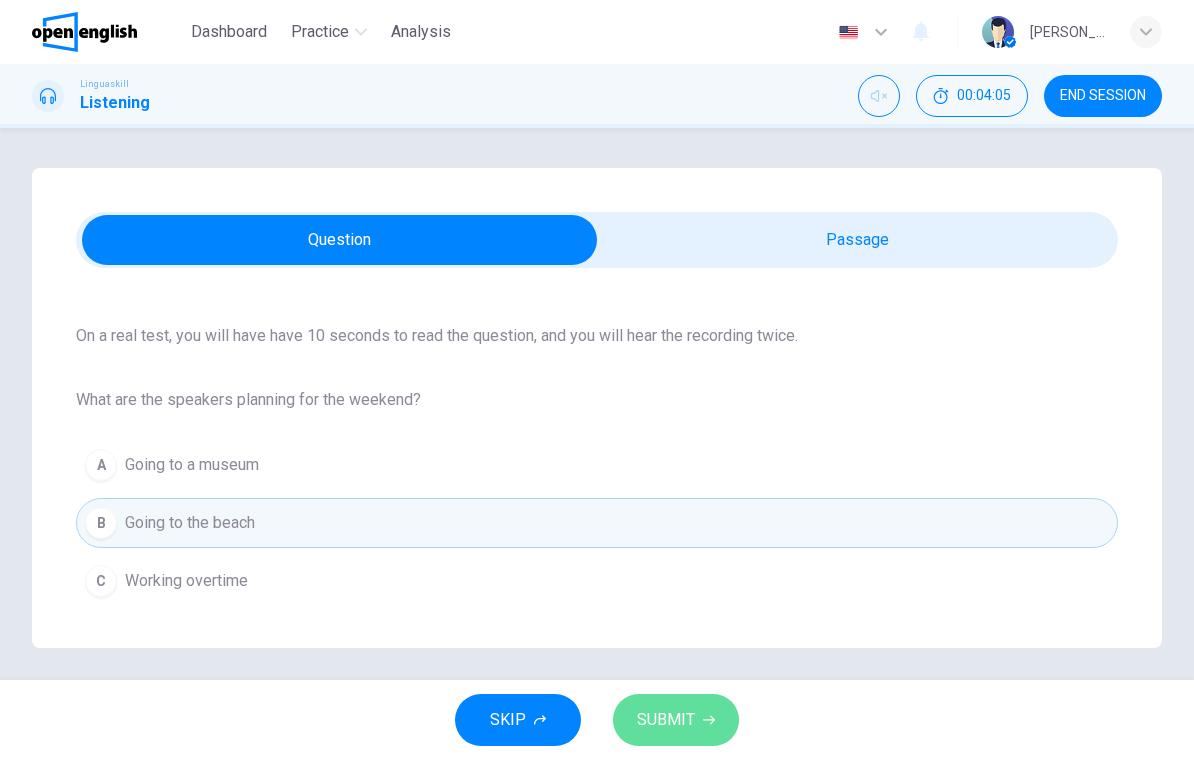 click on "SUBMIT" at bounding box center [666, 720] 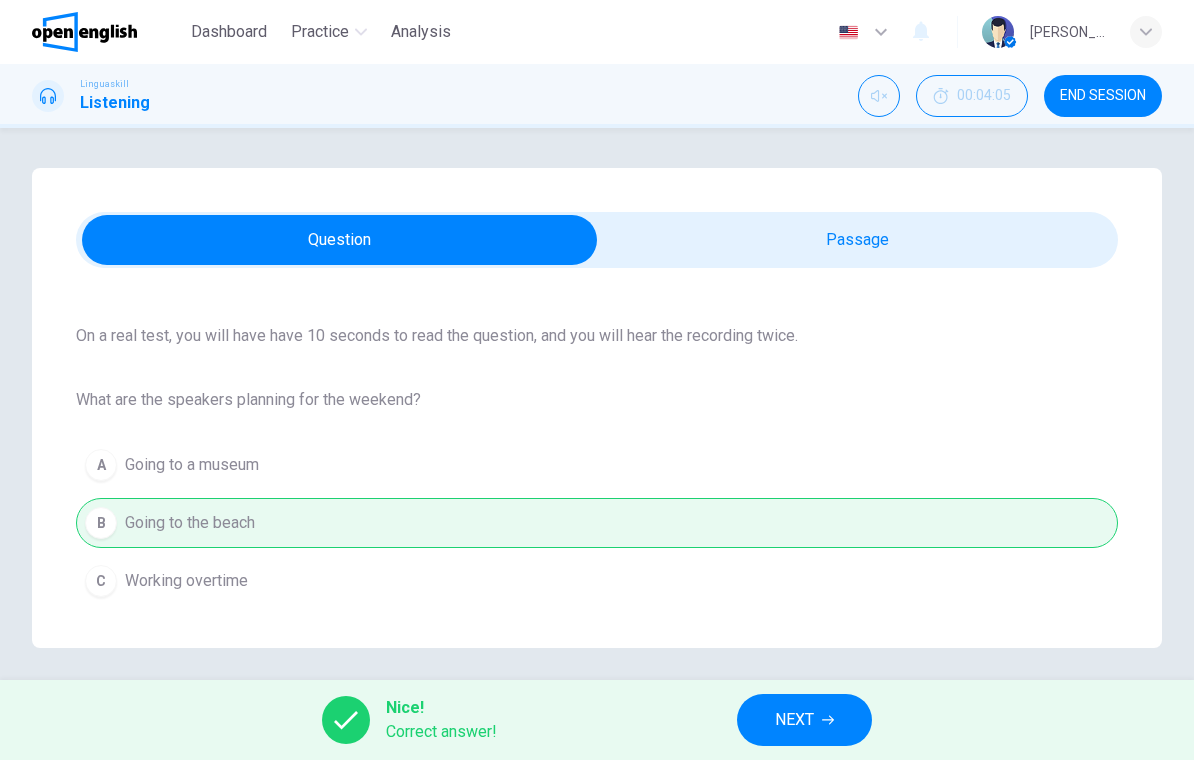 click on "NEXT" at bounding box center [804, 720] 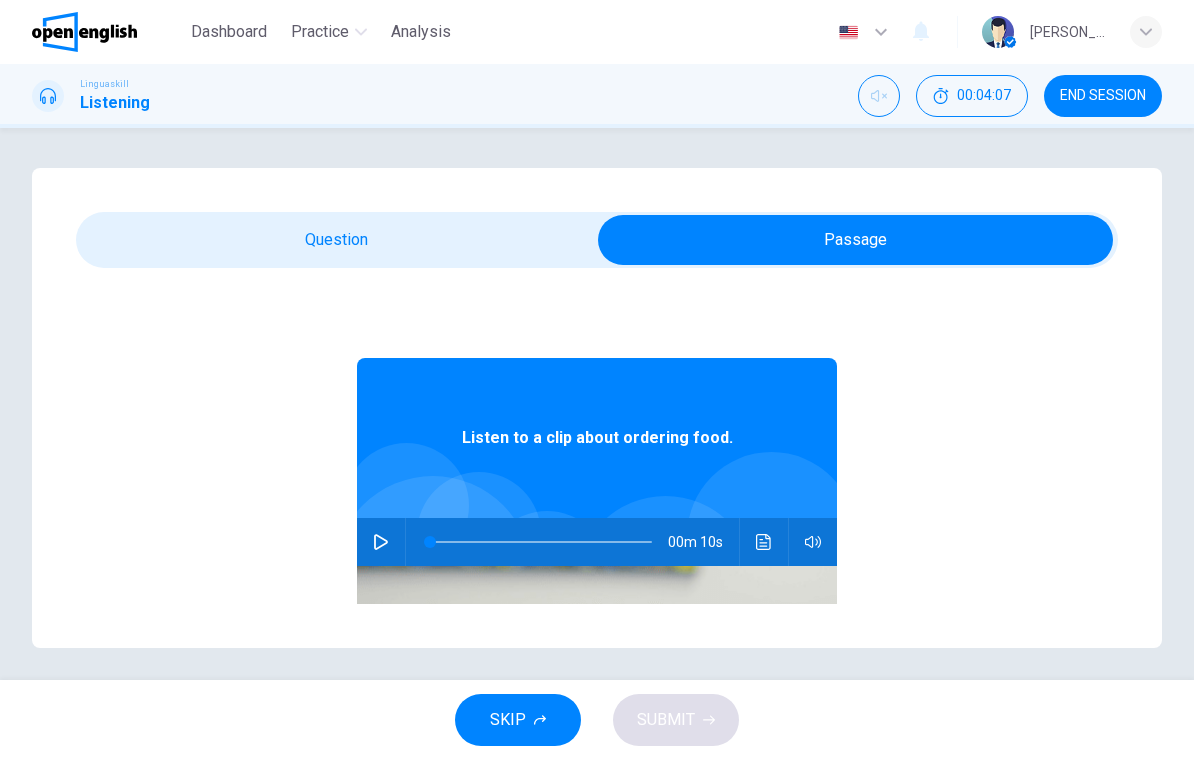 click 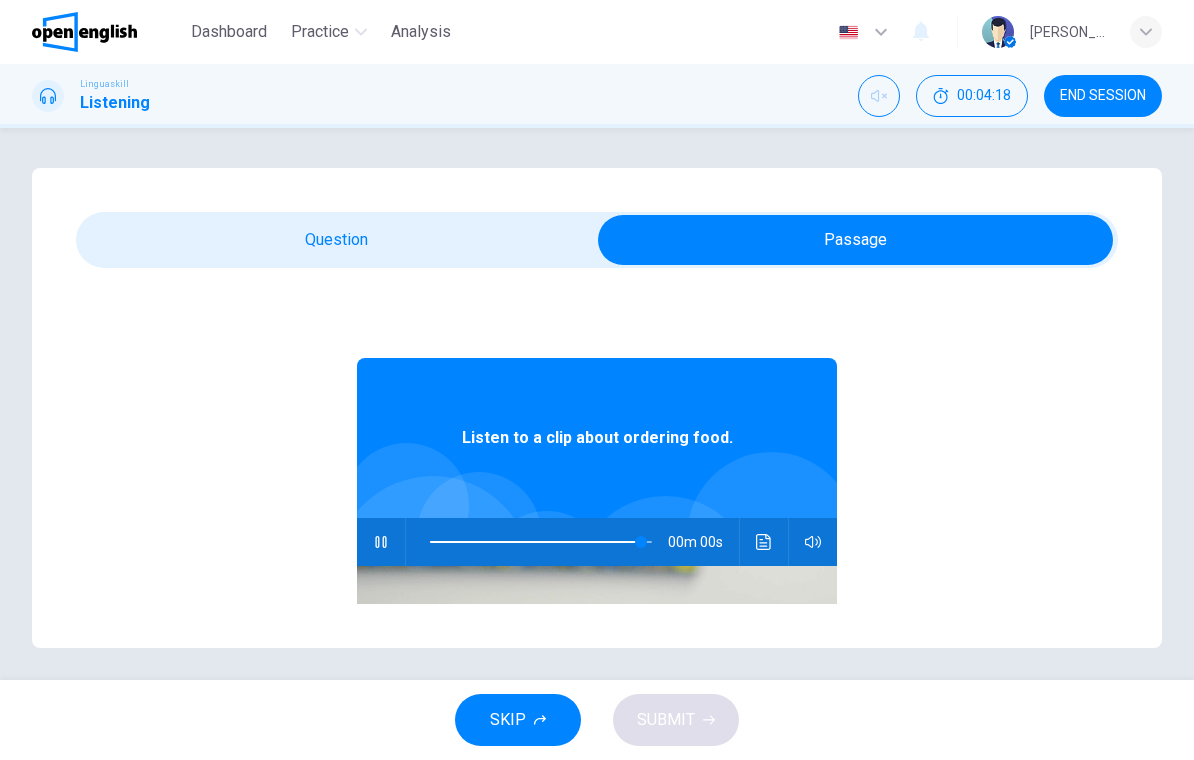 type on "*" 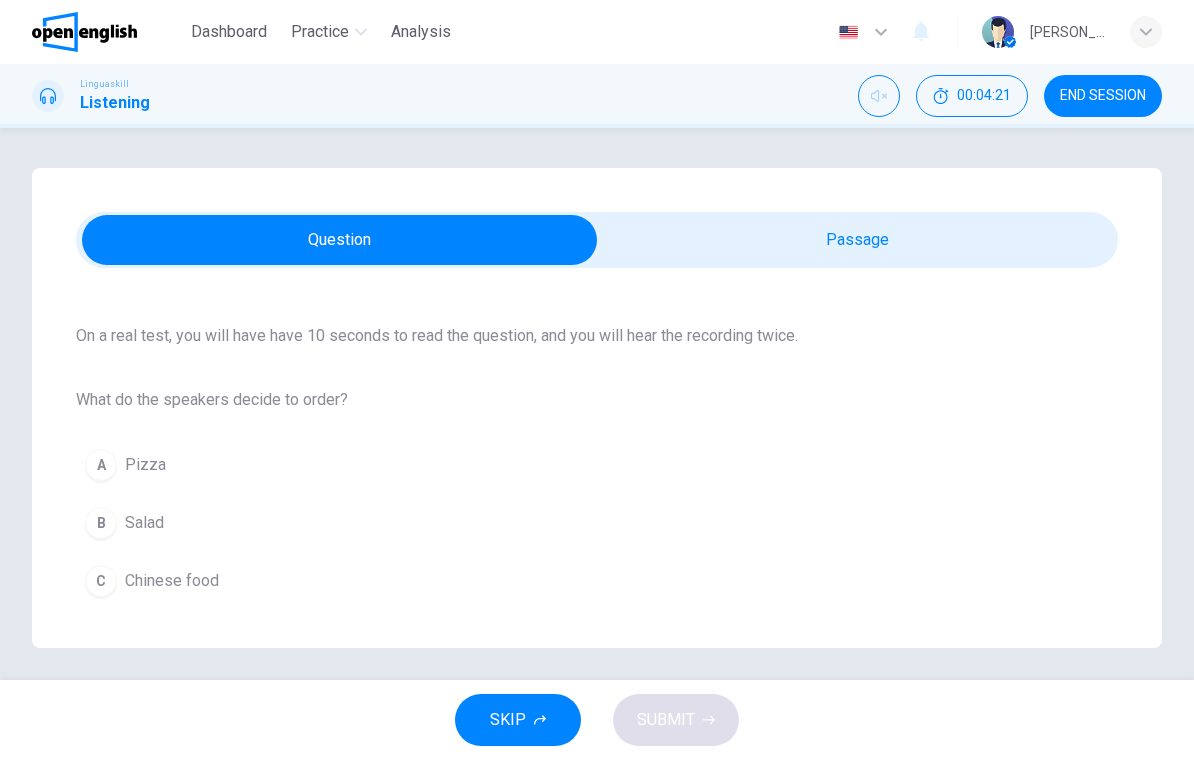 scroll, scrollTop: 128, scrollLeft: 0, axis: vertical 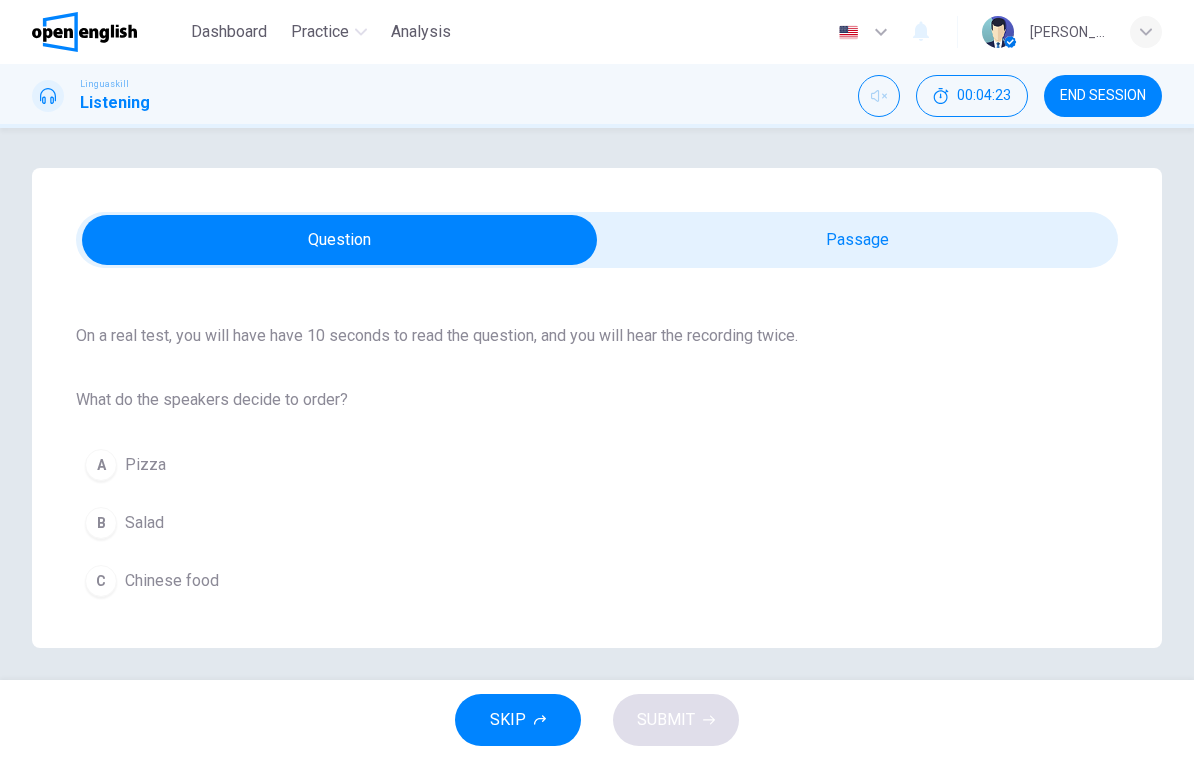 click on "Salad" at bounding box center (144, 523) 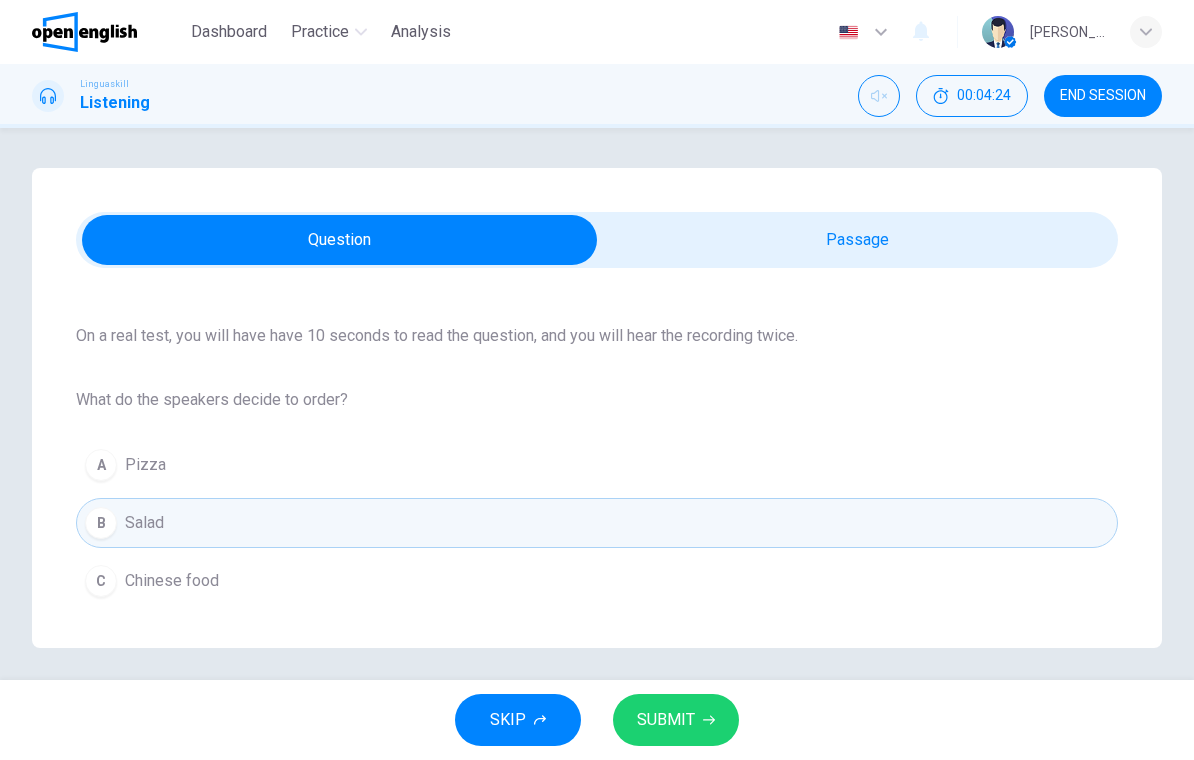 click on "SUBMIT" at bounding box center (666, 720) 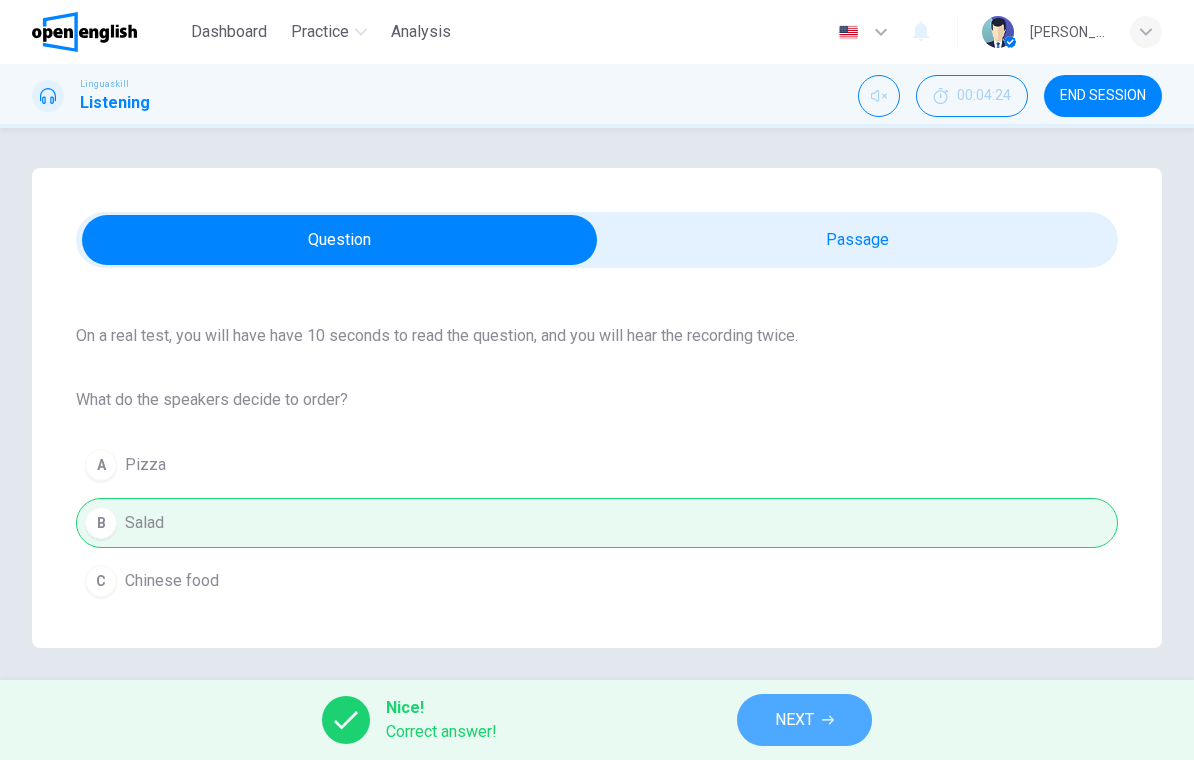 click on "NEXT" at bounding box center (794, 720) 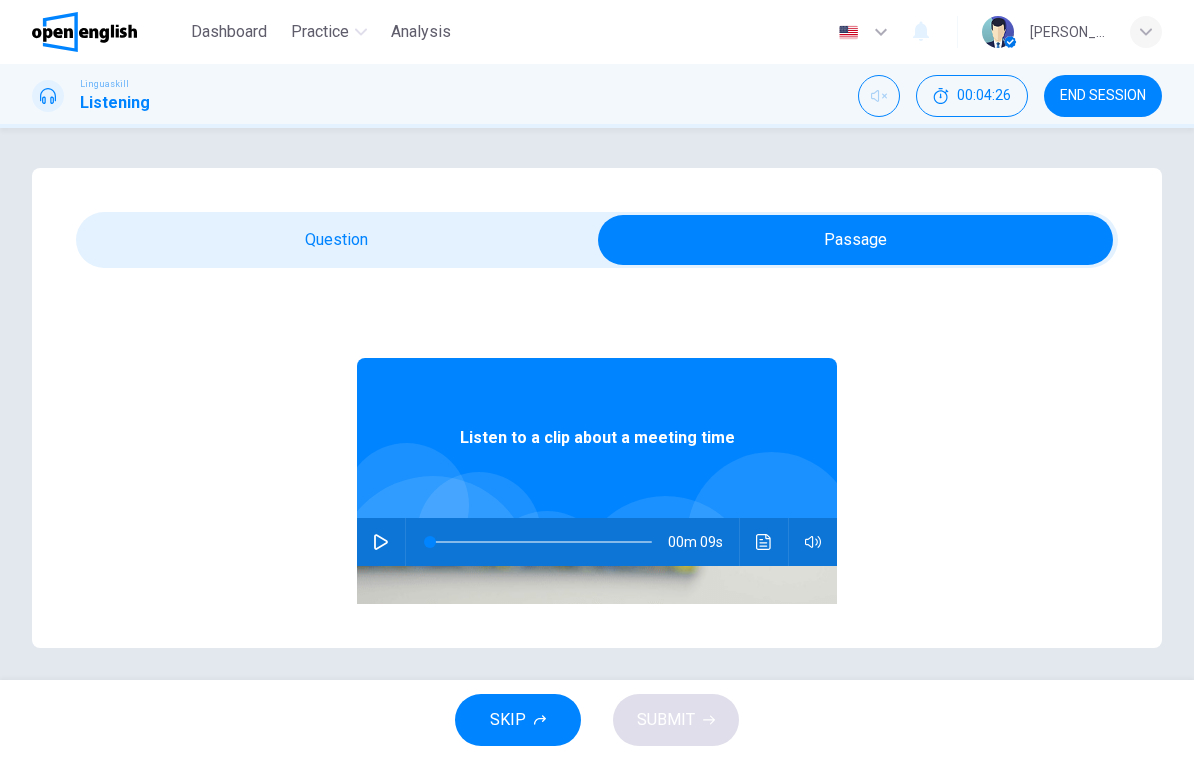 click 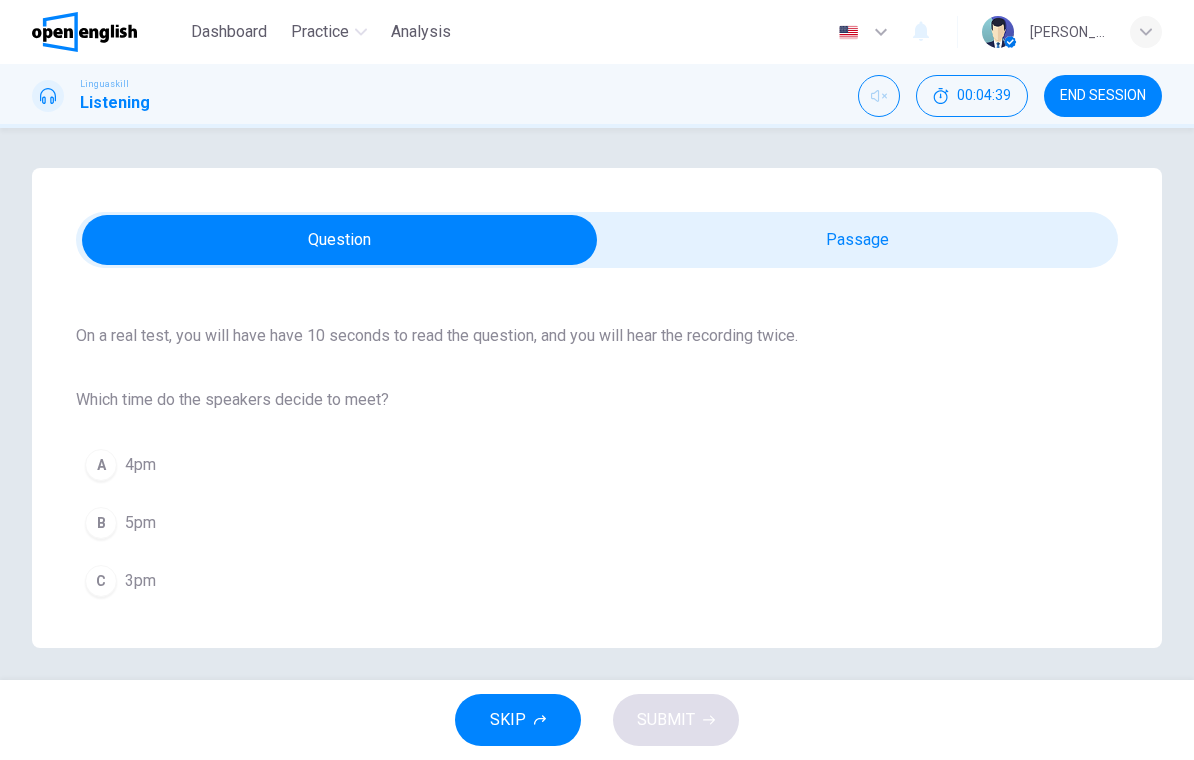 scroll, scrollTop: 128, scrollLeft: 0, axis: vertical 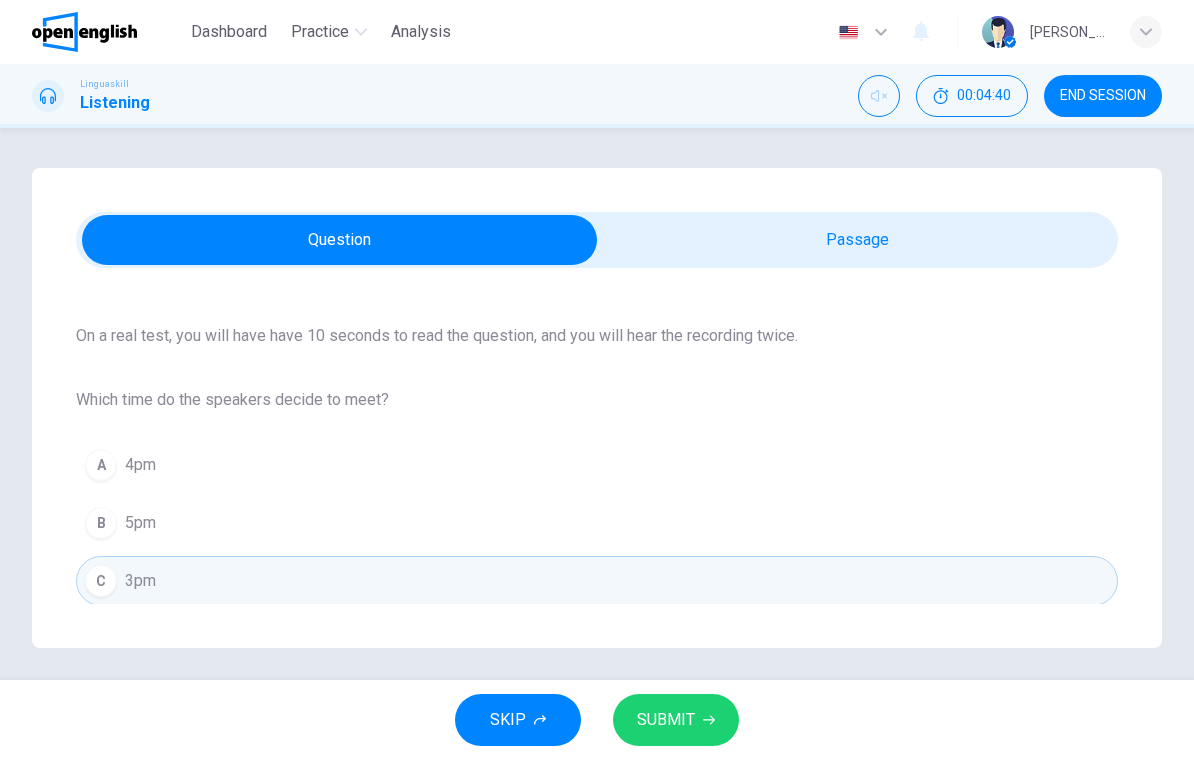 click on "SUBMIT" at bounding box center (666, 720) 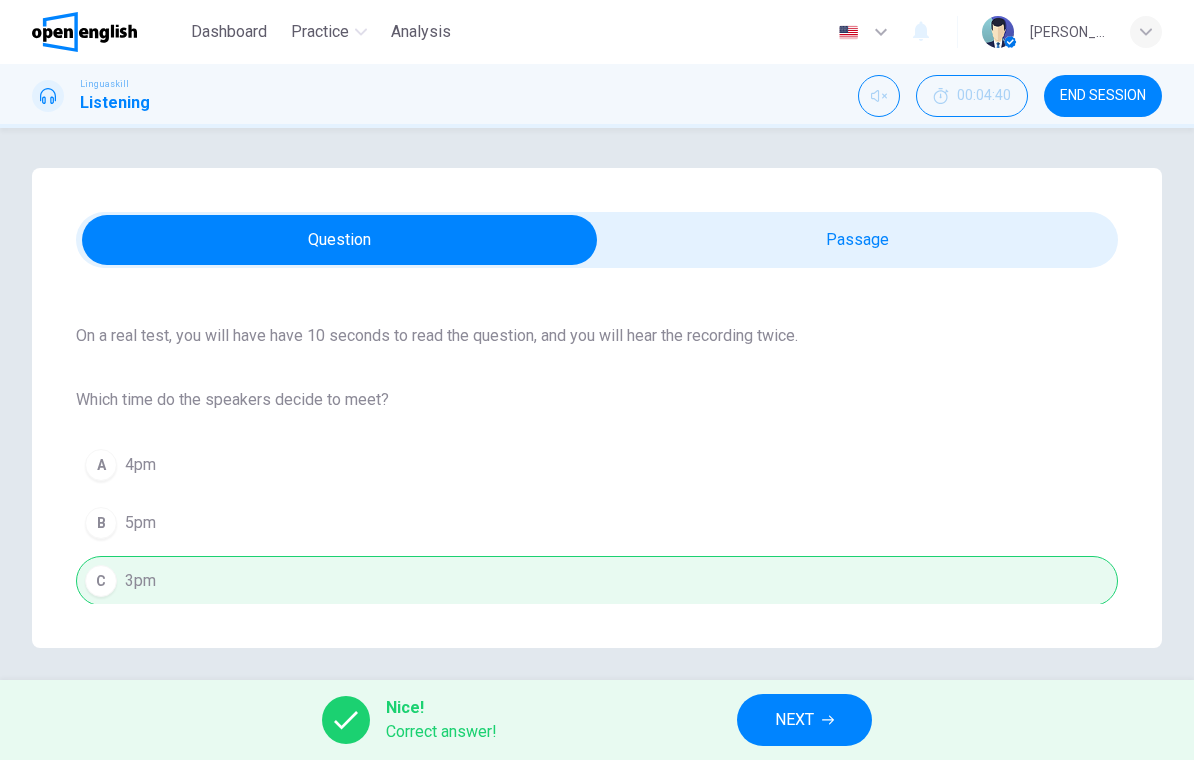 click on "NEXT" at bounding box center (794, 720) 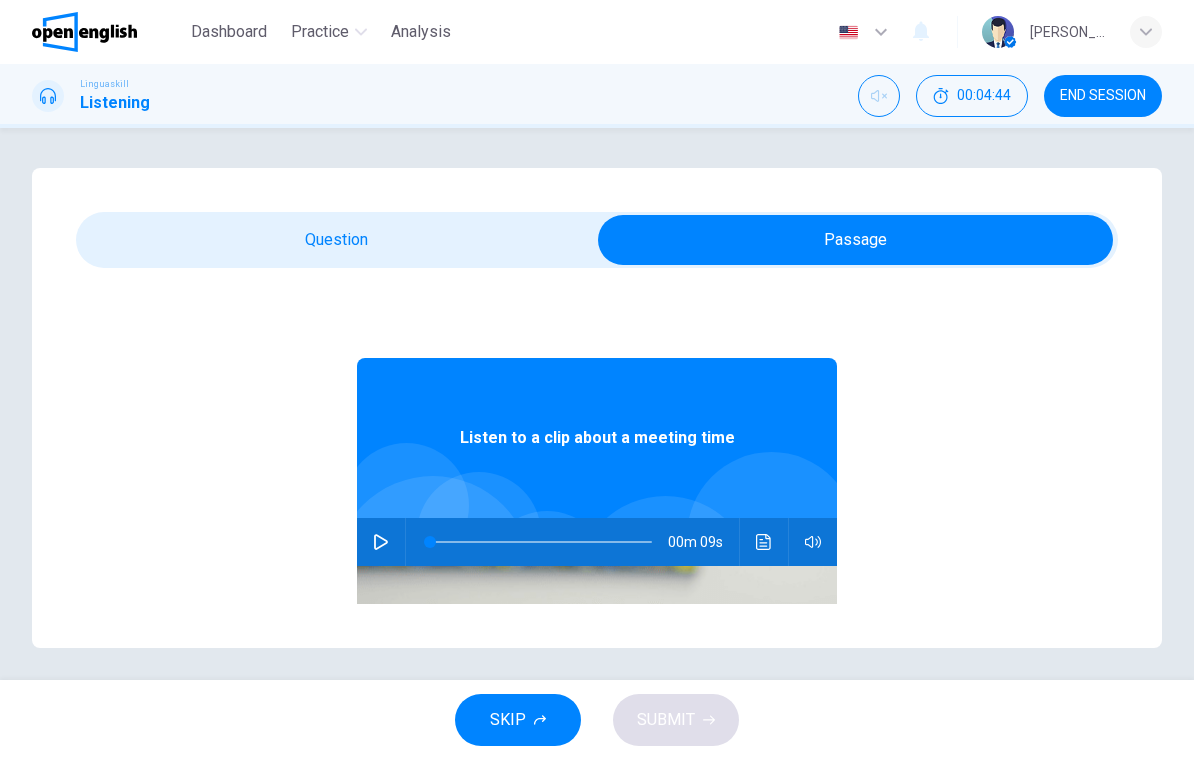 click at bounding box center (381, 542) 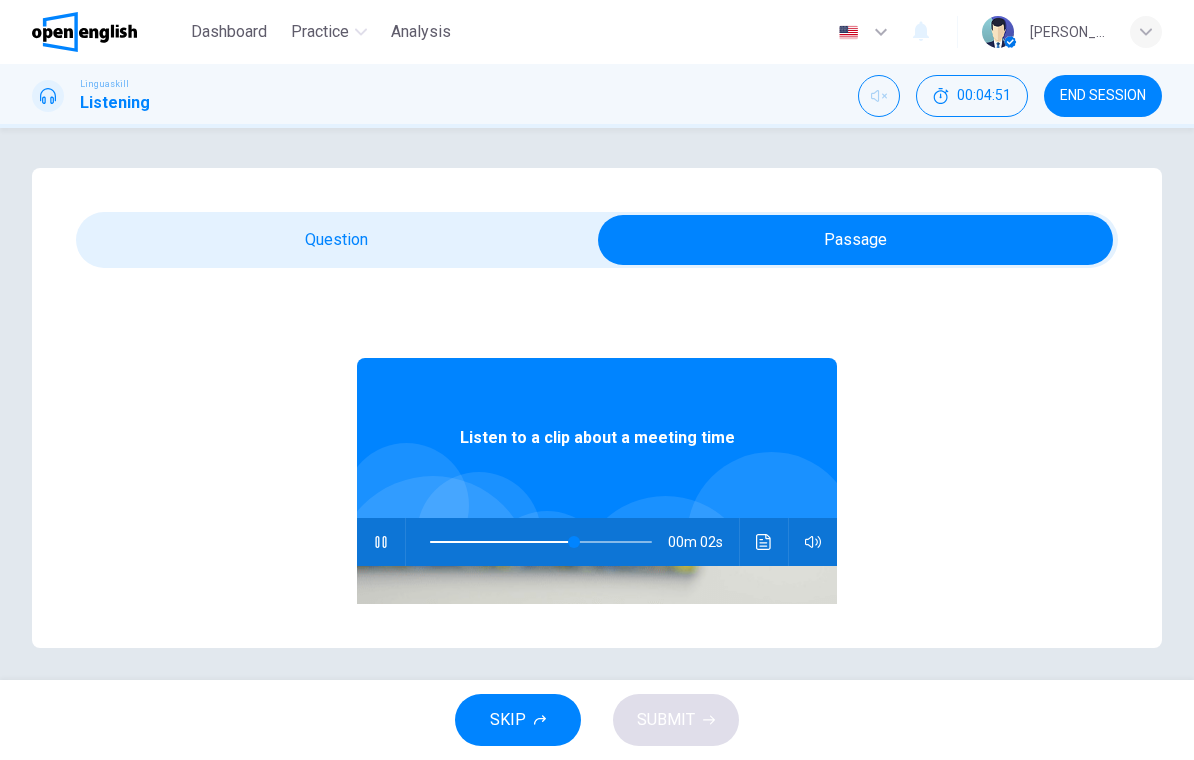 type on "**" 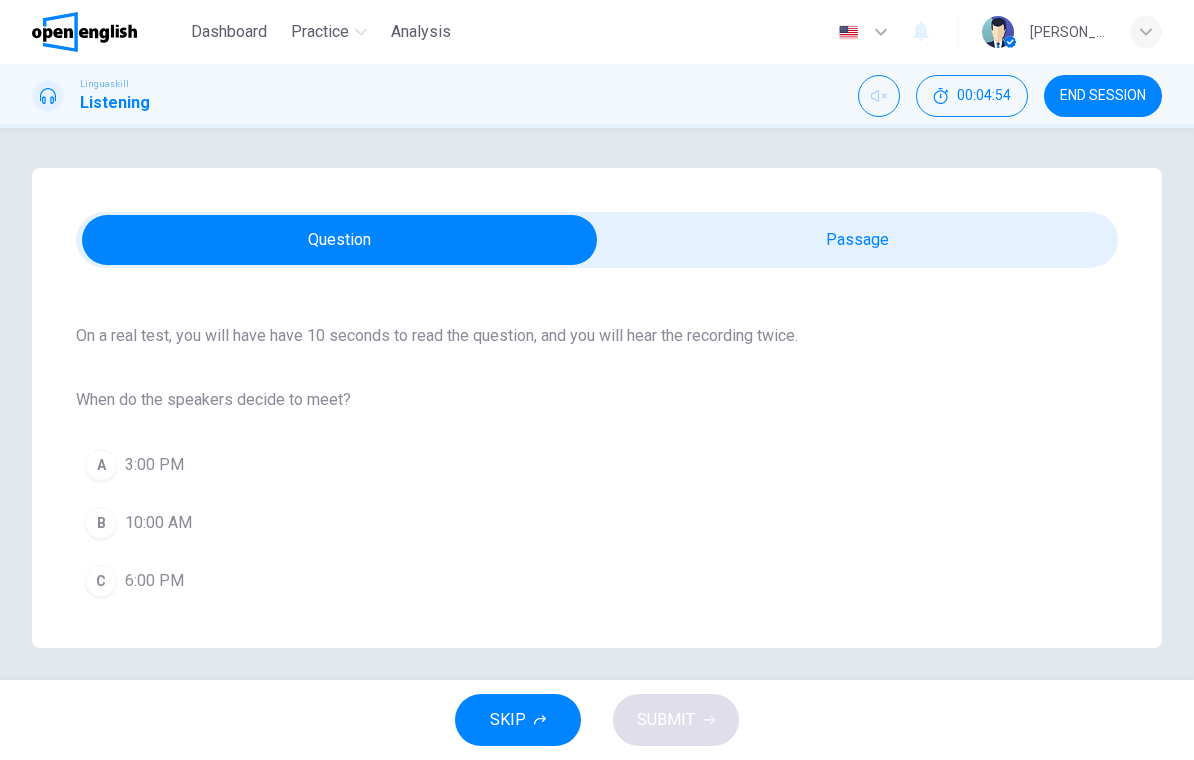 click on "3:00 PM" at bounding box center [154, 465] 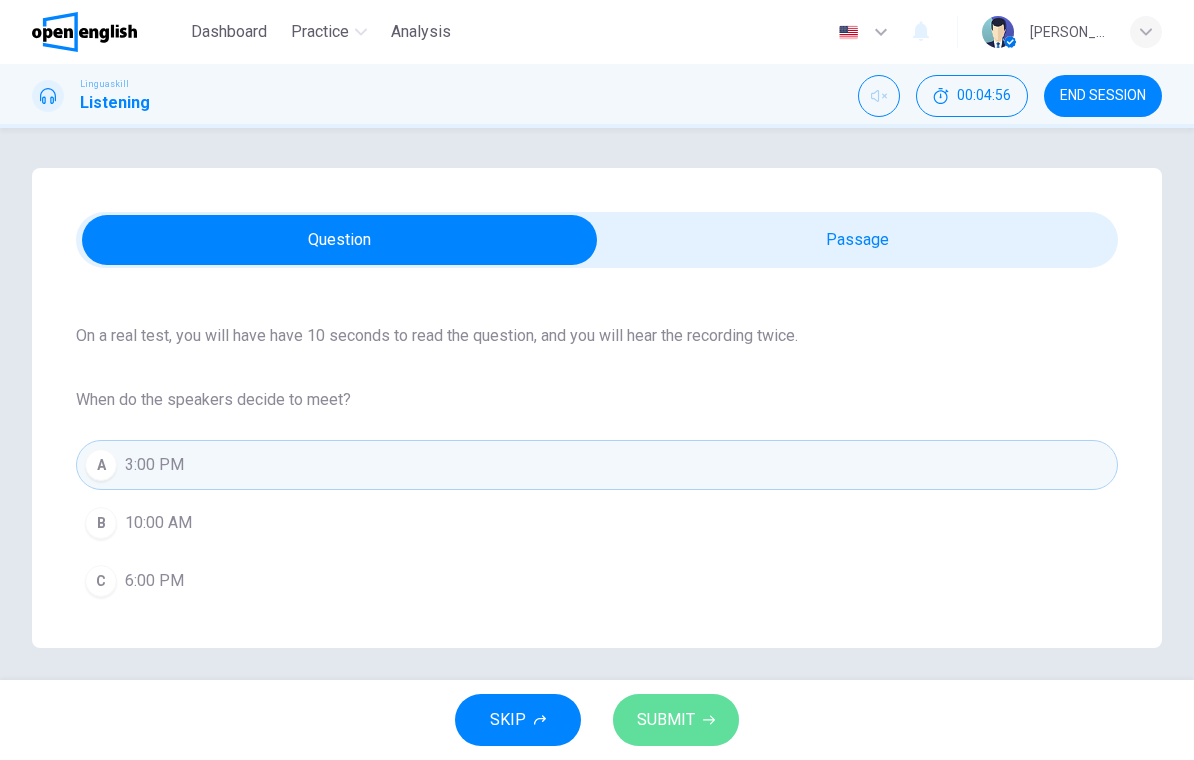 click on "SUBMIT" at bounding box center [666, 720] 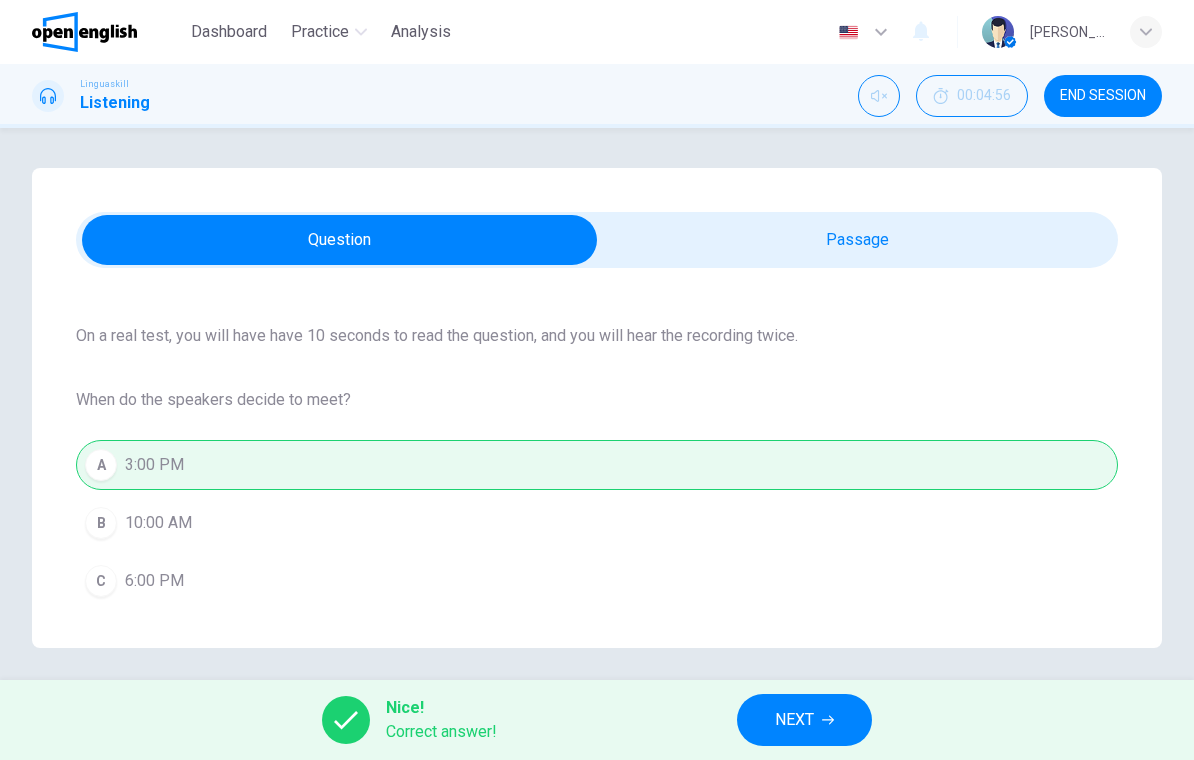 click on "NEXT" at bounding box center [804, 720] 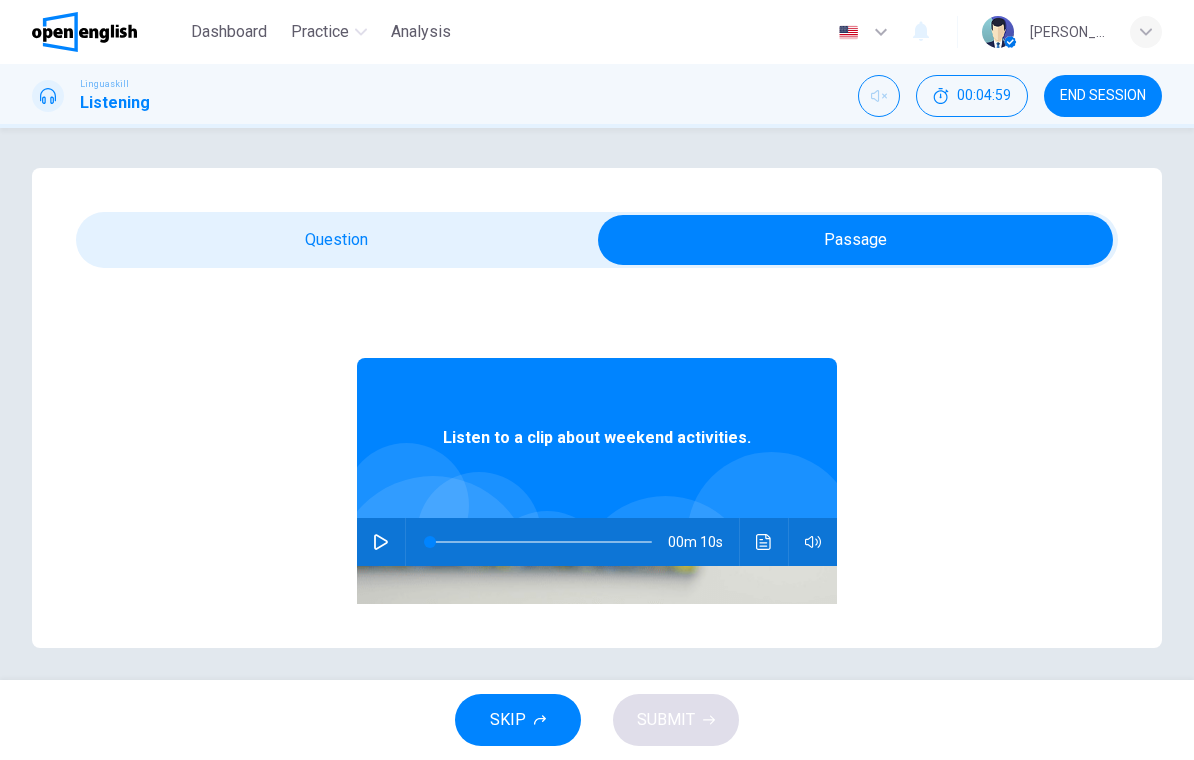 click 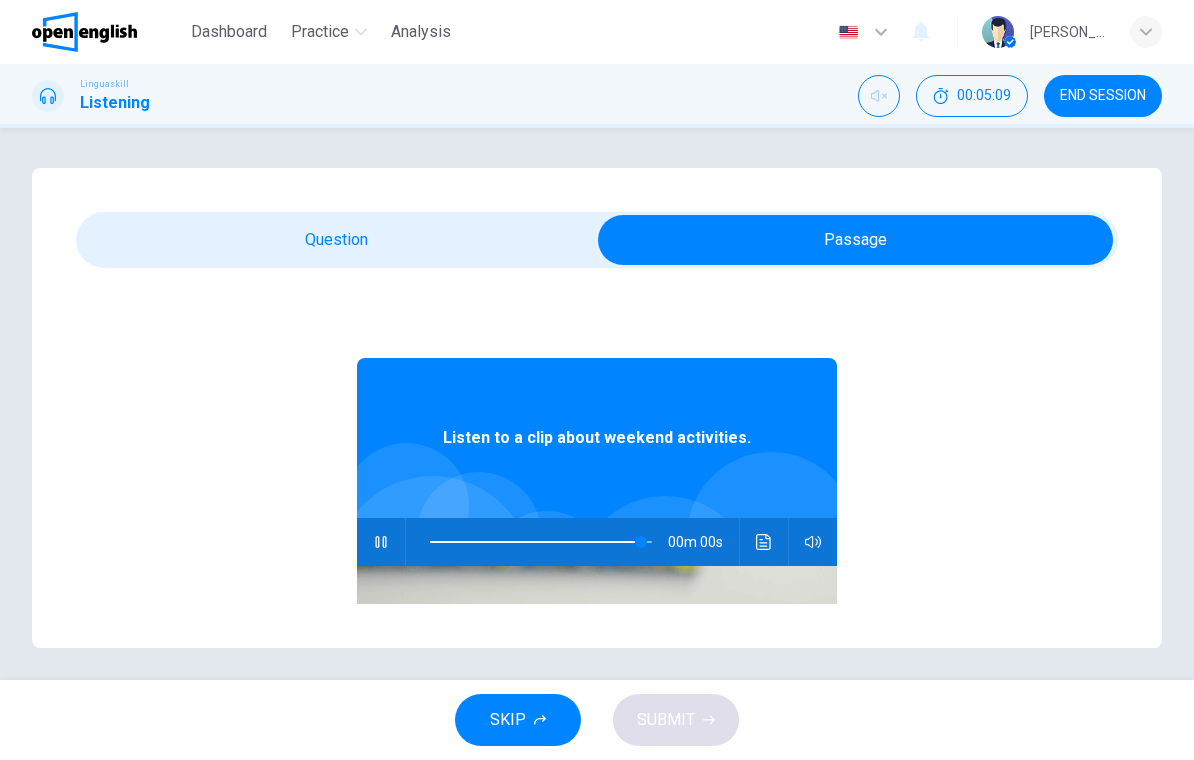 type on "*" 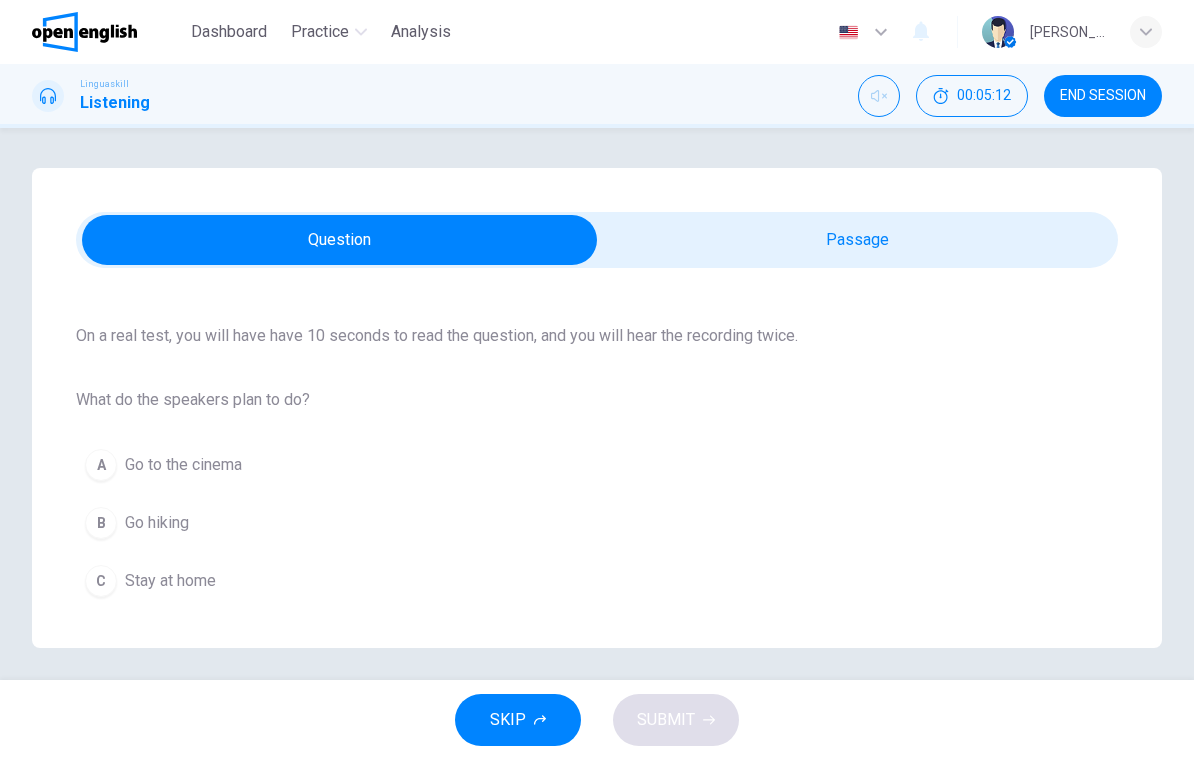 scroll, scrollTop: 128, scrollLeft: 0, axis: vertical 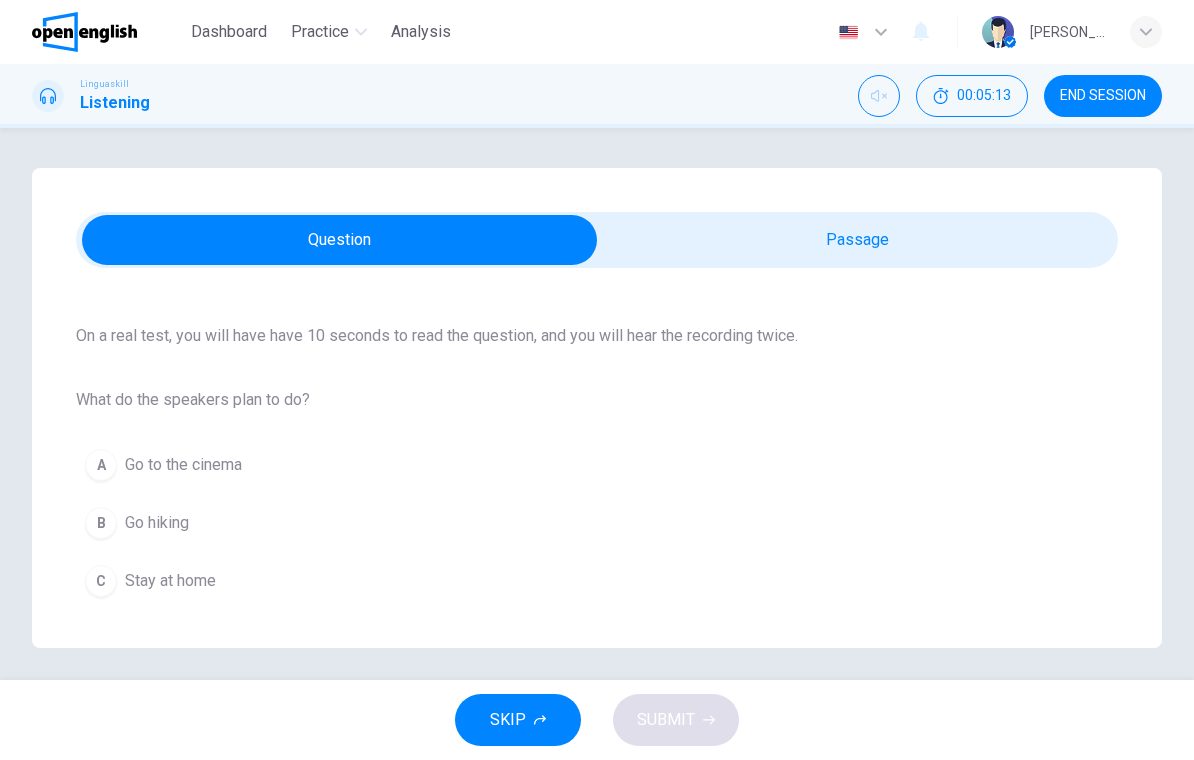 click on "Go hiking" at bounding box center [157, 523] 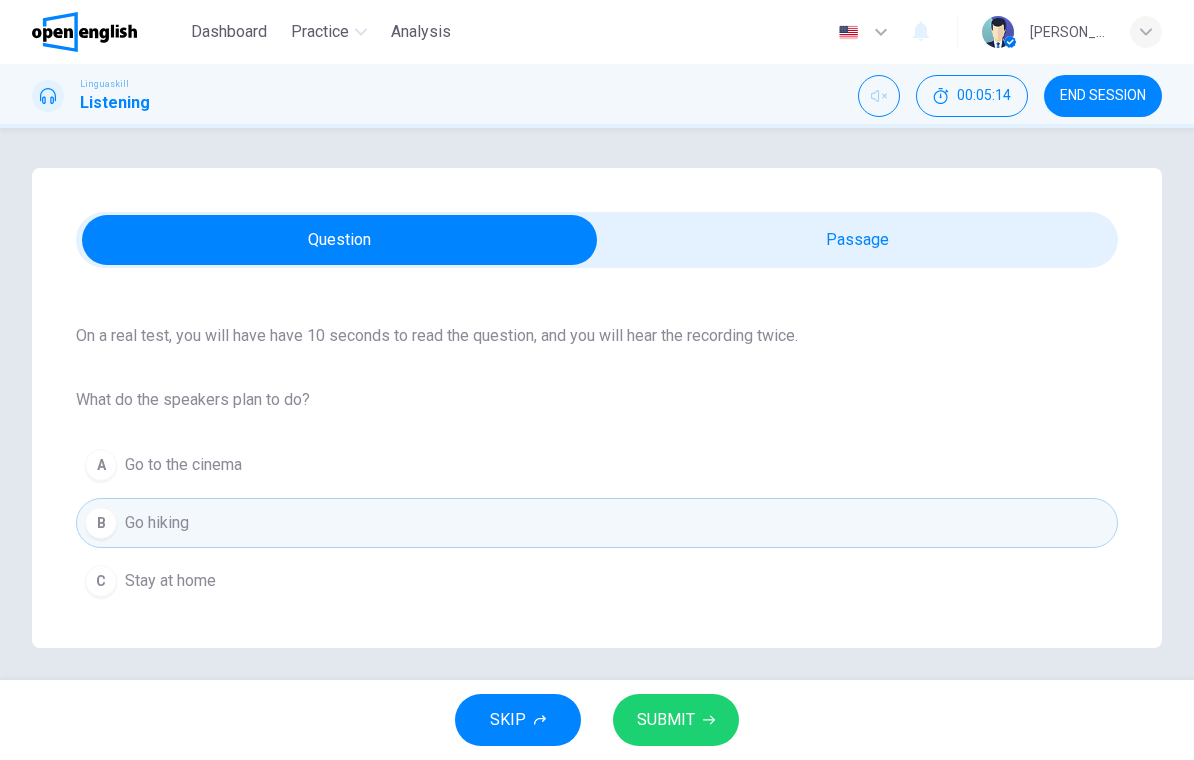 click on "SUBMIT" at bounding box center (676, 720) 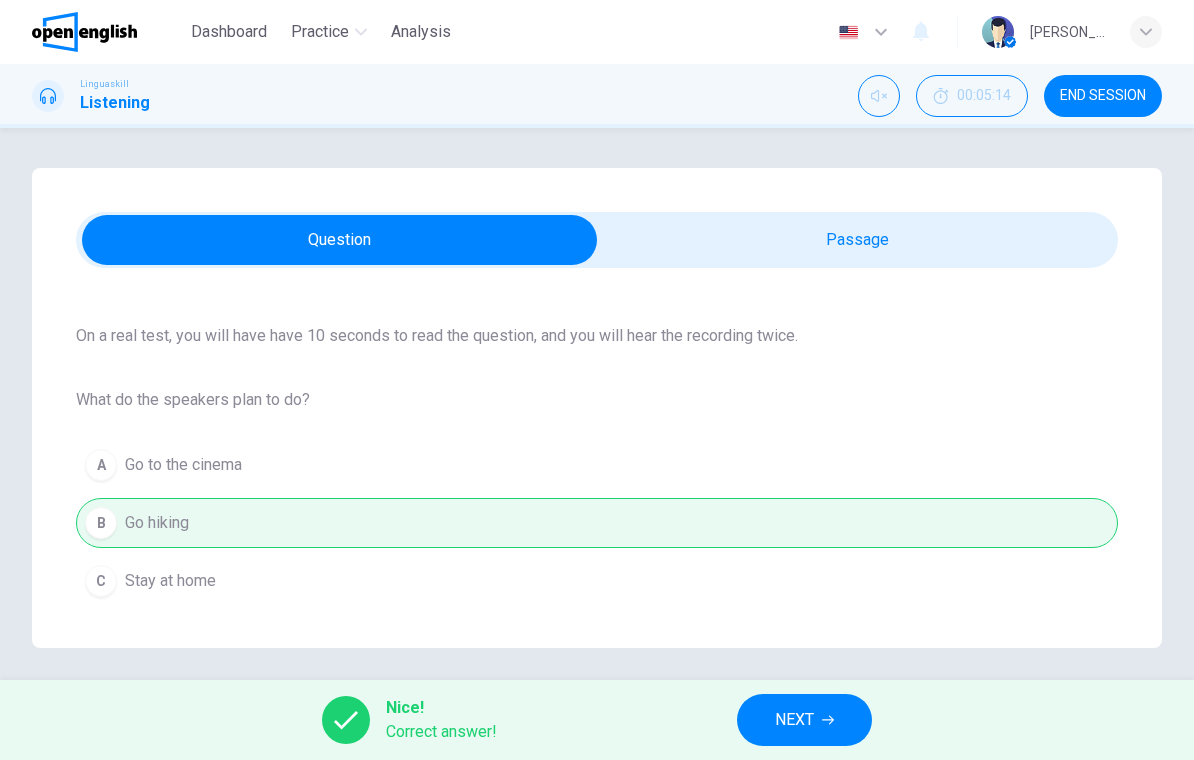 click on "NEXT" at bounding box center [804, 720] 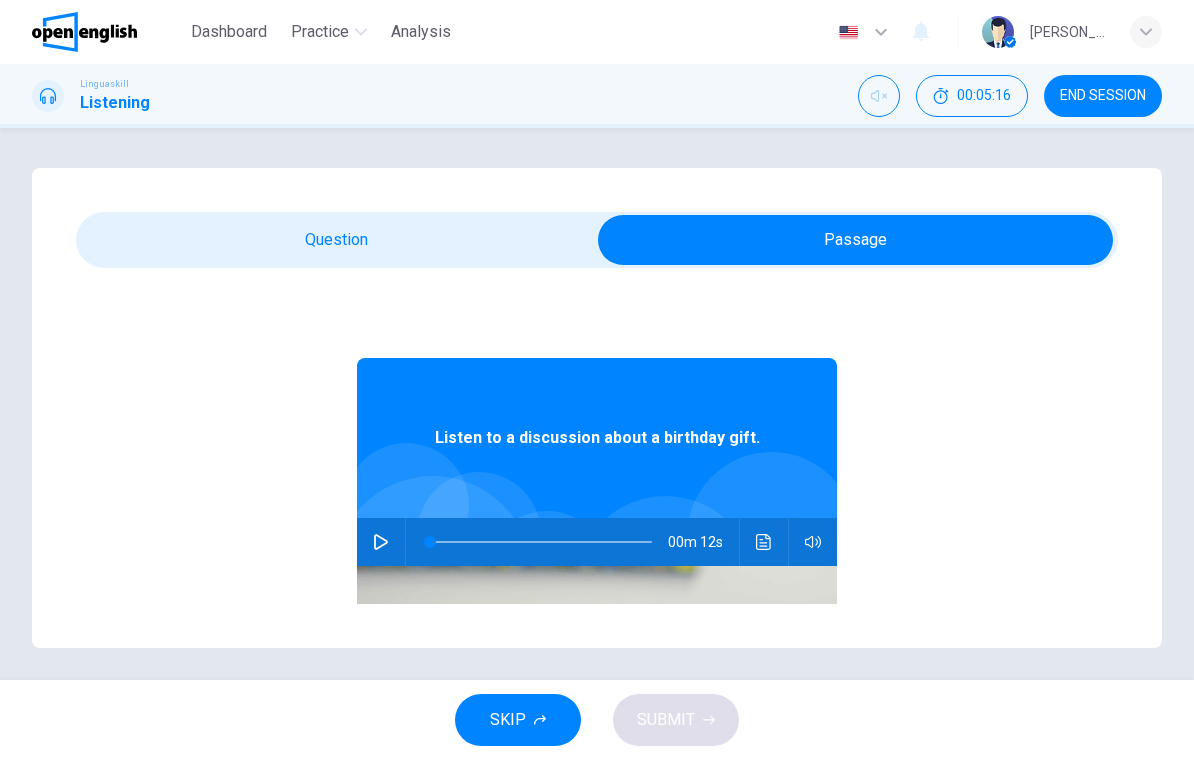 click at bounding box center [381, 542] 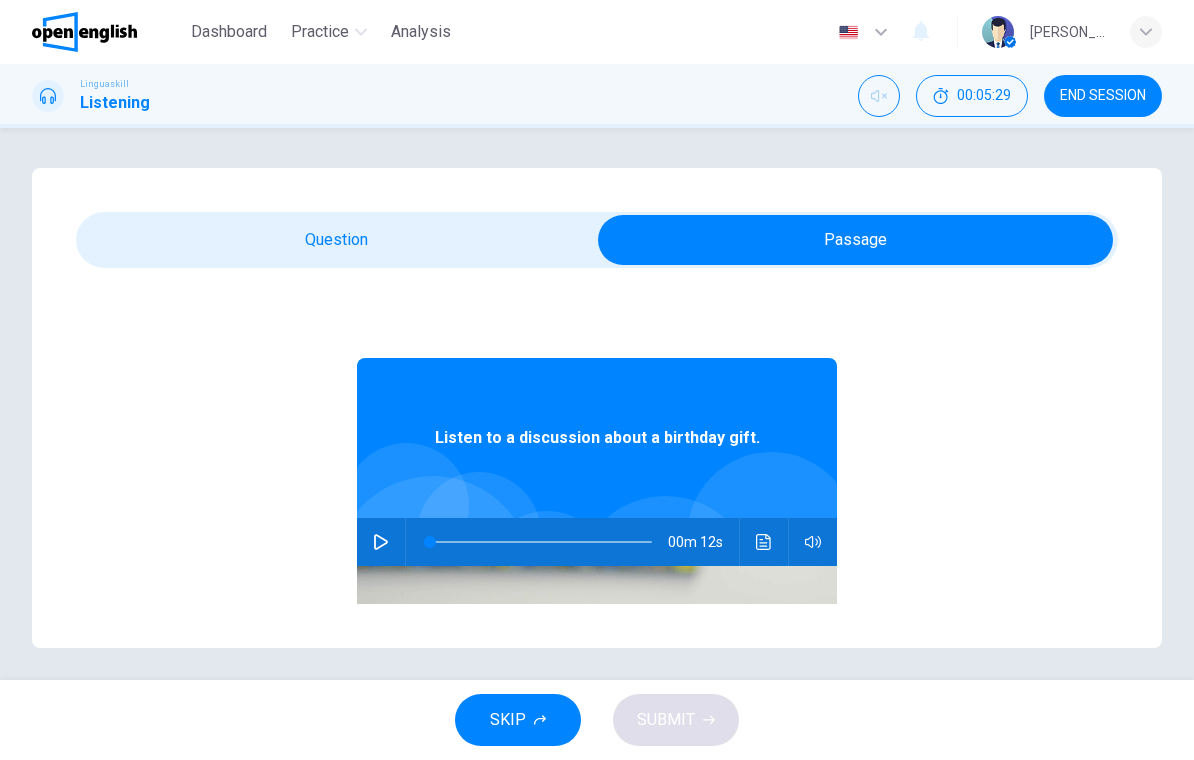 click 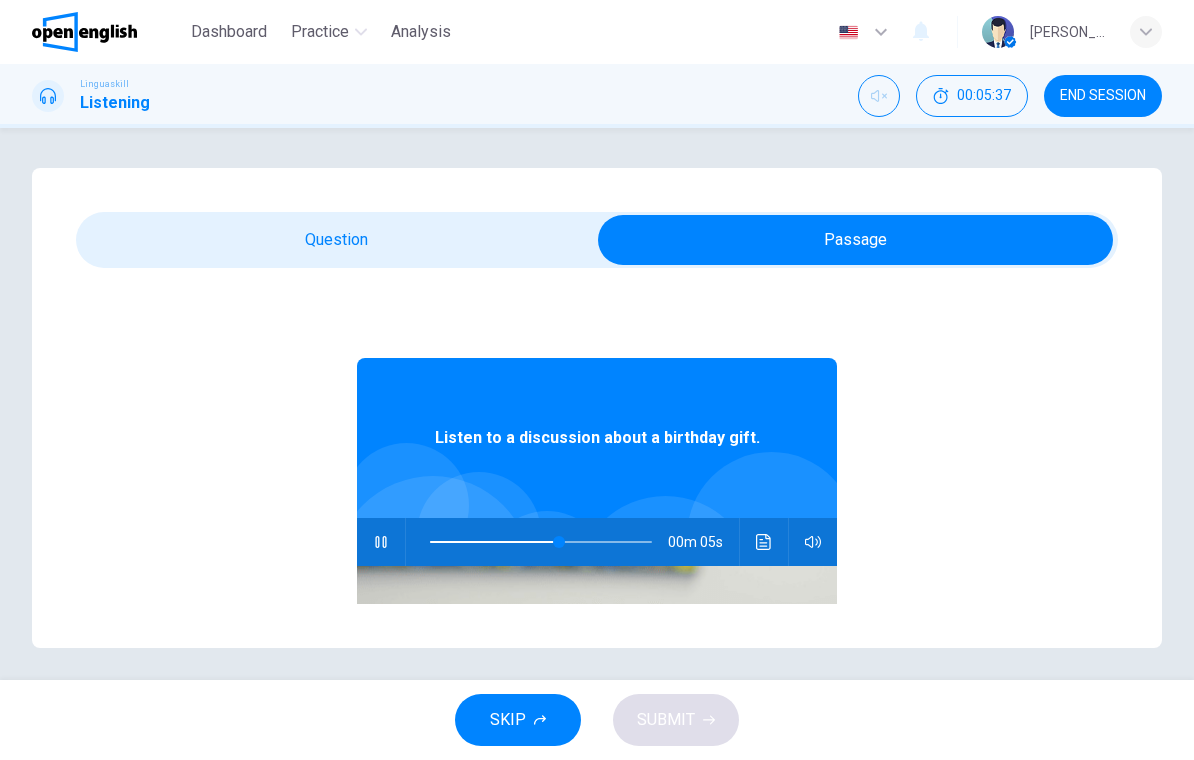 type on "**" 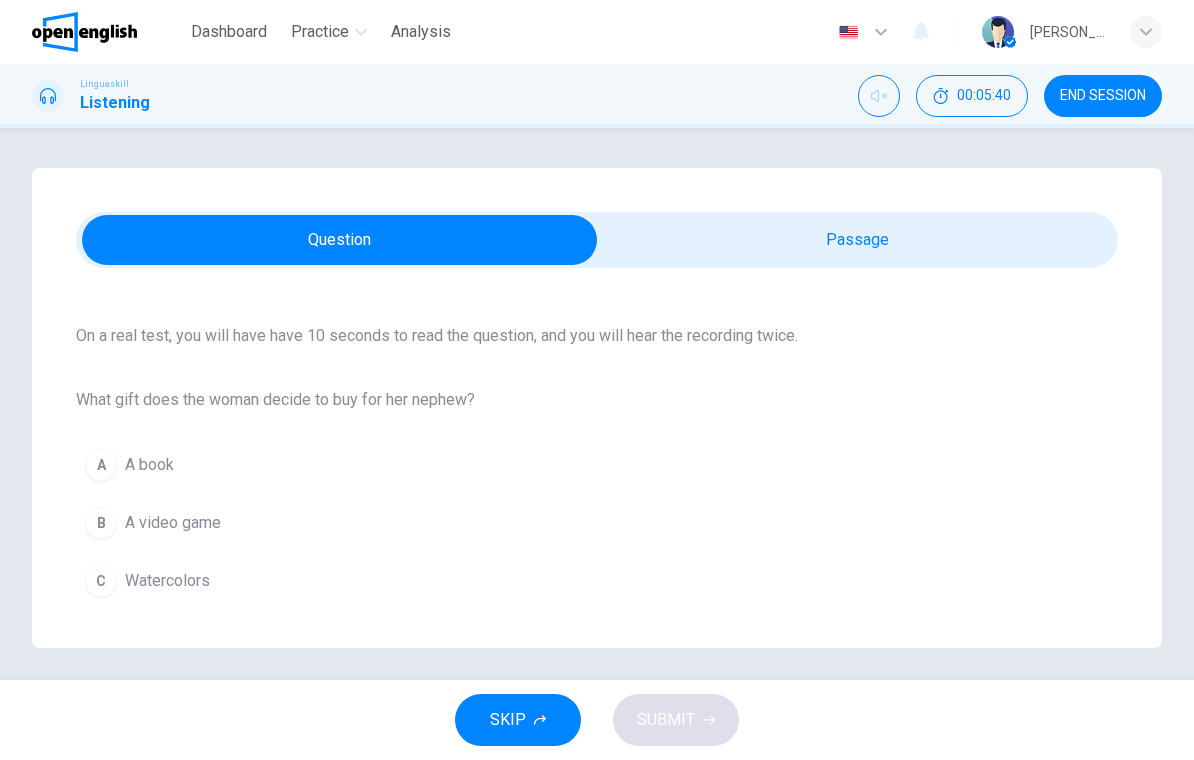 scroll, scrollTop: 128, scrollLeft: 0, axis: vertical 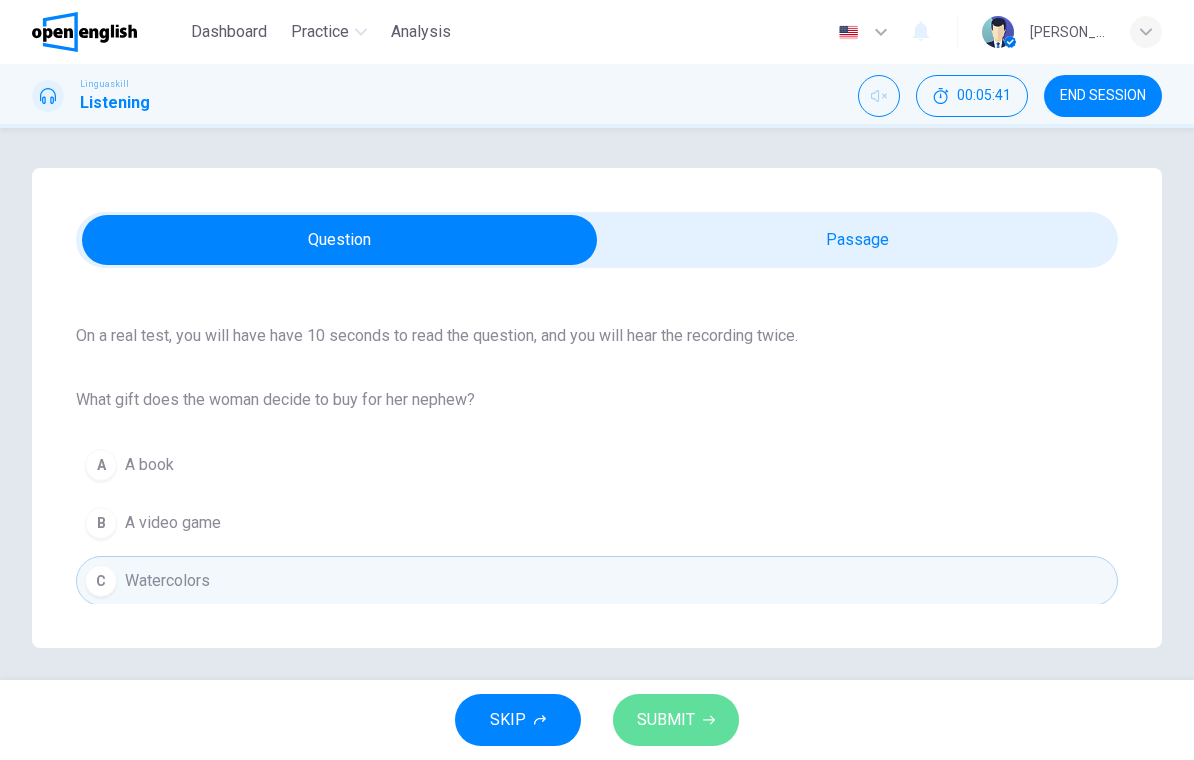 click on "SUBMIT" at bounding box center (676, 720) 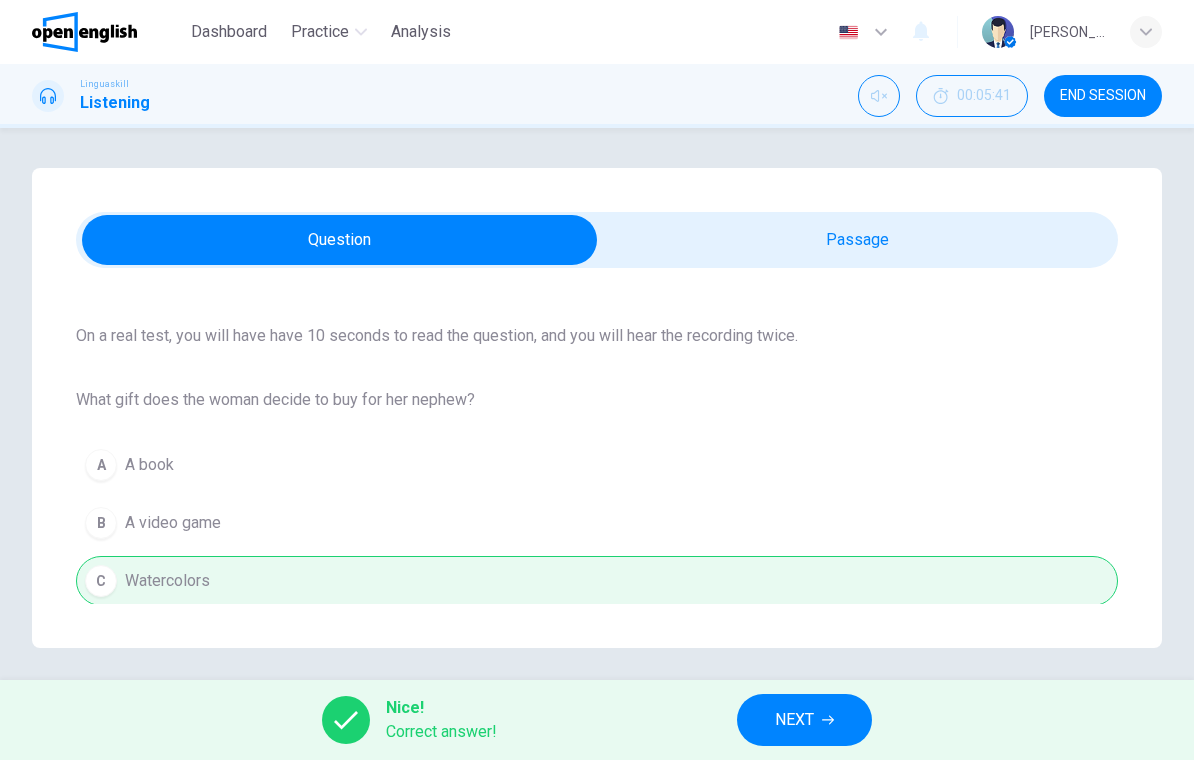 click on "NEXT" at bounding box center (794, 720) 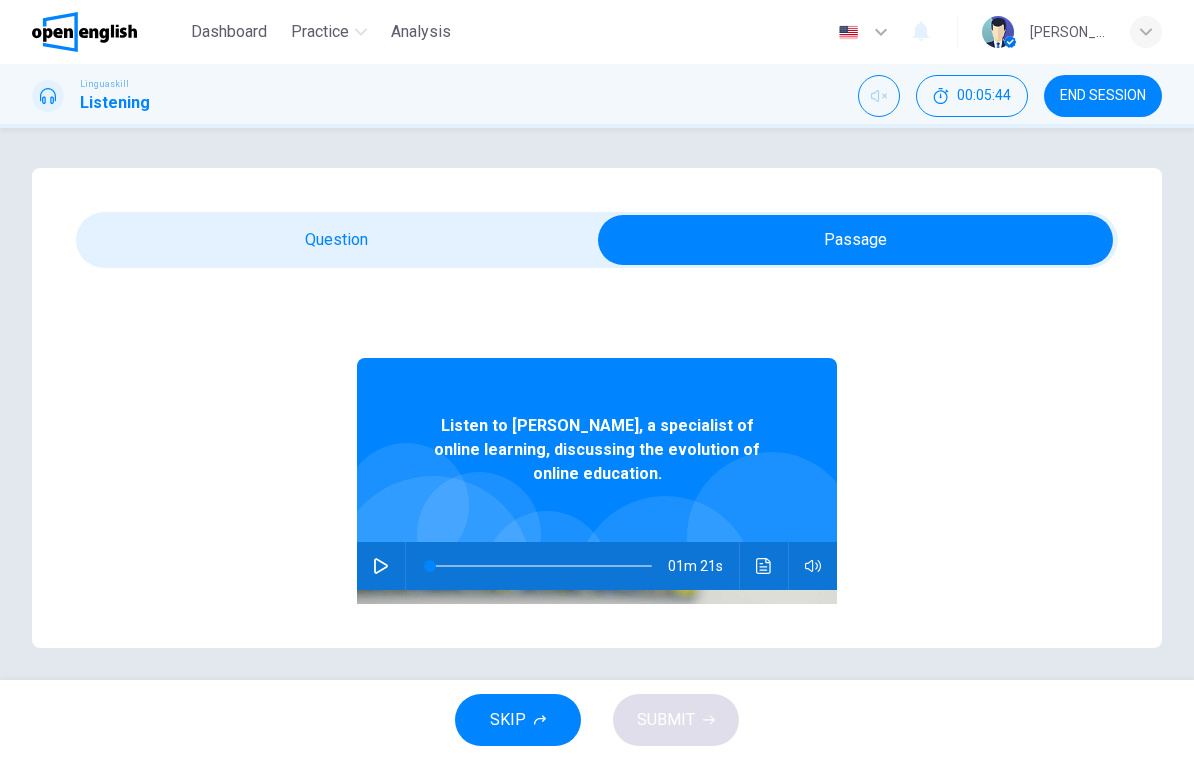 click 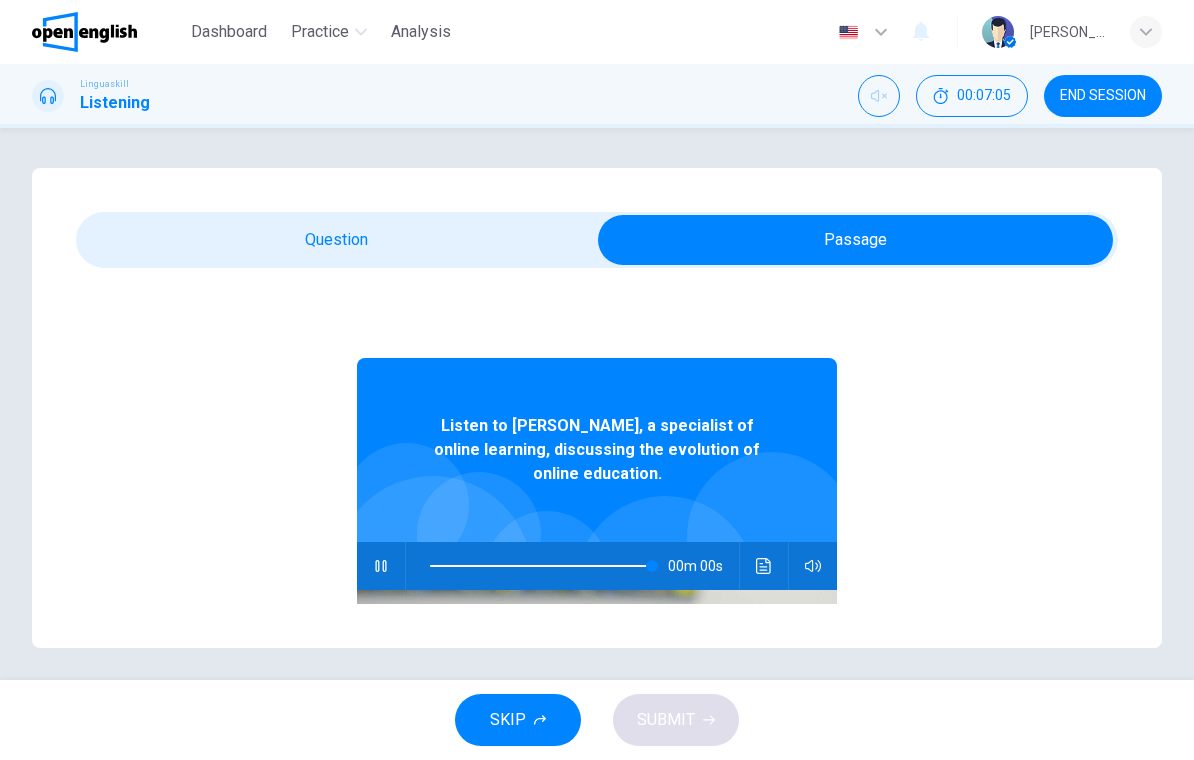 type on "*" 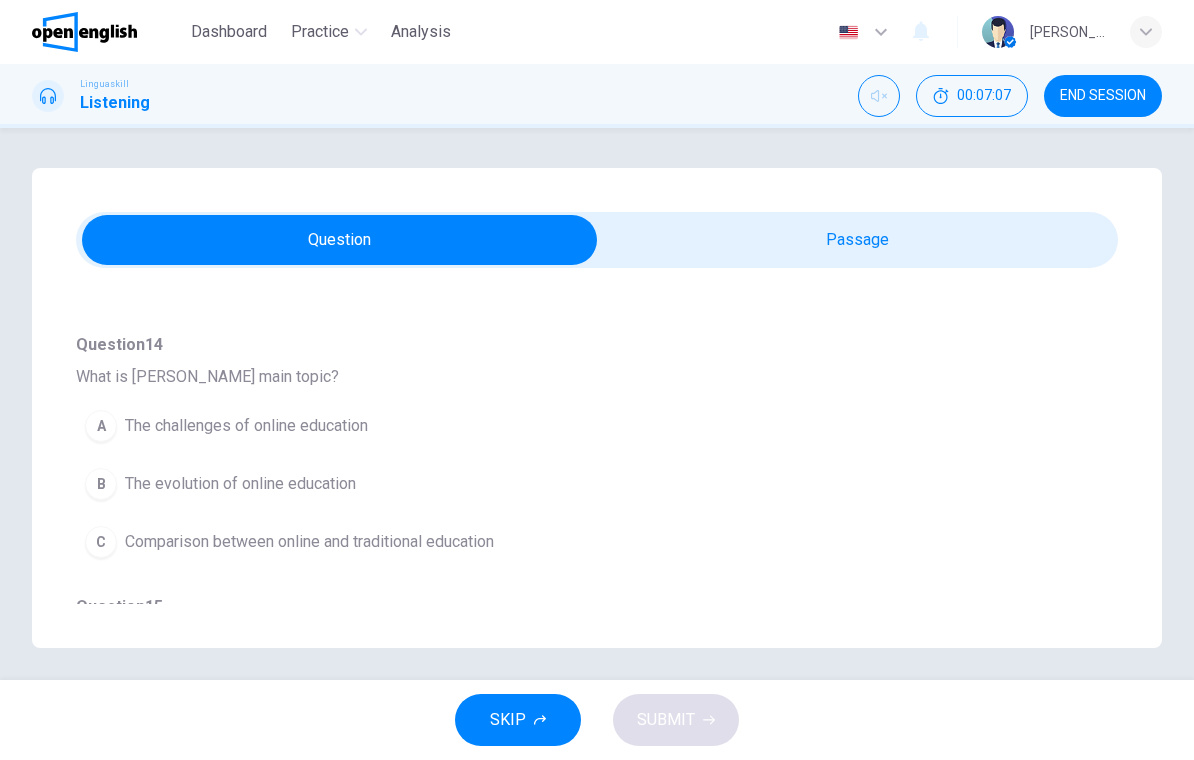 scroll, scrollTop: 159, scrollLeft: 0, axis: vertical 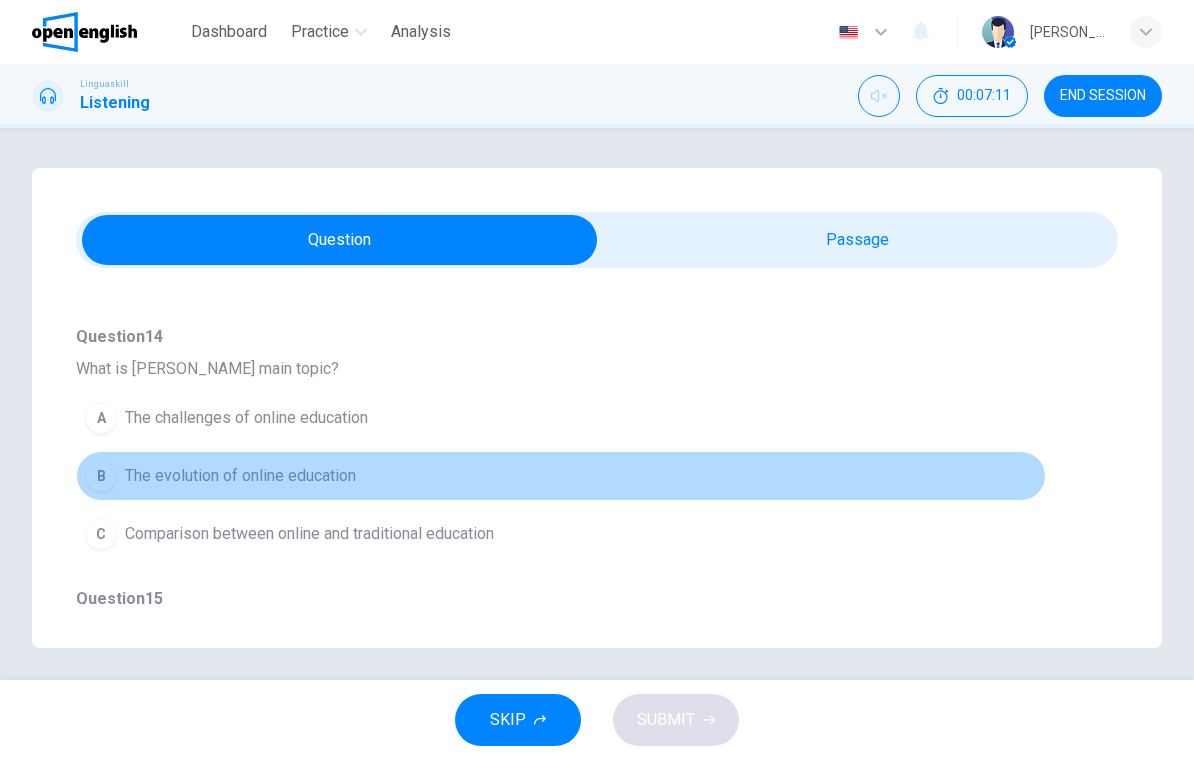 click on "The evolution of online education" at bounding box center (240, 476) 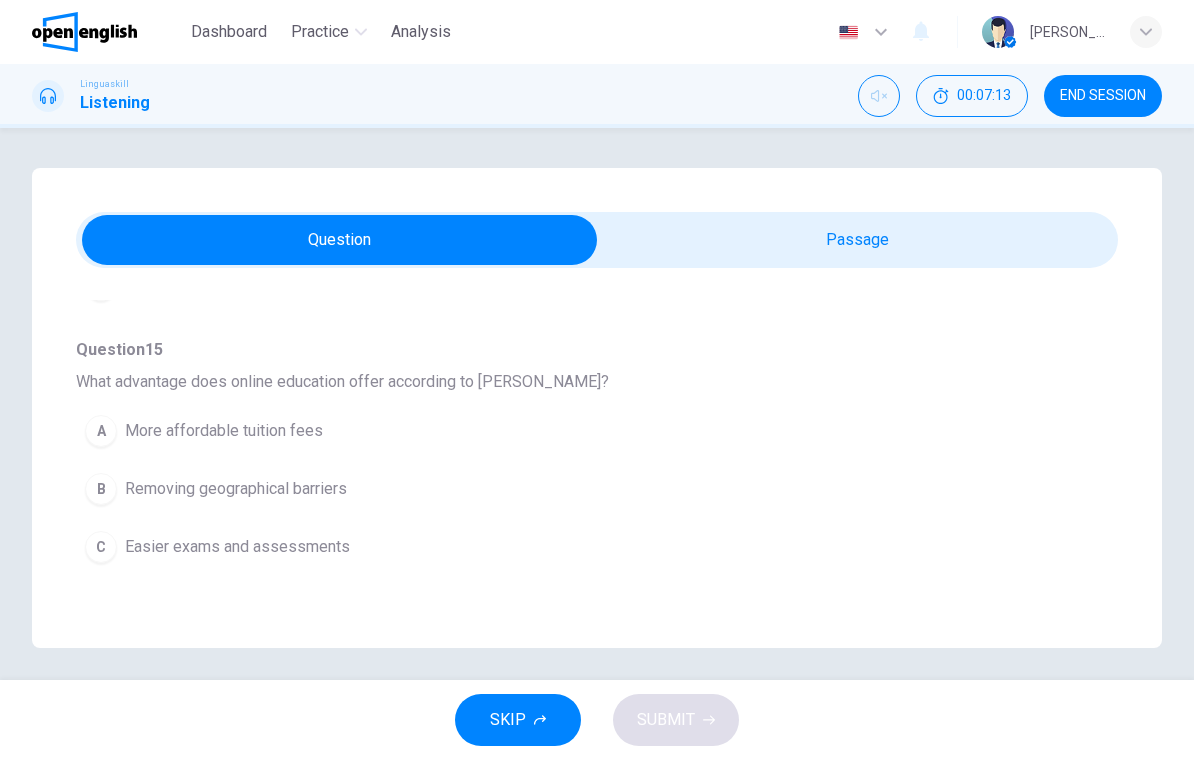 scroll, scrollTop: 410, scrollLeft: 0, axis: vertical 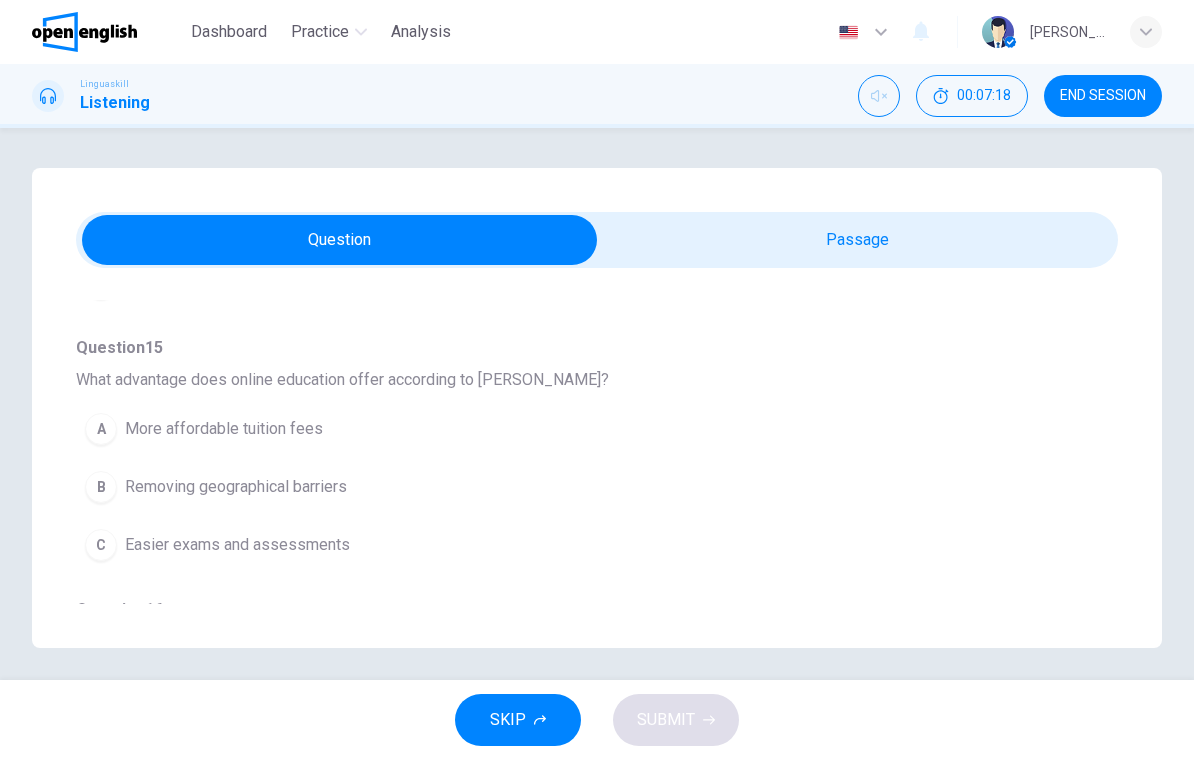 click on "Removing geographical barriers" at bounding box center (236, 487) 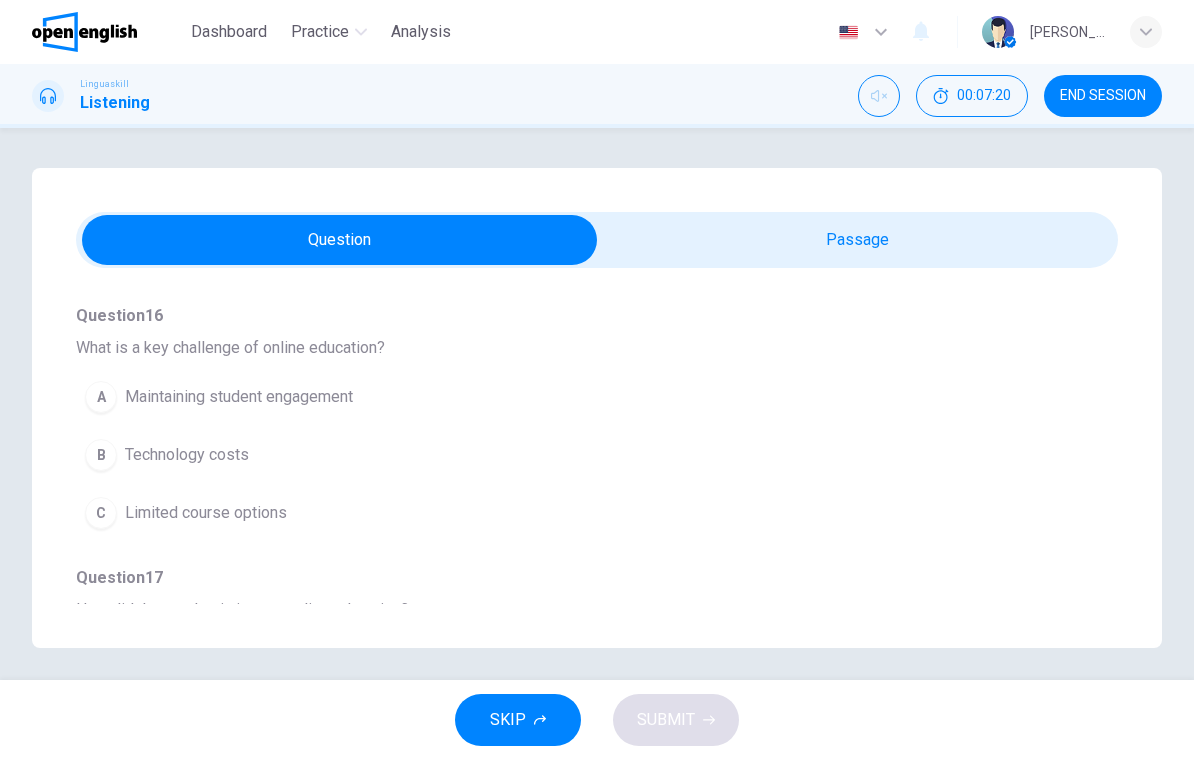 scroll, scrollTop: 705, scrollLeft: 0, axis: vertical 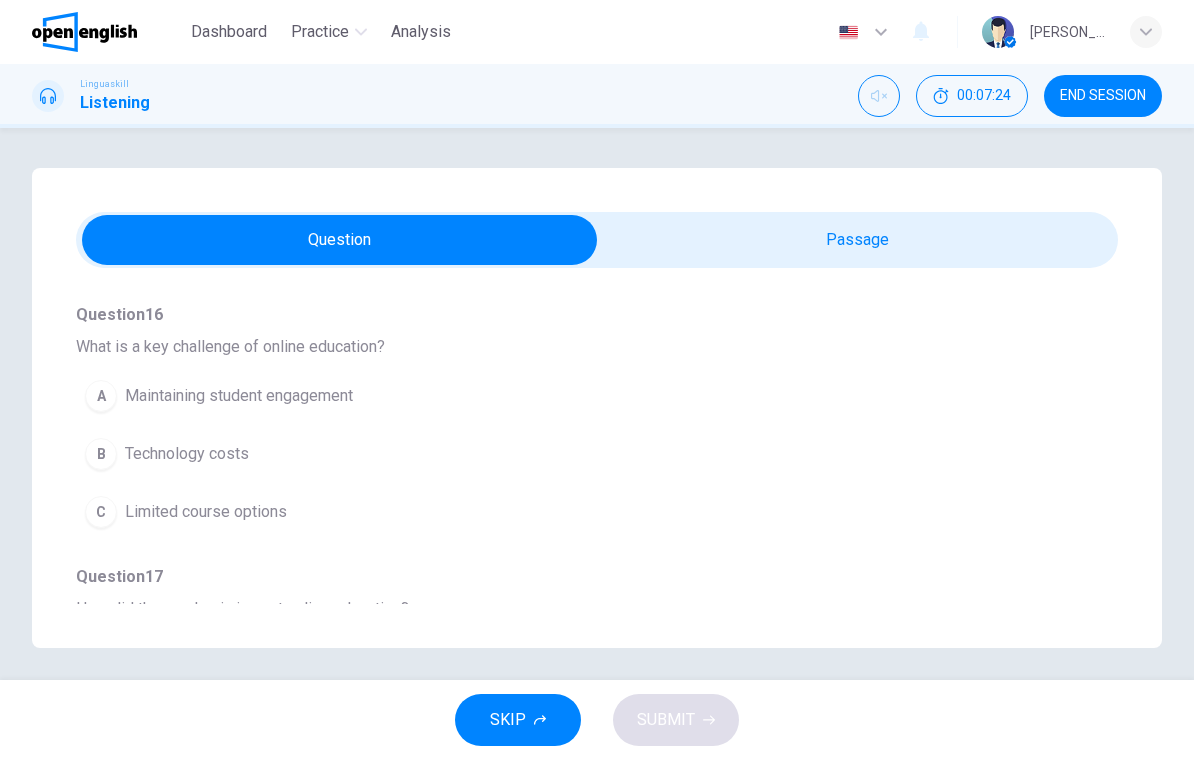 click on "A Maintaining student engagement" at bounding box center [561, 396] 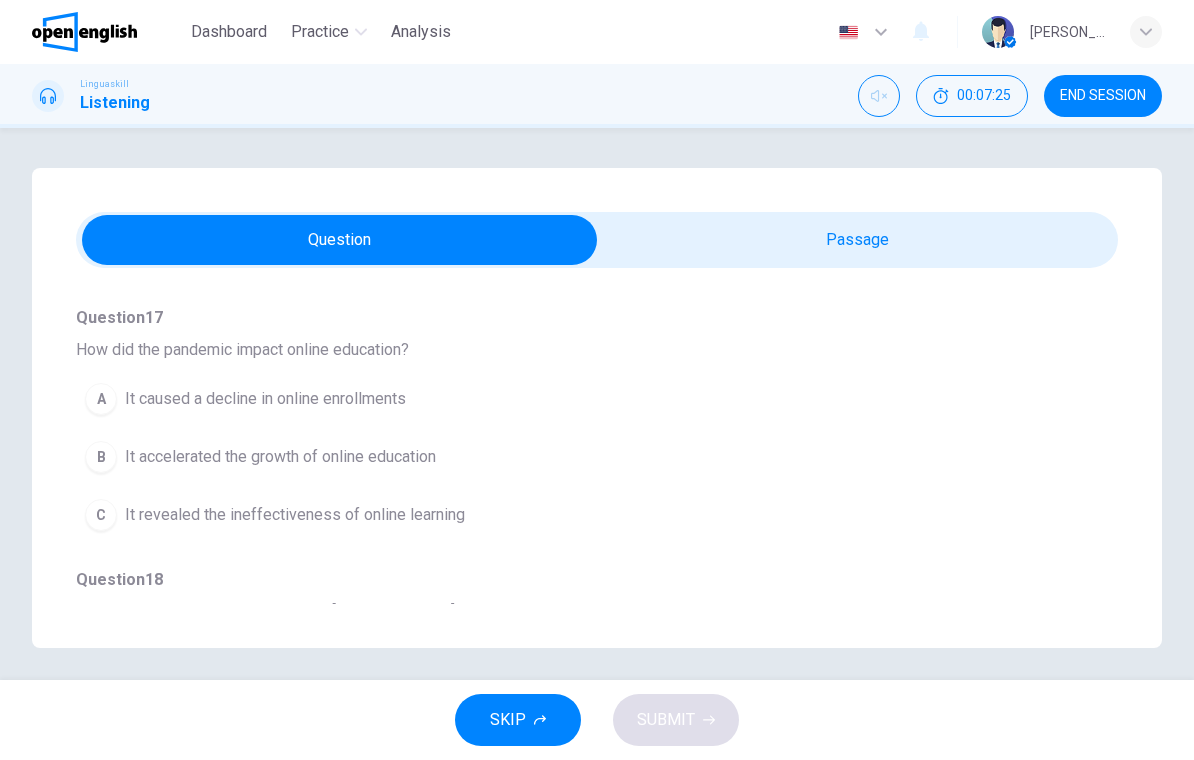 scroll, scrollTop: 966, scrollLeft: 0, axis: vertical 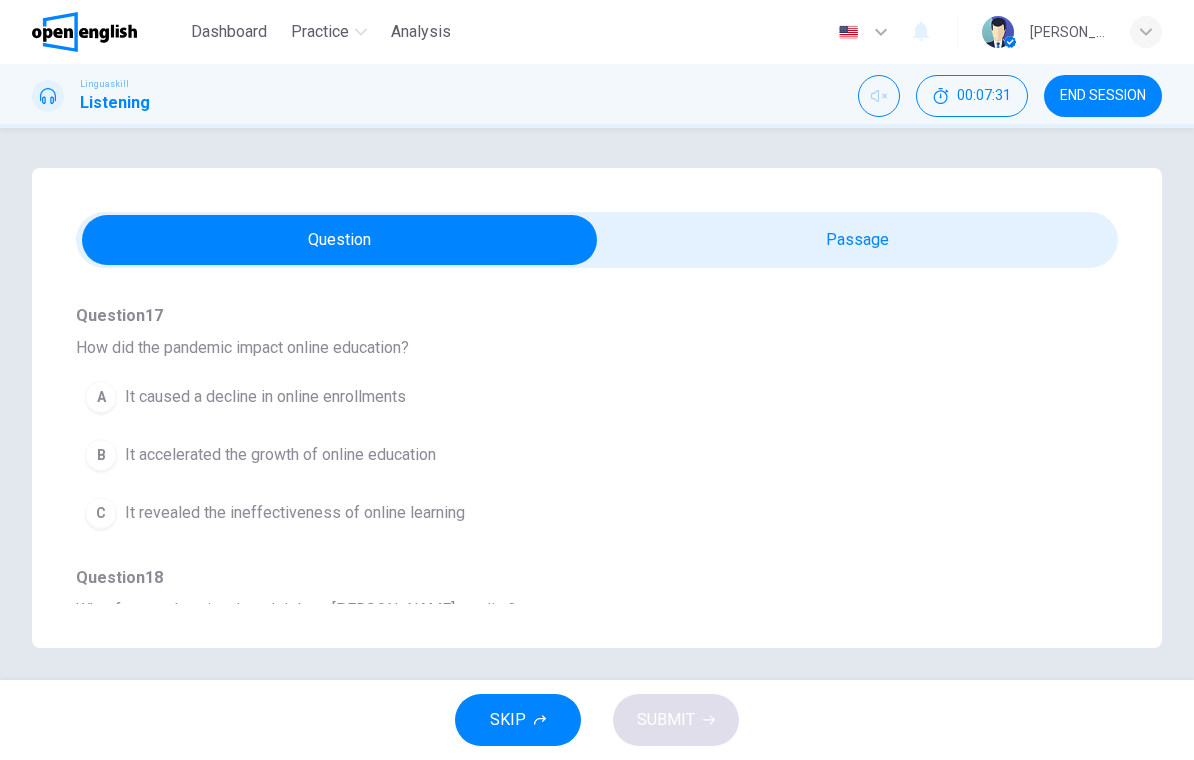 click on "It accelerated the growth of online education" at bounding box center (280, 455) 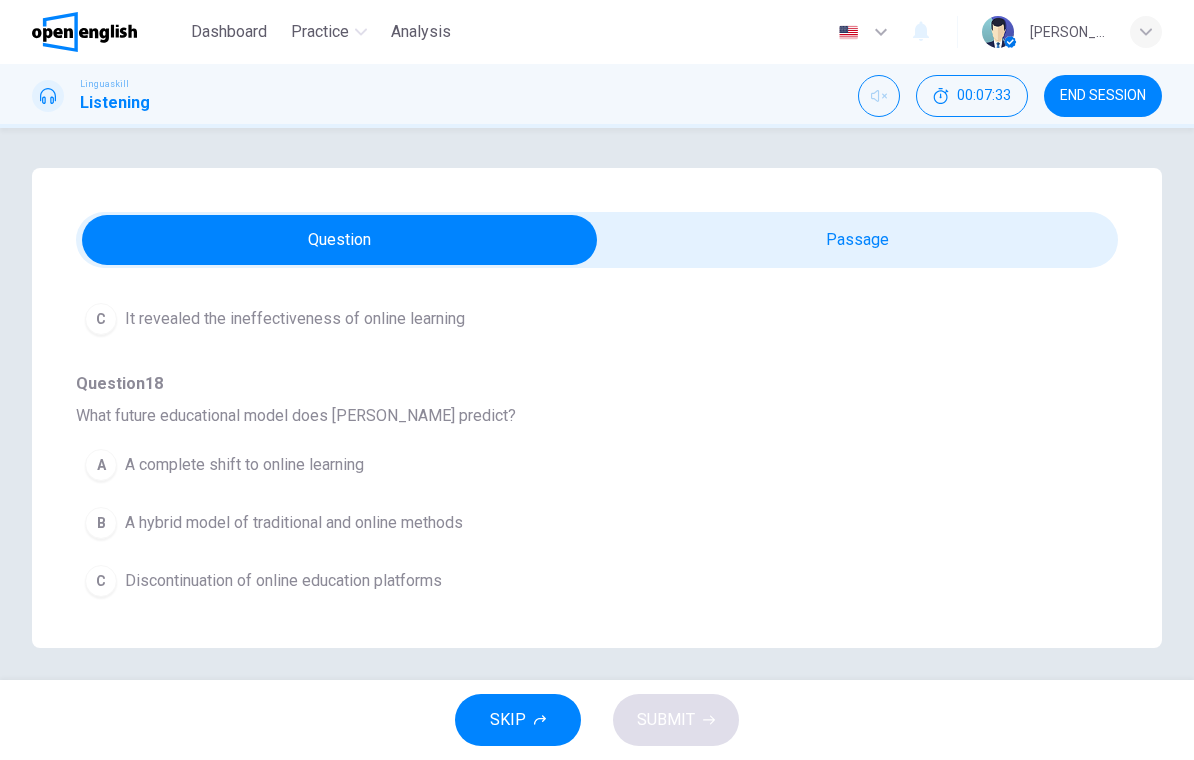scroll, scrollTop: 1160, scrollLeft: 0, axis: vertical 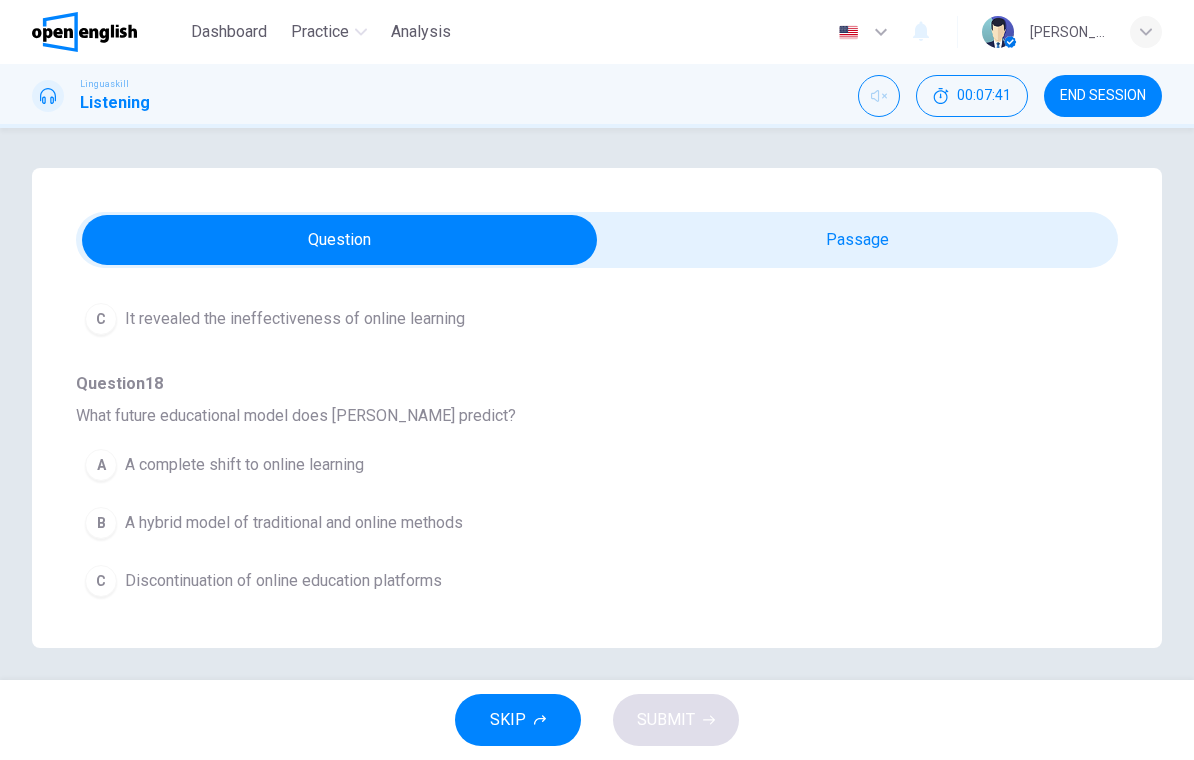 click on "B A hybrid model of traditional and online methods" at bounding box center [561, 523] 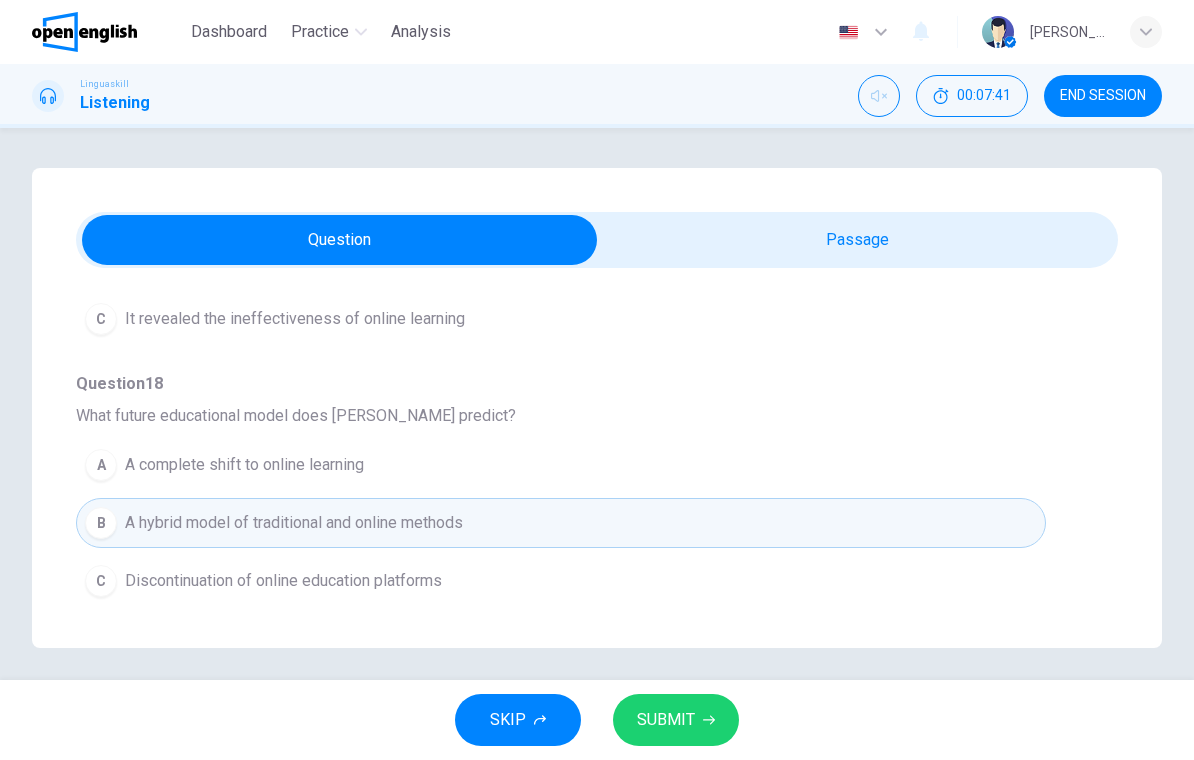 click on "SUBMIT" at bounding box center (666, 720) 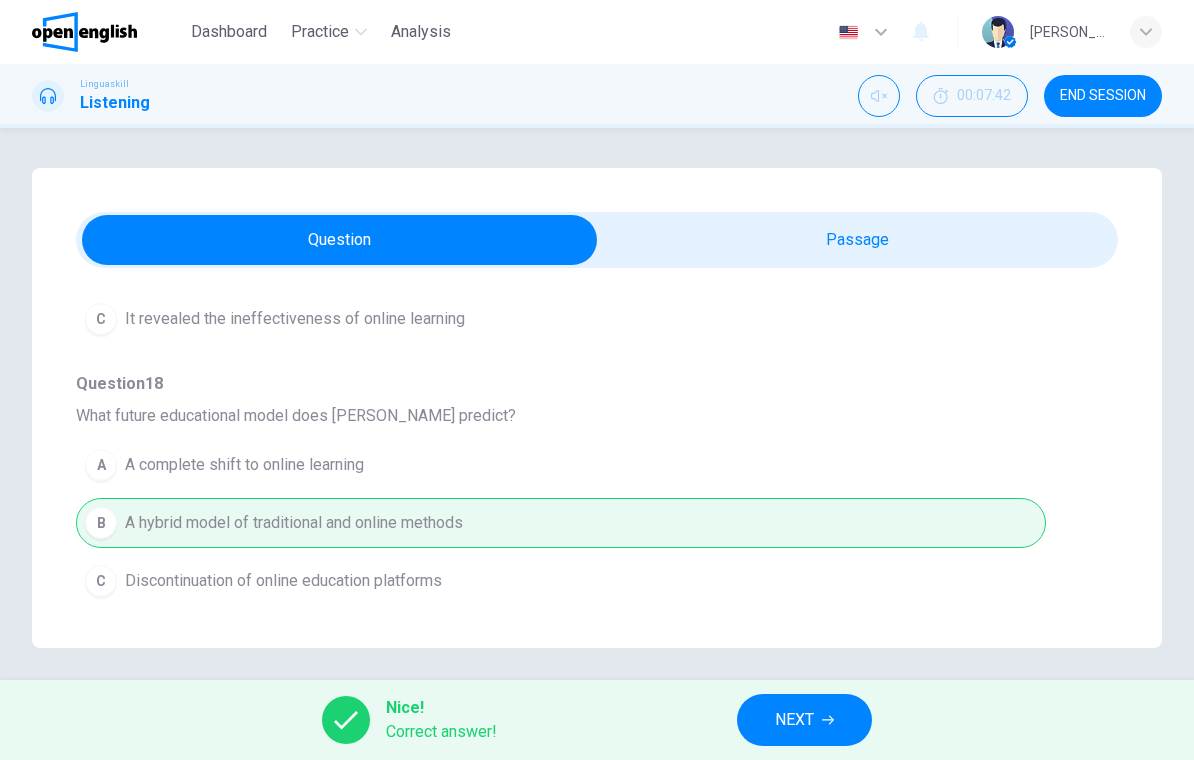 scroll, scrollTop: 1161, scrollLeft: 0, axis: vertical 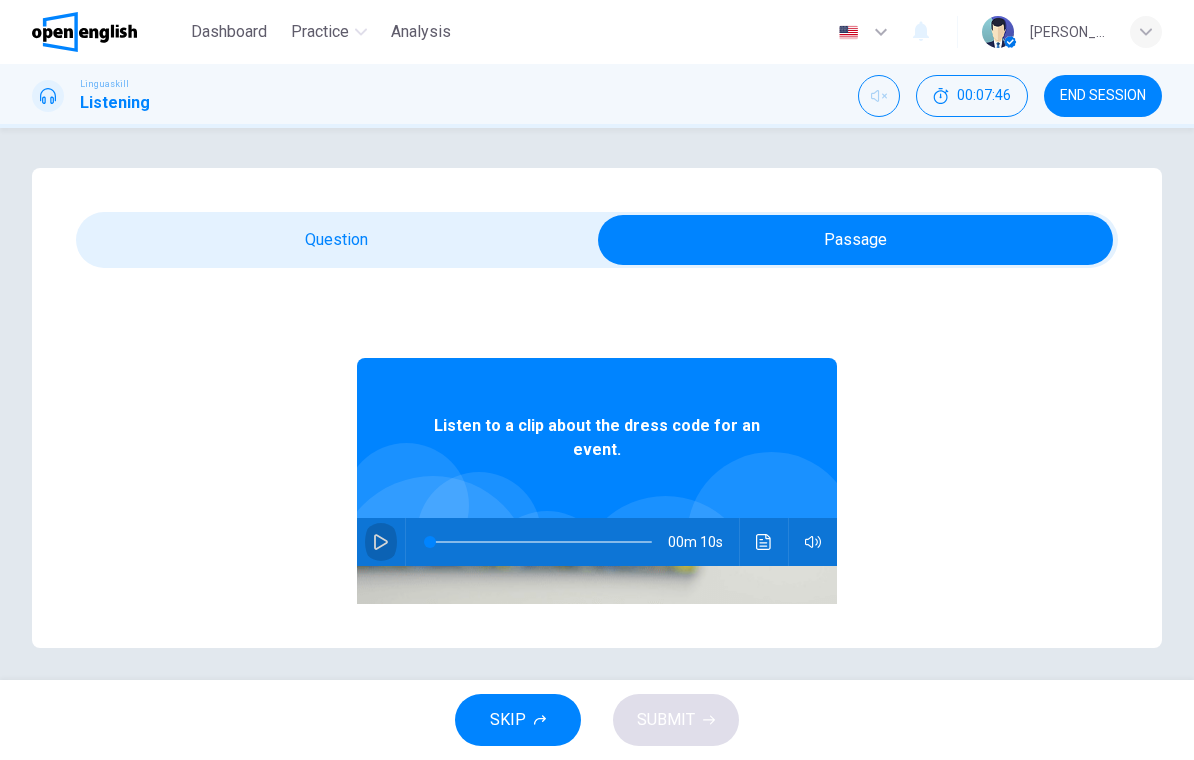 click 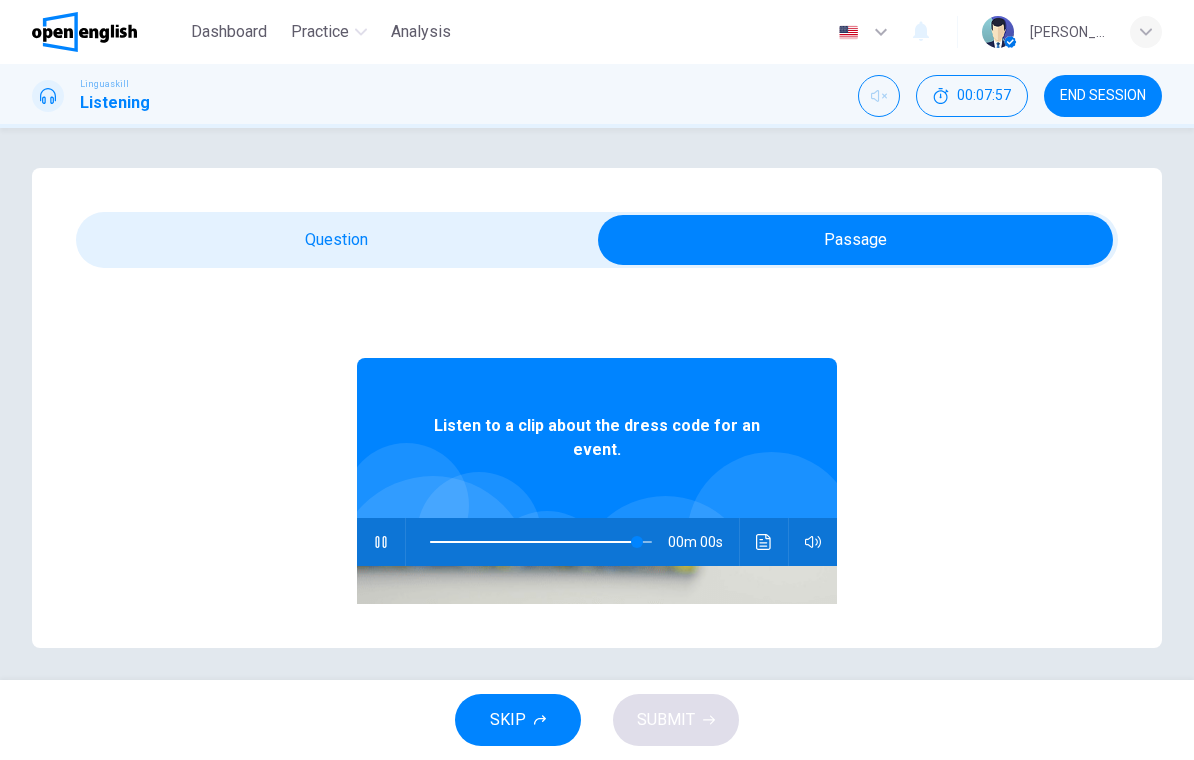 type on "*" 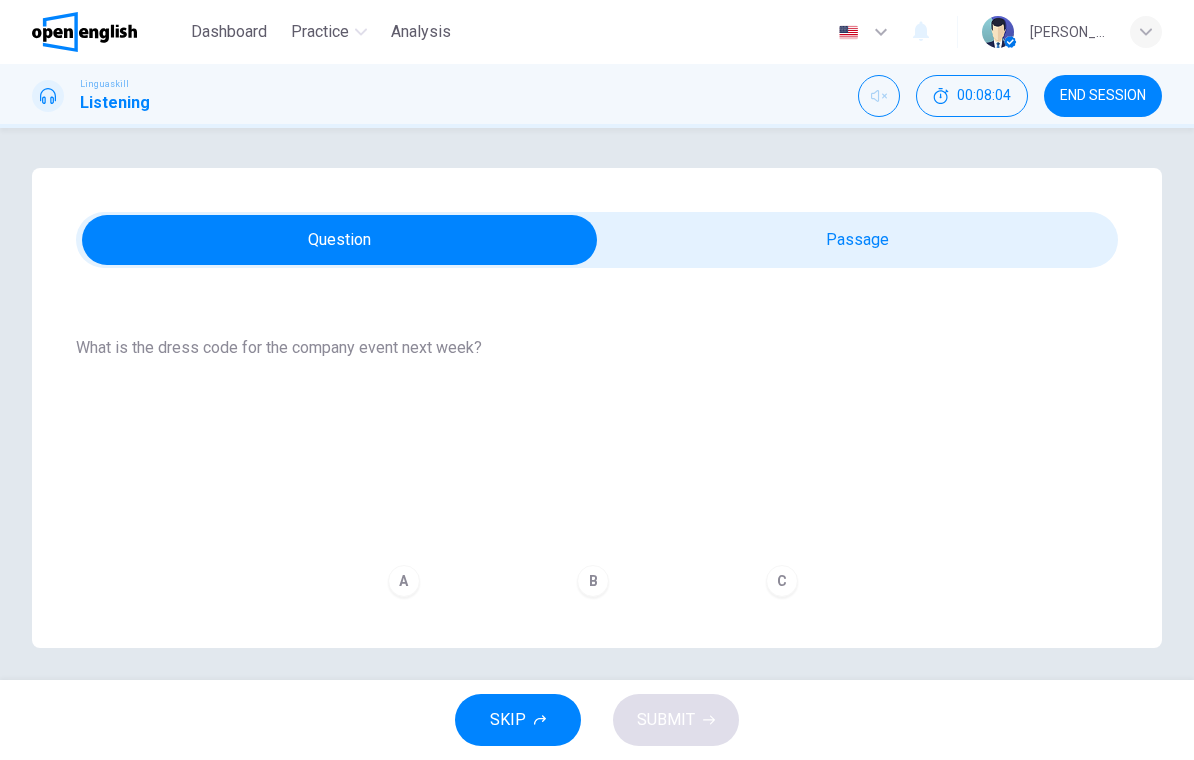scroll, scrollTop: 180, scrollLeft: 0, axis: vertical 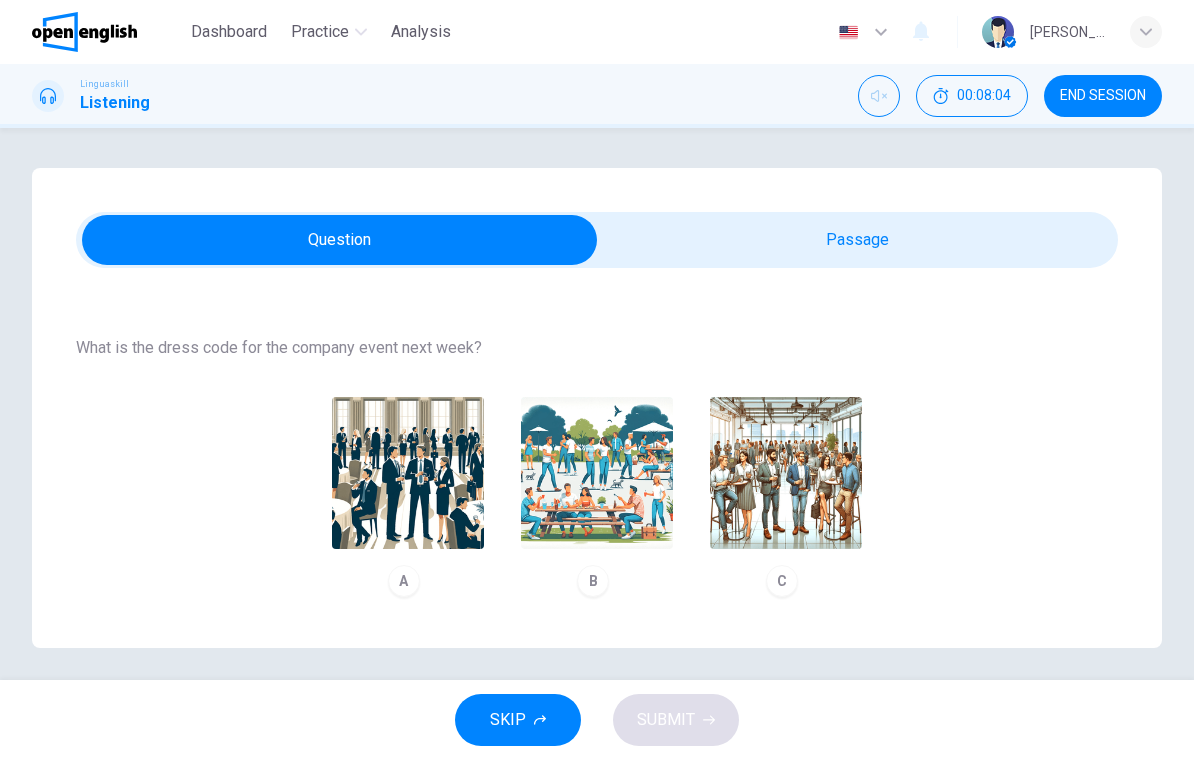 click at bounding box center [786, 473] 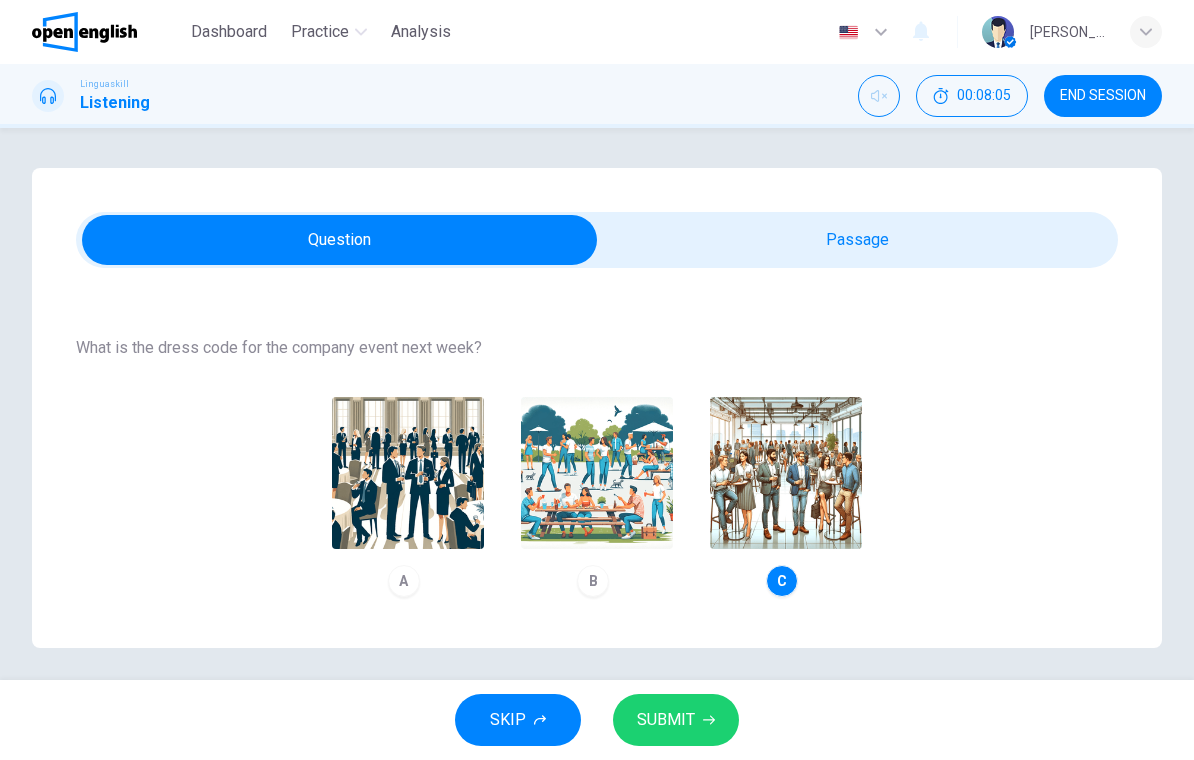 click 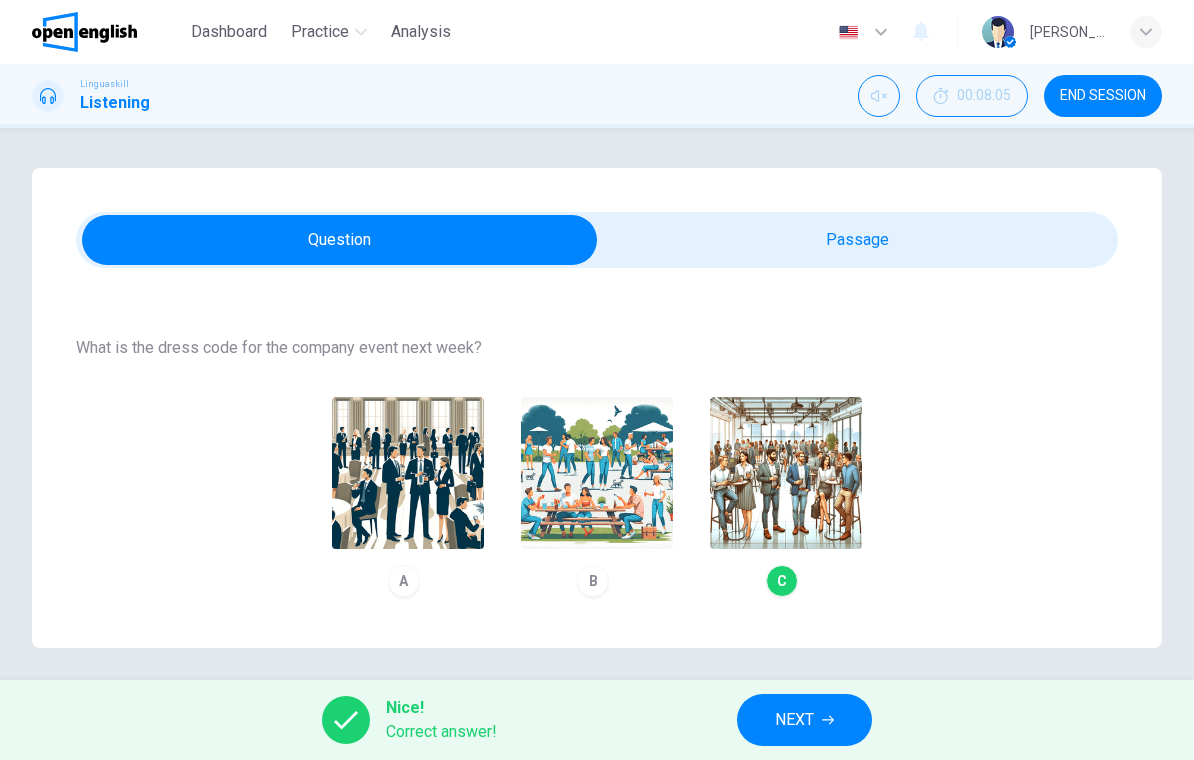 click on "NEXT" at bounding box center [804, 720] 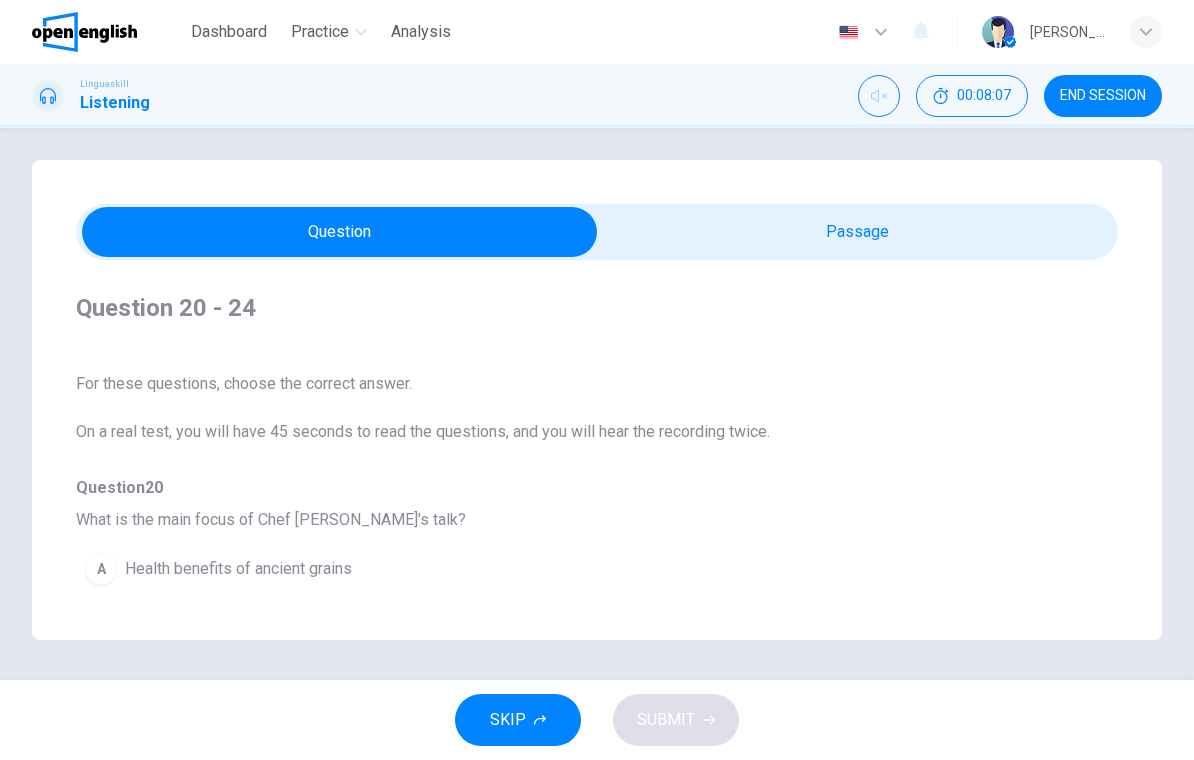 scroll, scrollTop: 8, scrollLeft: 0, axis: vertical 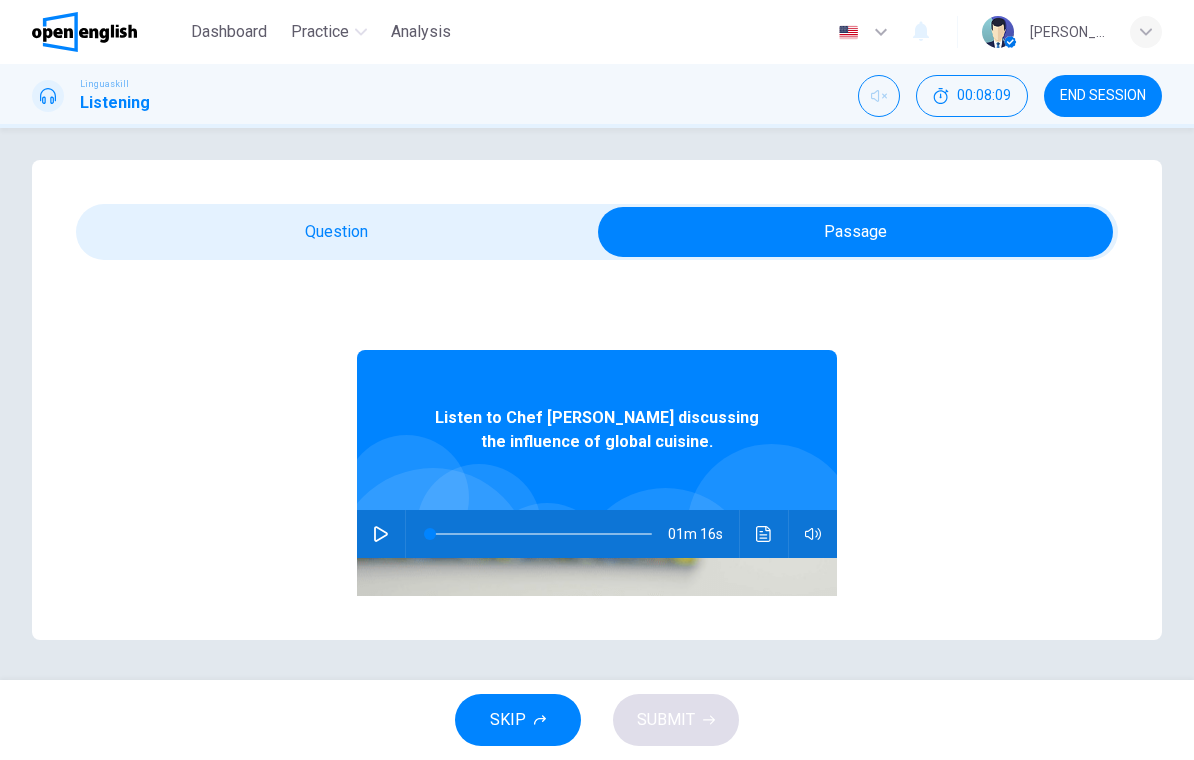 click 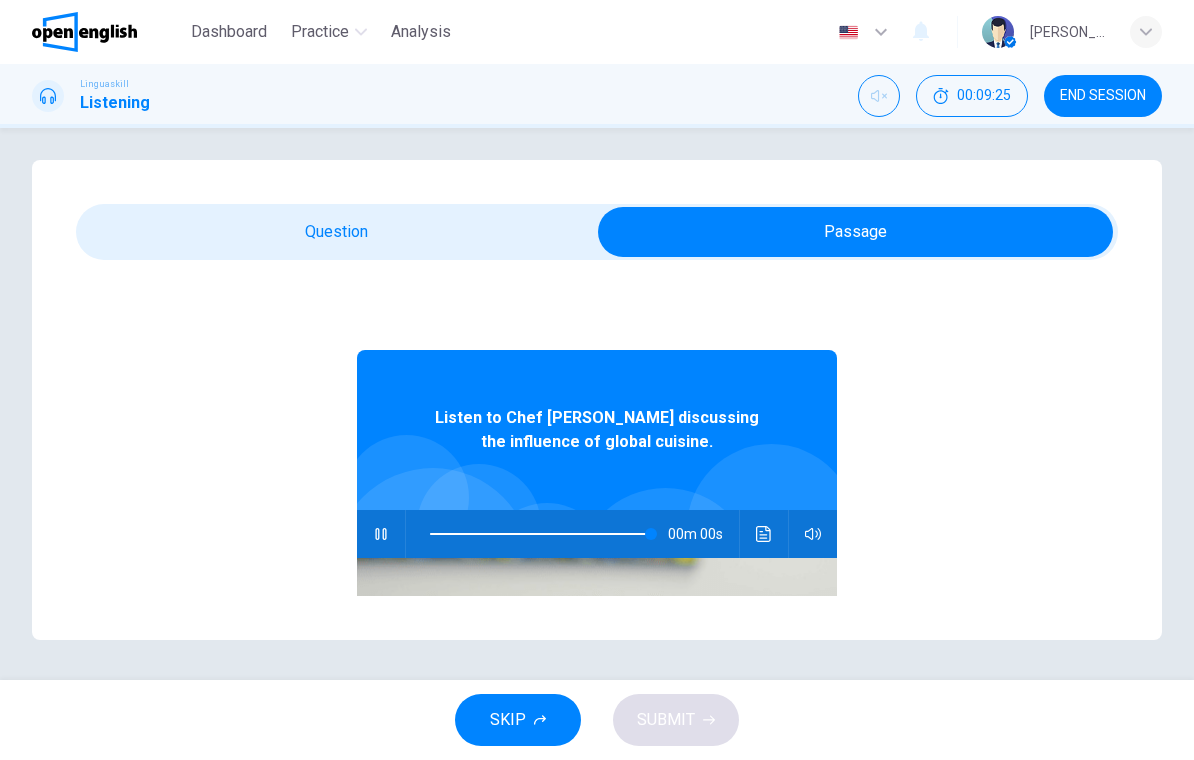 type on "*" 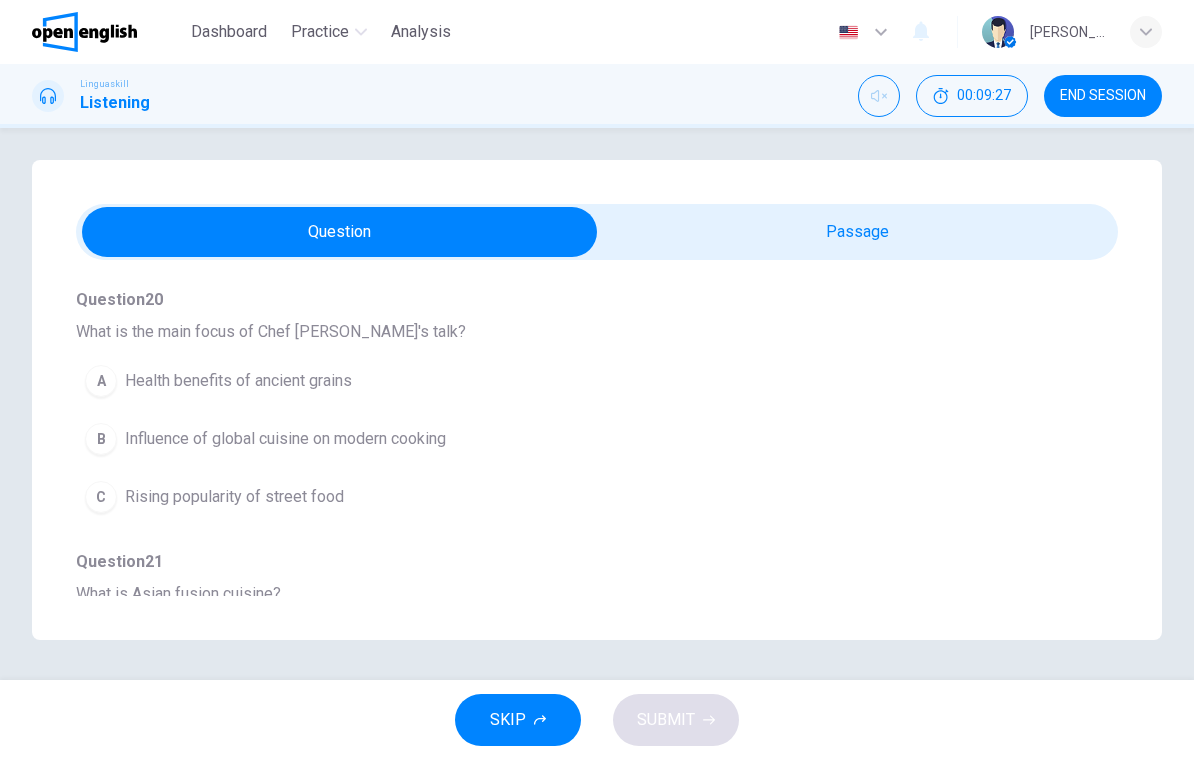 scroll, scrollTop: 207, scrollLeft: 0, axis: vertical 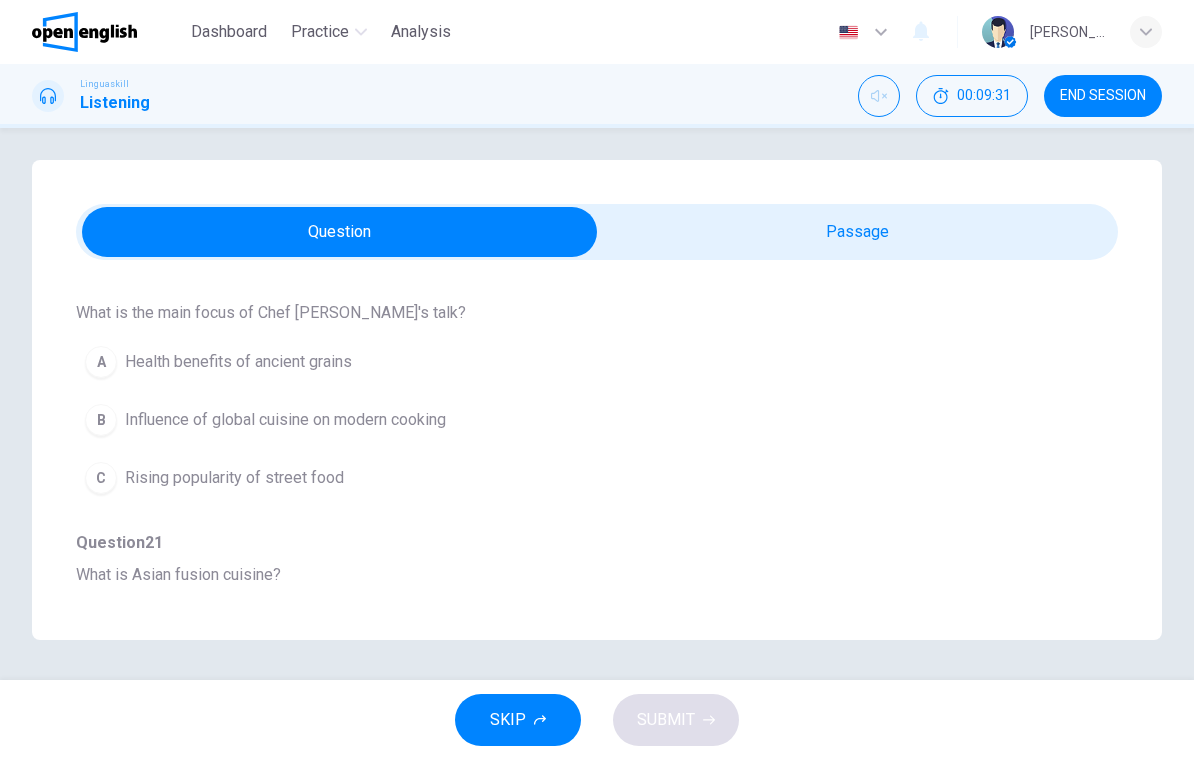 click on "Influence of global cuisine on modern cooking" at bounding box center (285, 420) 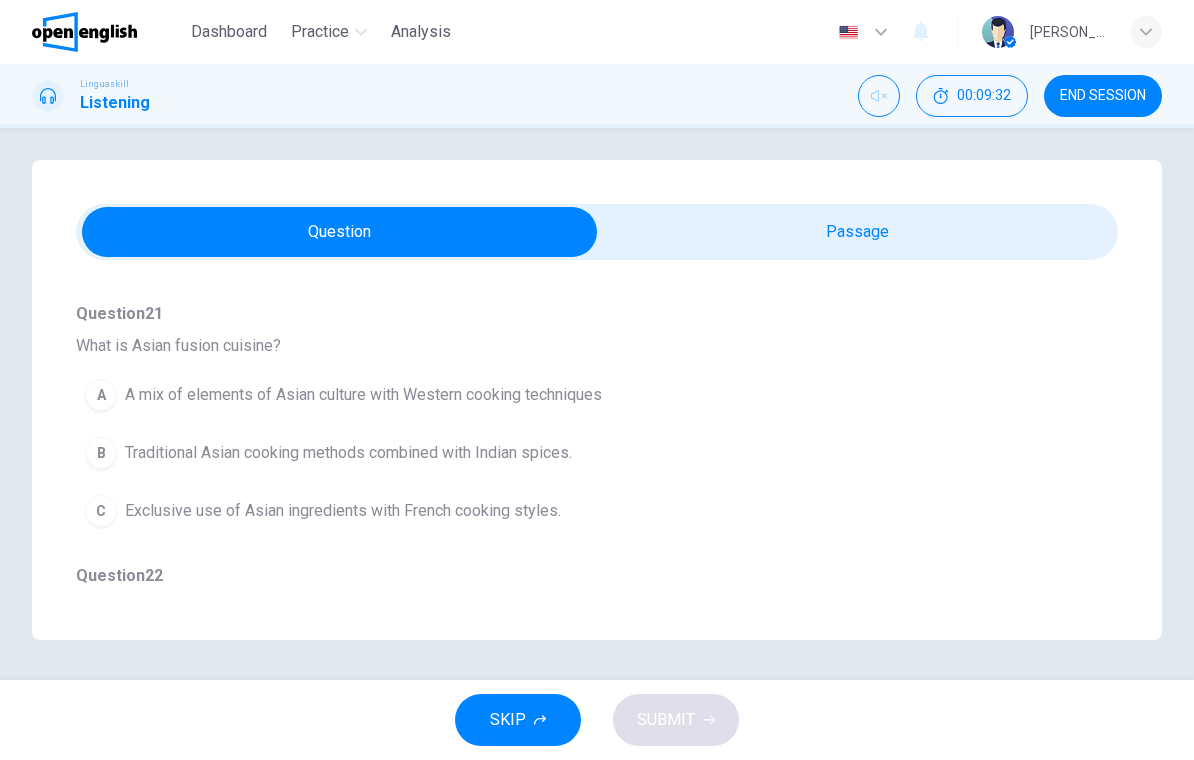 scroll, scrollTop: 437, scrollLeft: 0, axis: vertical 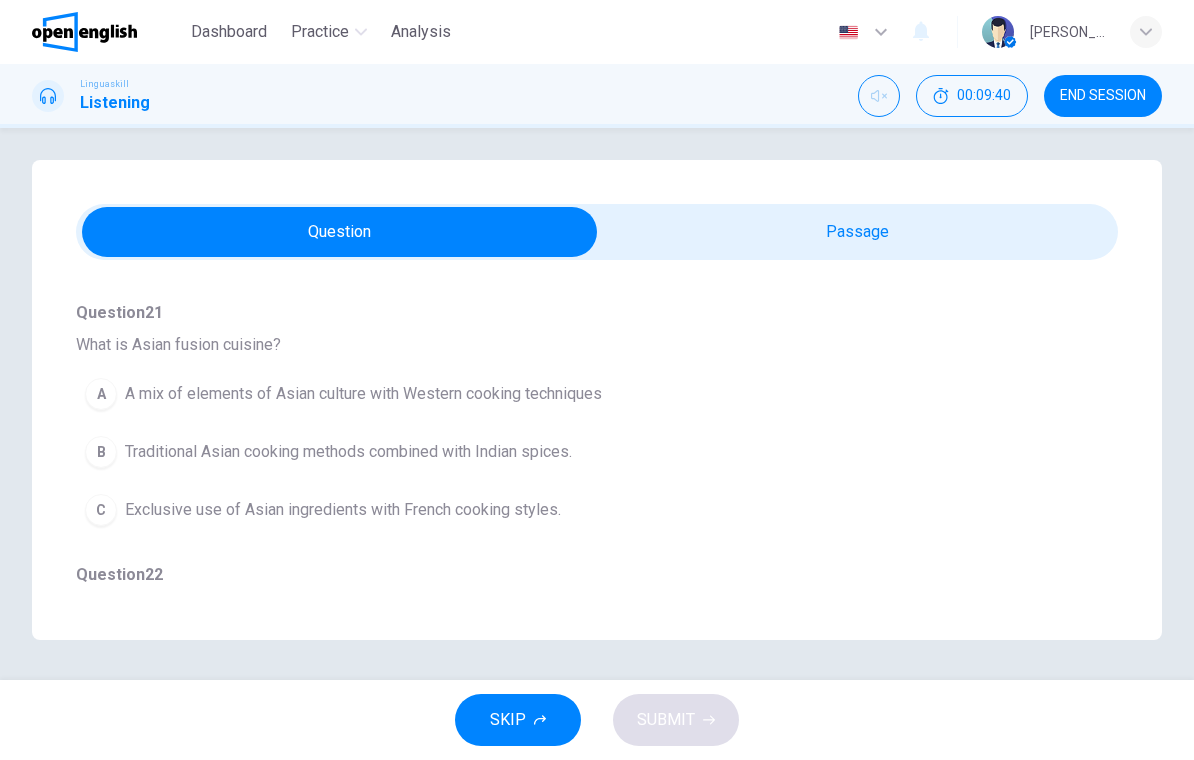 click on "A mix of elements of Asian culture with Western cooking techniques" at bounding box center (363, 394) 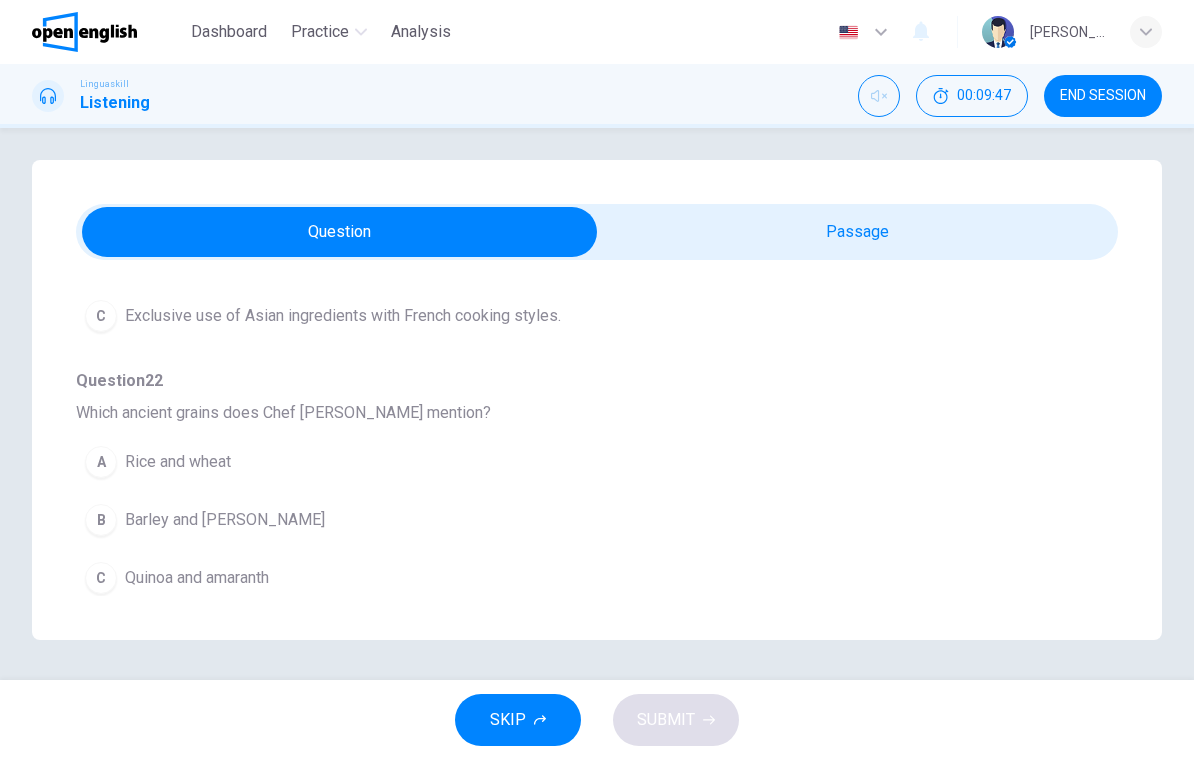 scroll, scrollTop: 635, scrollLeft: 0, axis: vertical 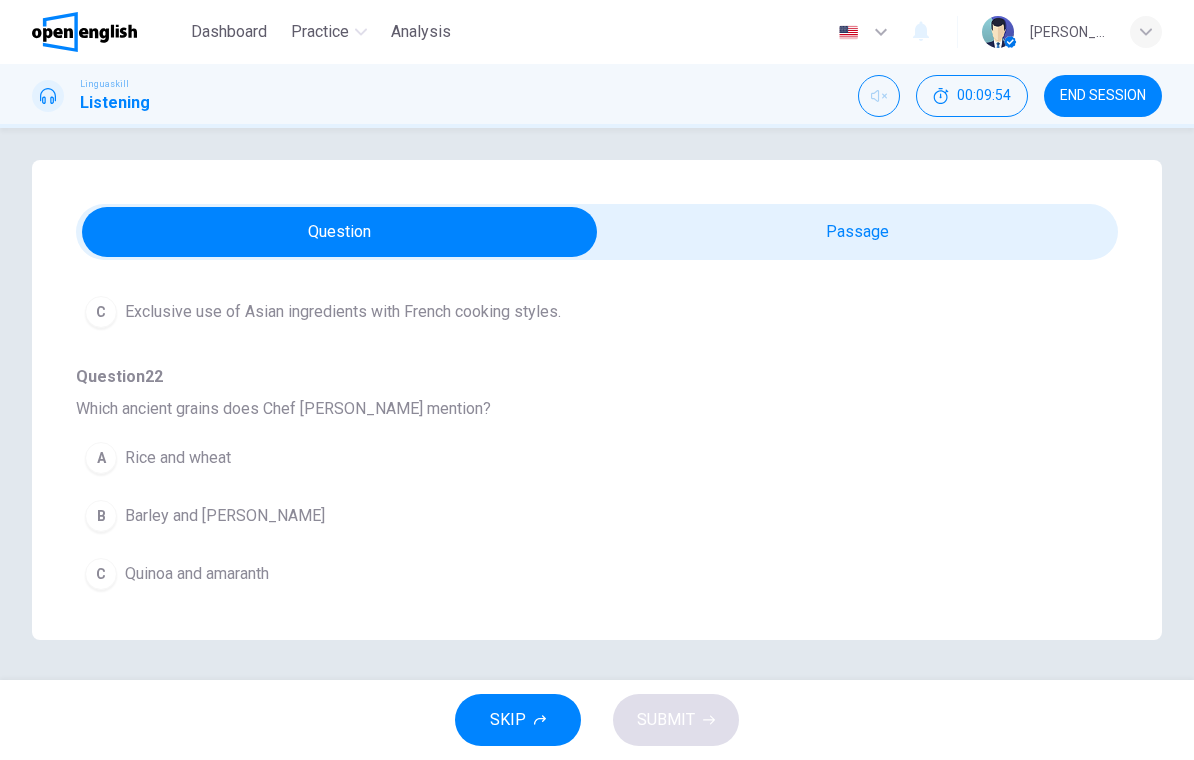 click on "A Rice and wheat" at bounding box center [561, 458] 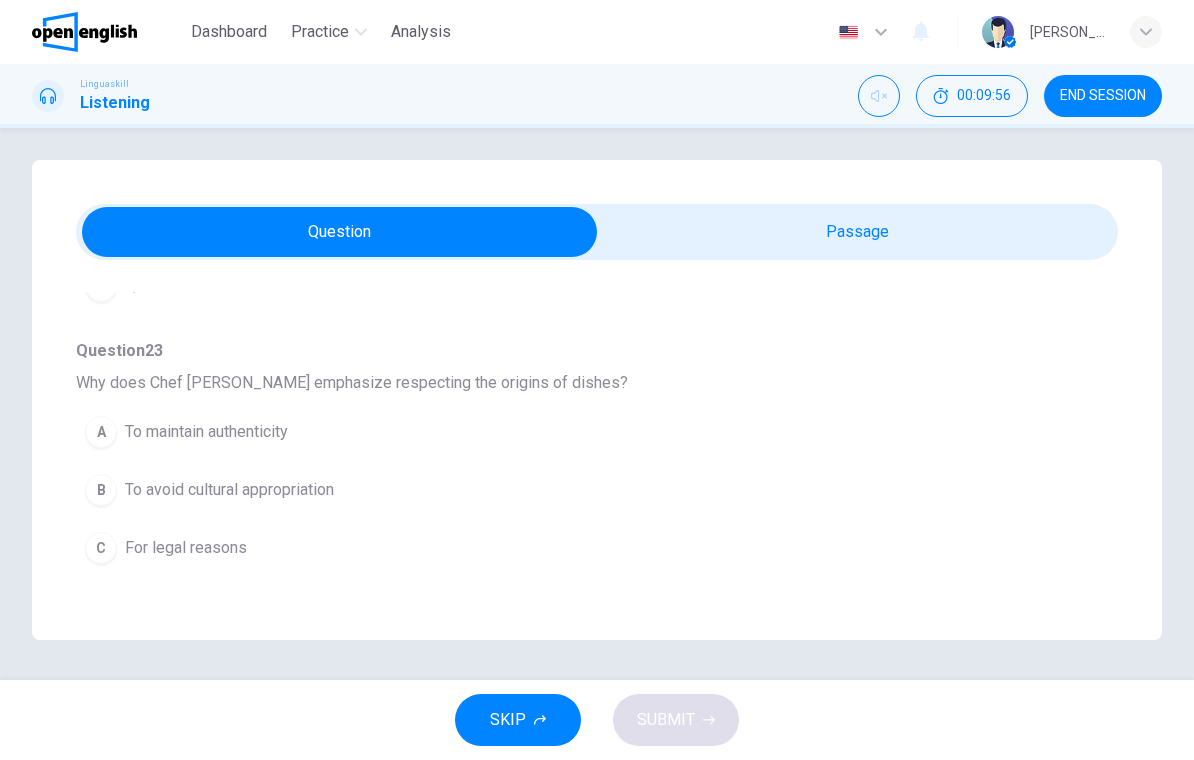 scroll, scrollTop: 925, scrollLeft: 0, axis: vertical 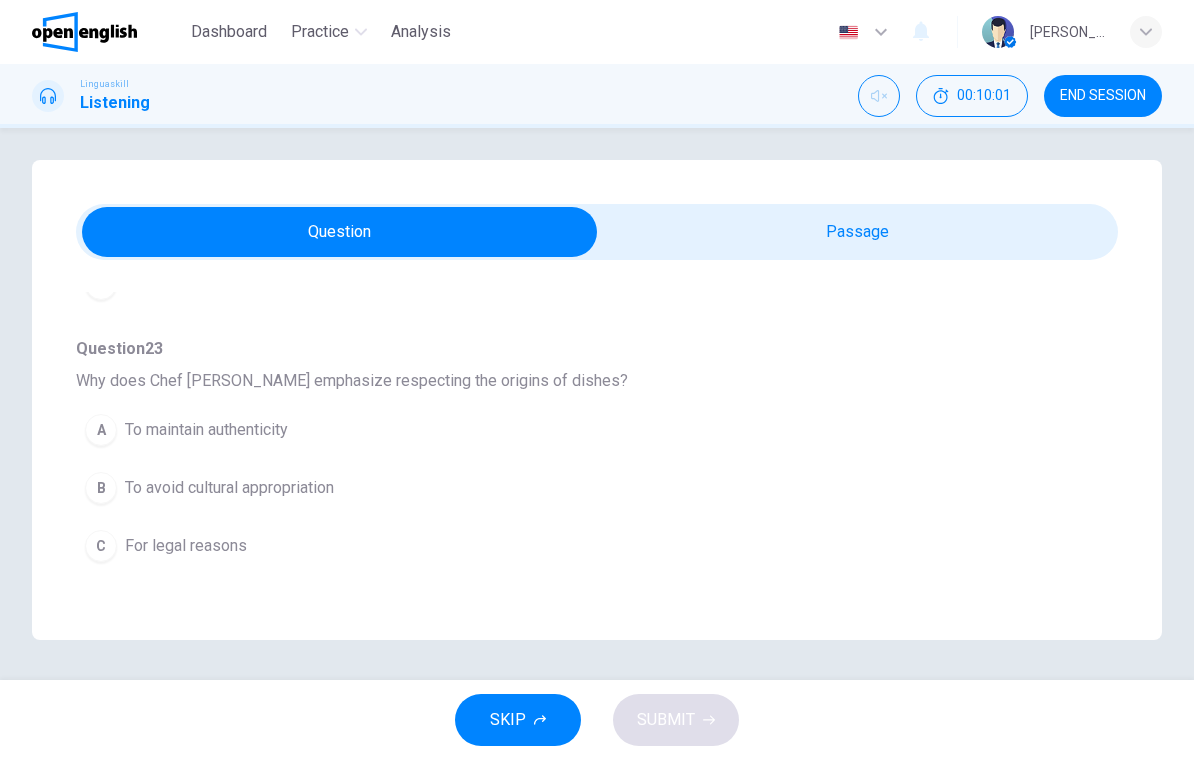 click on "To avoid cultural appropriation" at bounding box center (229, 488) 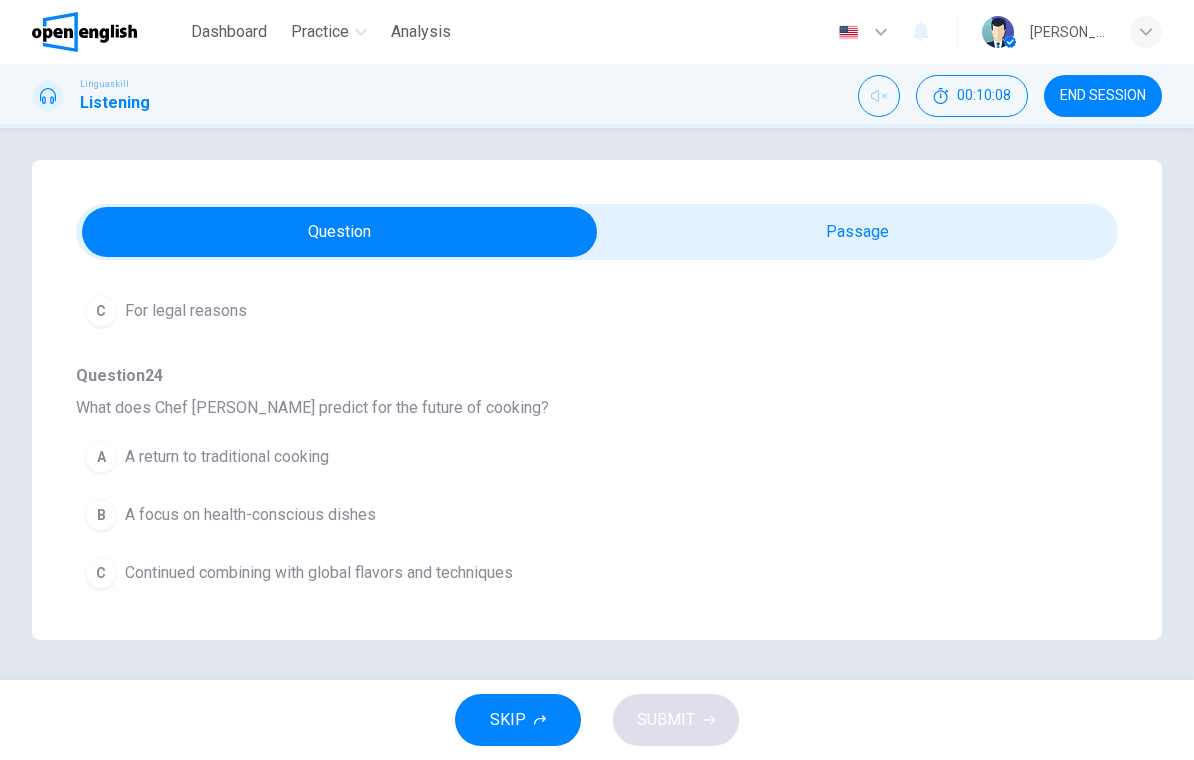 scroll, scrollTop: 1160, scrollLeft: 0, axis: vertical 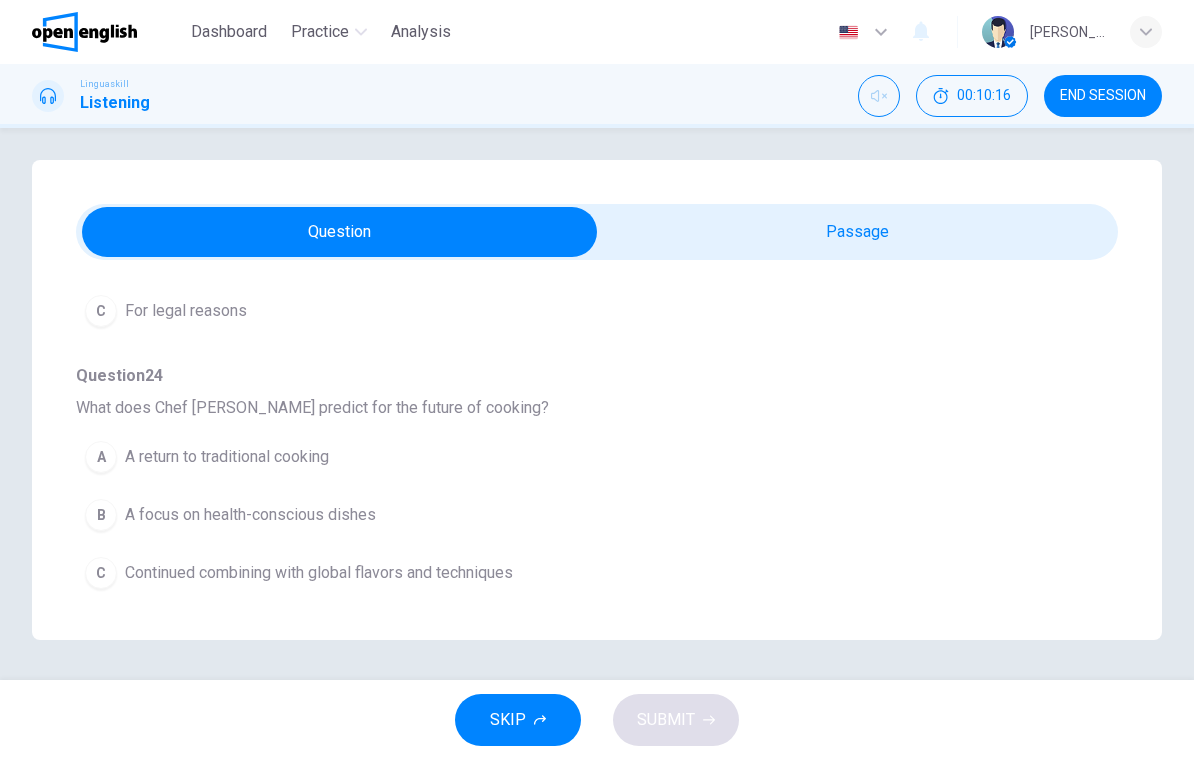 click on "Continued combining with global flavors and techniques" at bounding box center (319, 573) 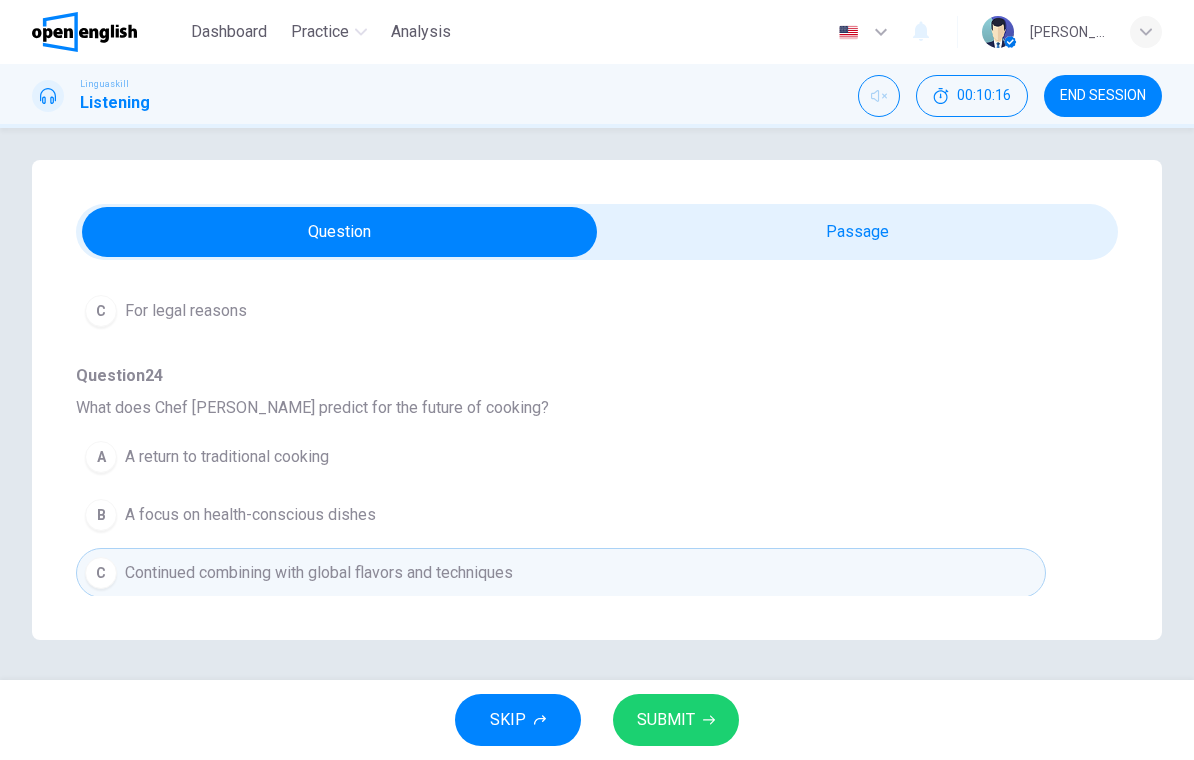 click on "SUBMIT" at bounding box center (666, 720) 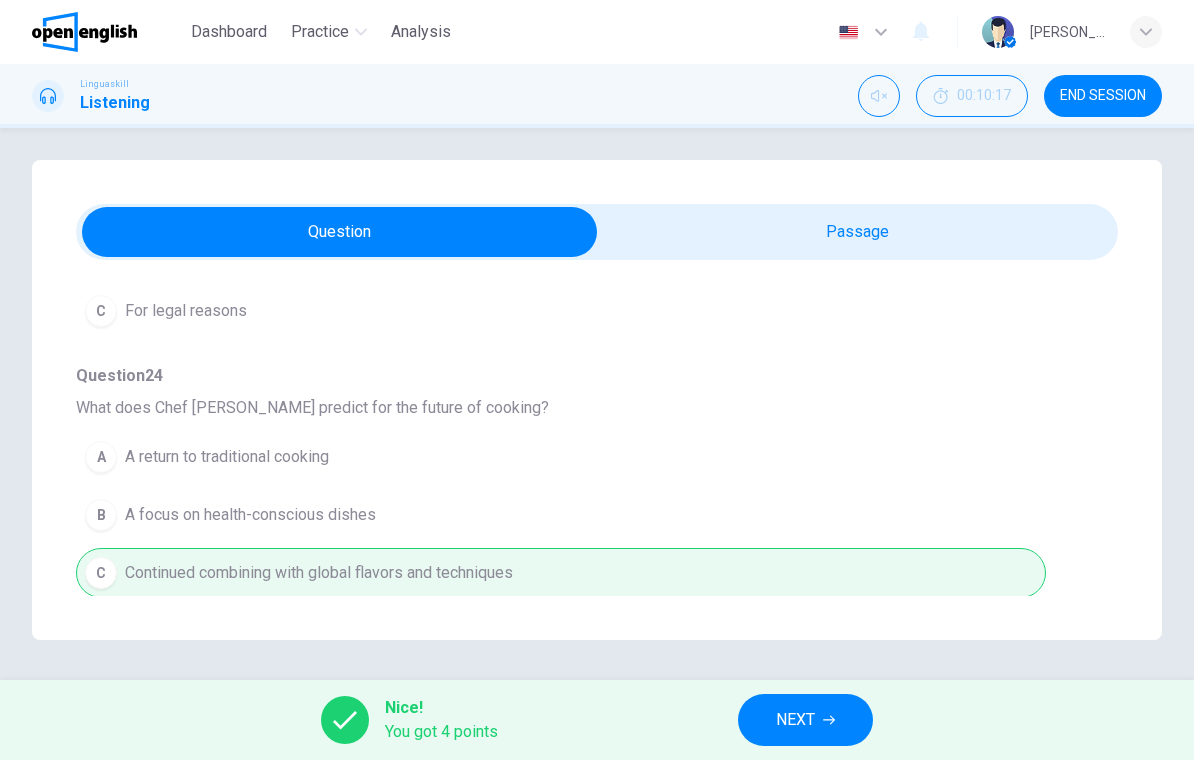 scroll, scrollTop: 1160, scrollLeft: 0, axis: vertical 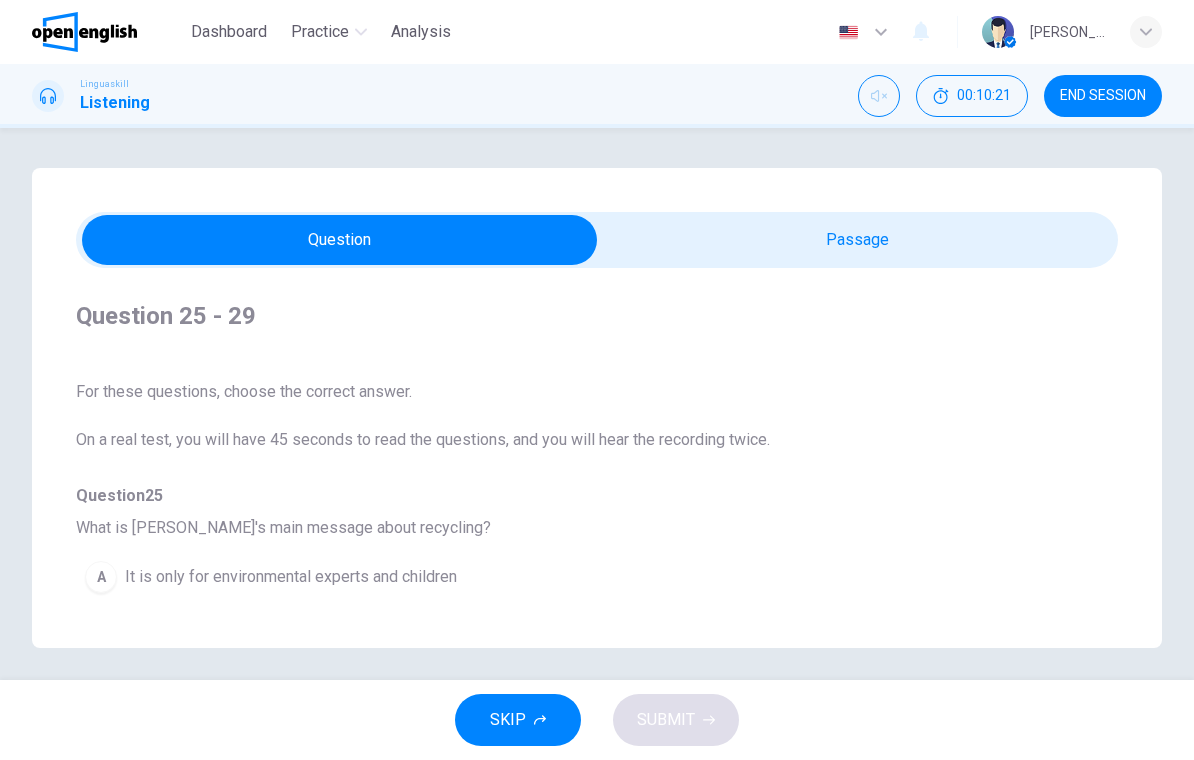 click on "Question 25 - 29 For these questions, choose the correct answer. On a real test, you will have 45 seconds to read the questions, and you will hear the recording twice. Question  25 What is [PERSON_NAME]'s main message about recycling? A It is only for environmental experts and children B It's easy to do at home C It's too complicated for most people Question  26 What should be done before recycling items like milk cartons? A Rinse them out B Paint them C Break them Question  27 What does [PERSON_NAME] suggest for reducing waste besides recycling? A Buying more products B Keeping the windows open C Using reusable bags  Question  28 Why is composting food waste beneficial according to [PERSON_NAME]? A It can be used as animal food B It reduces landfill waste C It creates a pleasant smell Question  29 What is the first step in recycling at home mentioned by [PERSON_NAME]? A Separating waste into different bins B Buying new bins C Taking waste to a recycling center Listen to [PERSON_NAME], an environmental activist, talking about recycling at home." at bounding box center (597, 408) 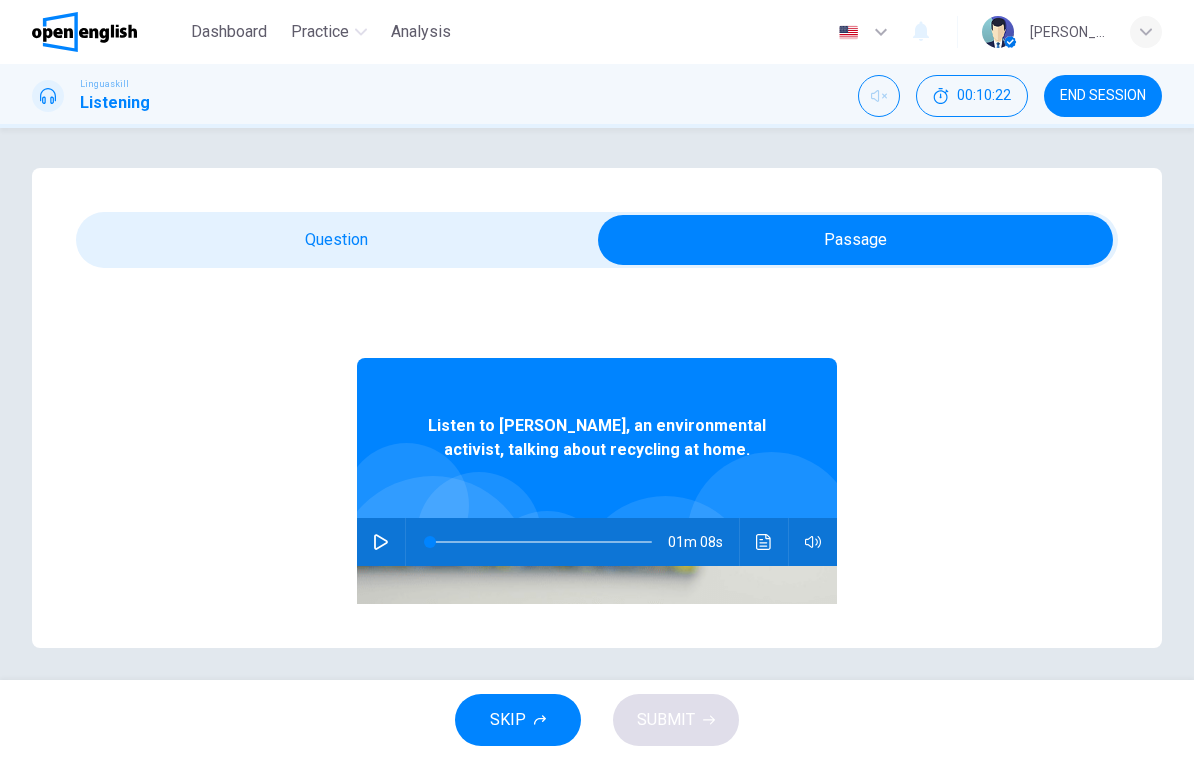 click 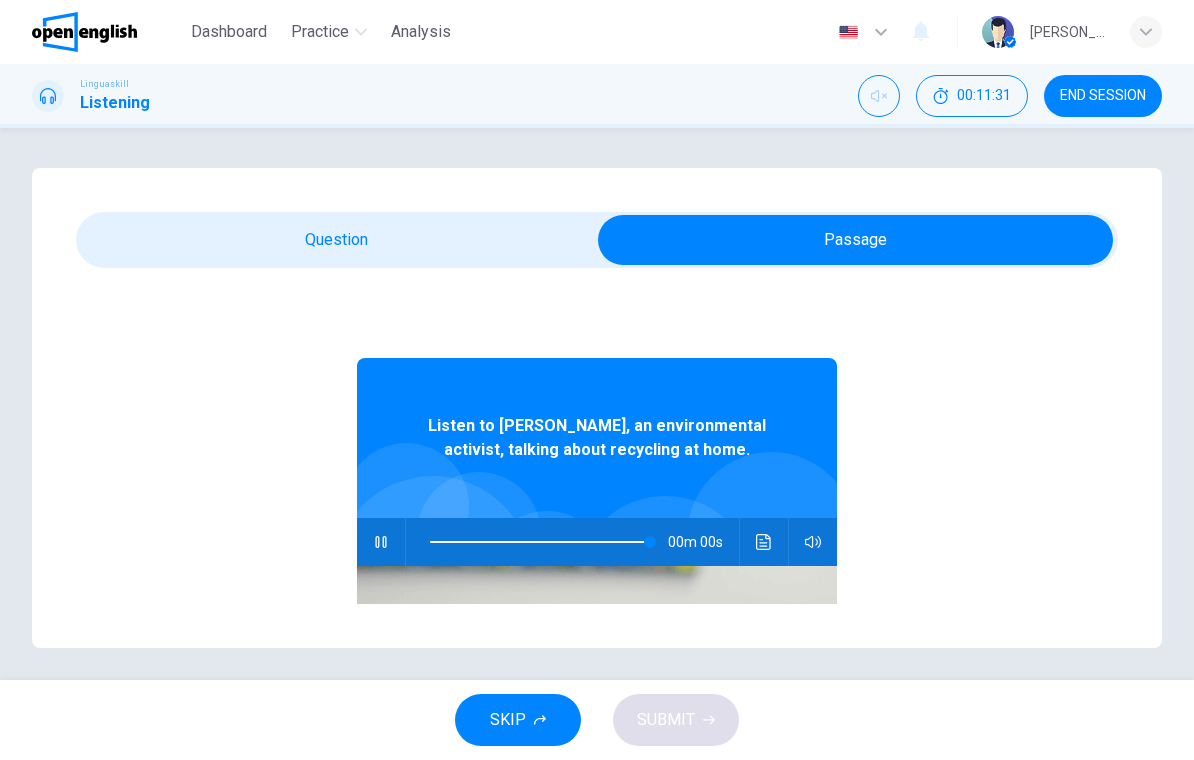 type on "*" 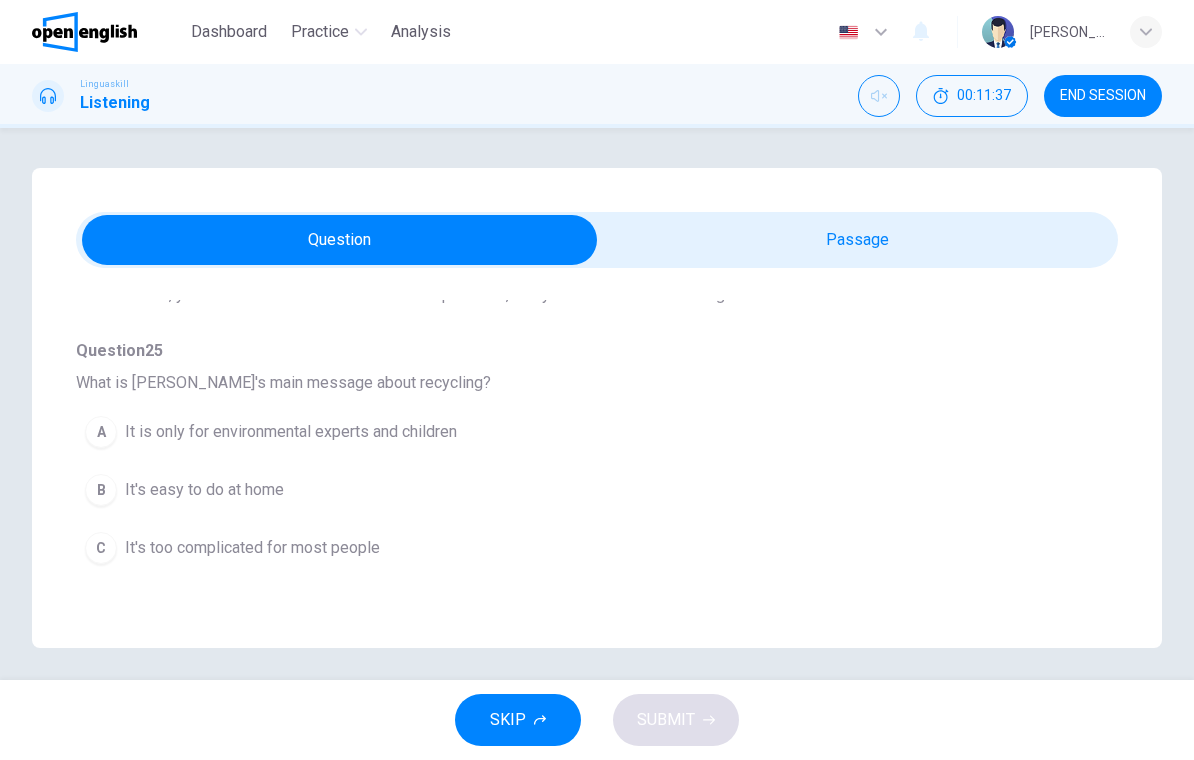 scroll, scrollTop: 143, scrollLeft: 0, axis: vertical 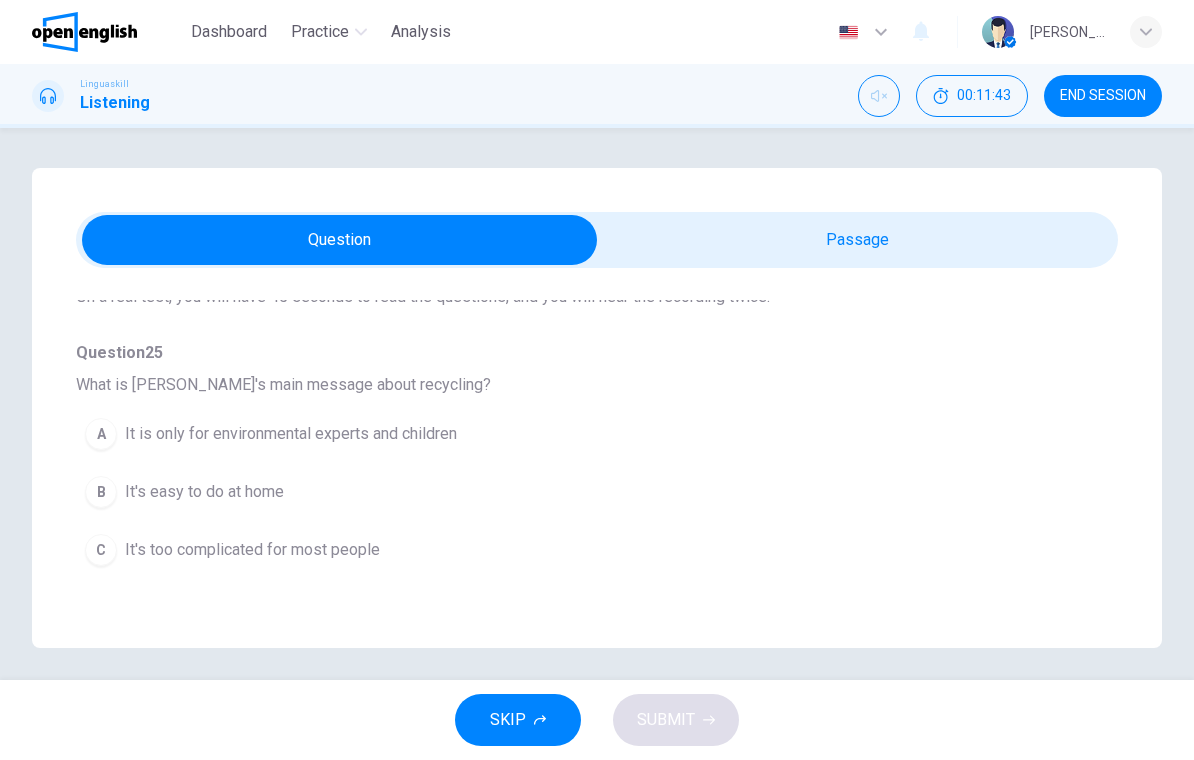 click on "It's easy to do at home" at bounding box center (204, 492) 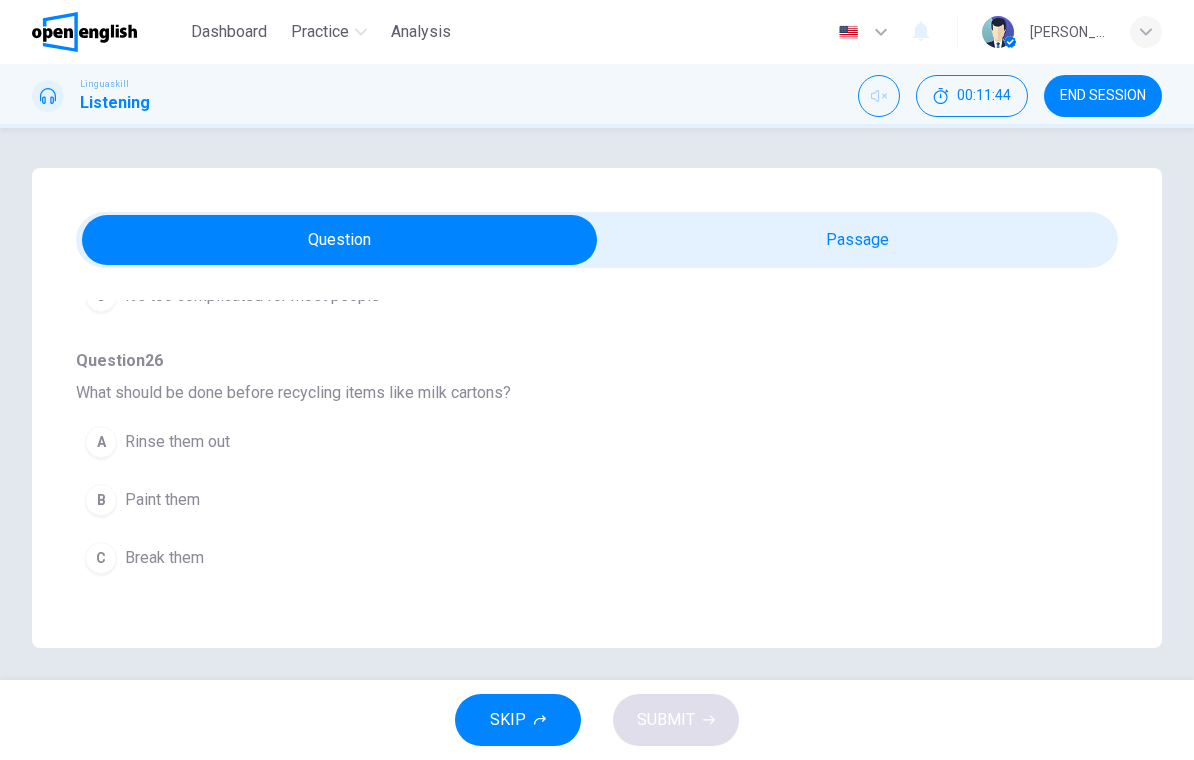 scroll, scrollTop: 398, scrollLeft: 0, axis: vertical 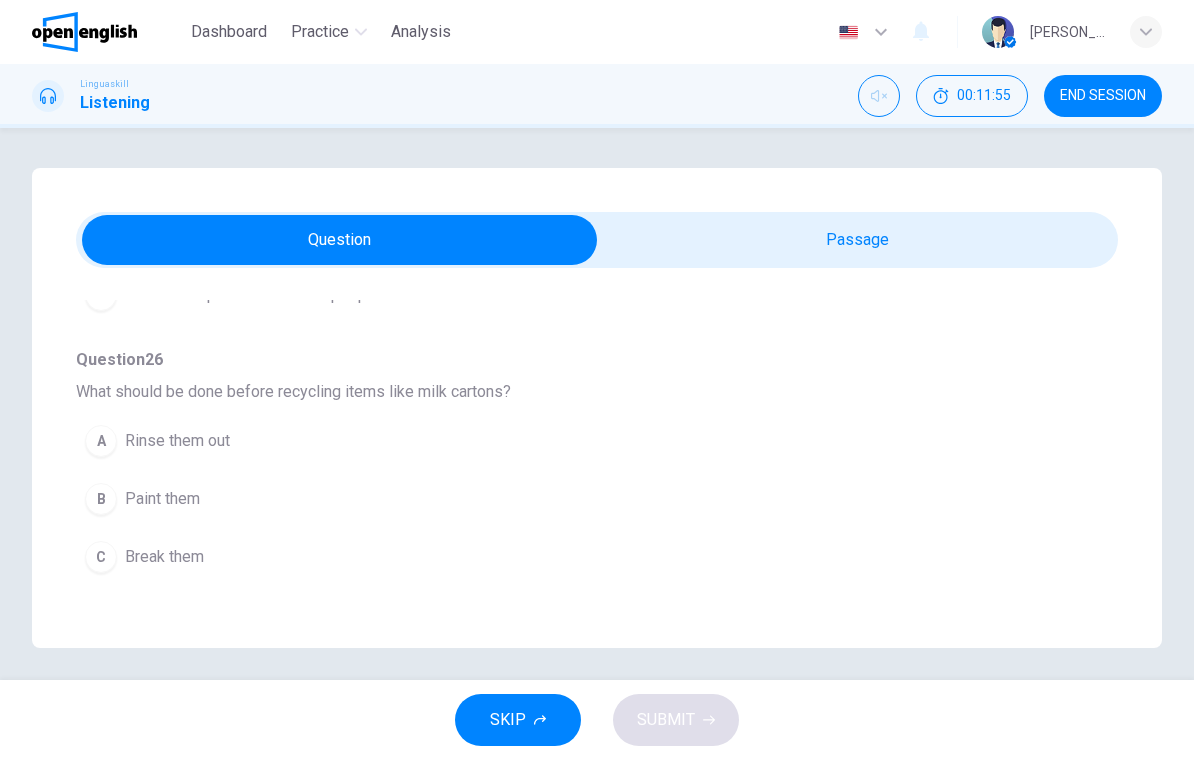 click on "Break them" at bounding box center (164, 557) 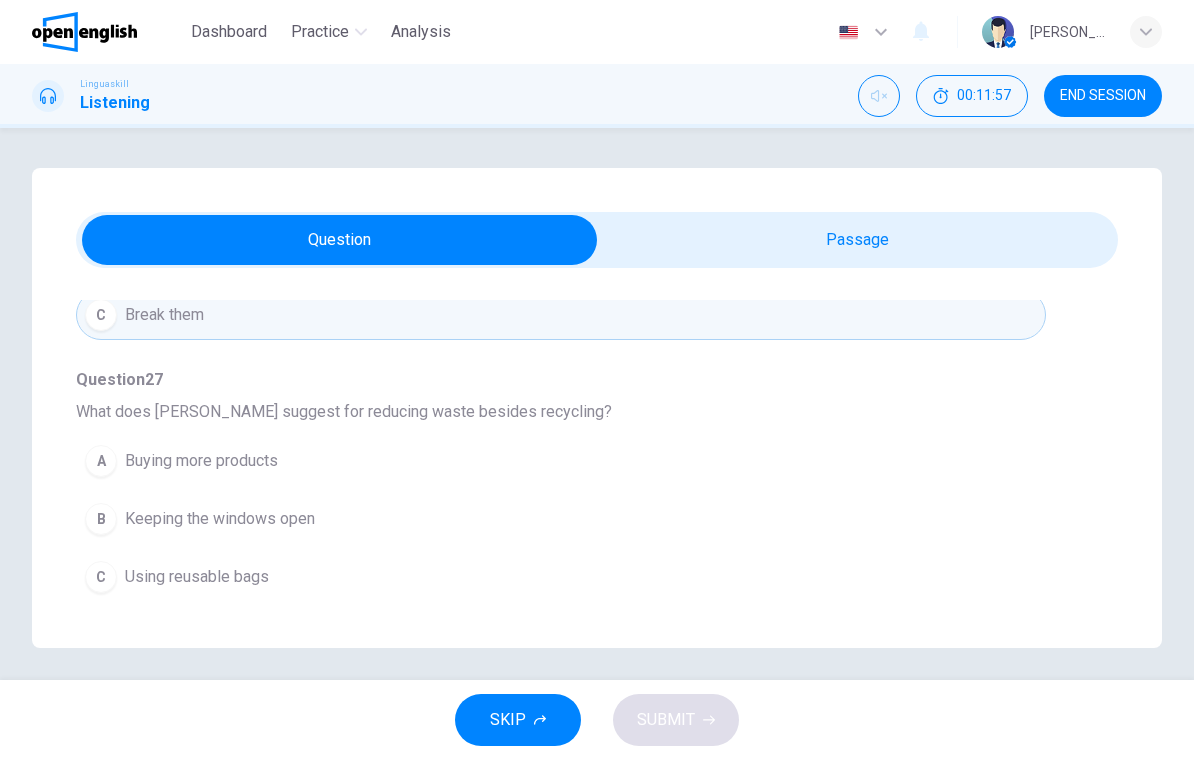 scroll, scrollTop: 643, scrollLeft: 0, axis: vertical 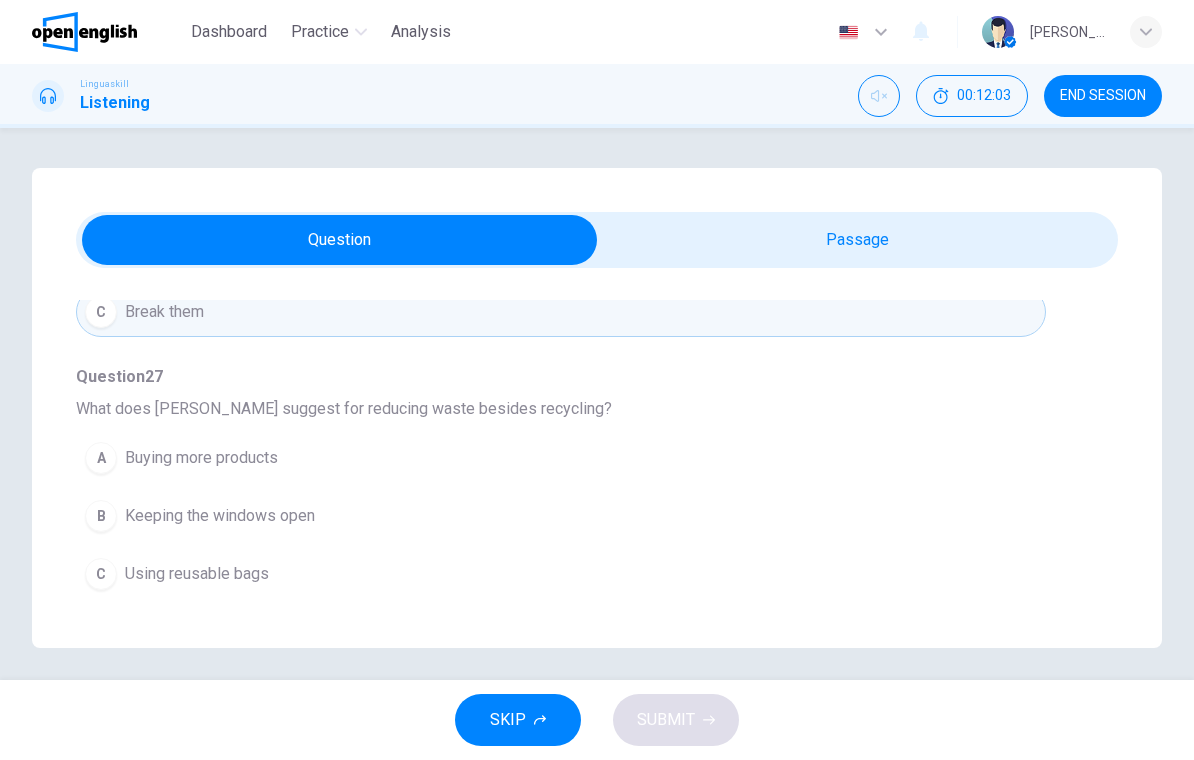 click on "Using reusable bags" at bounding box center (197, 574) 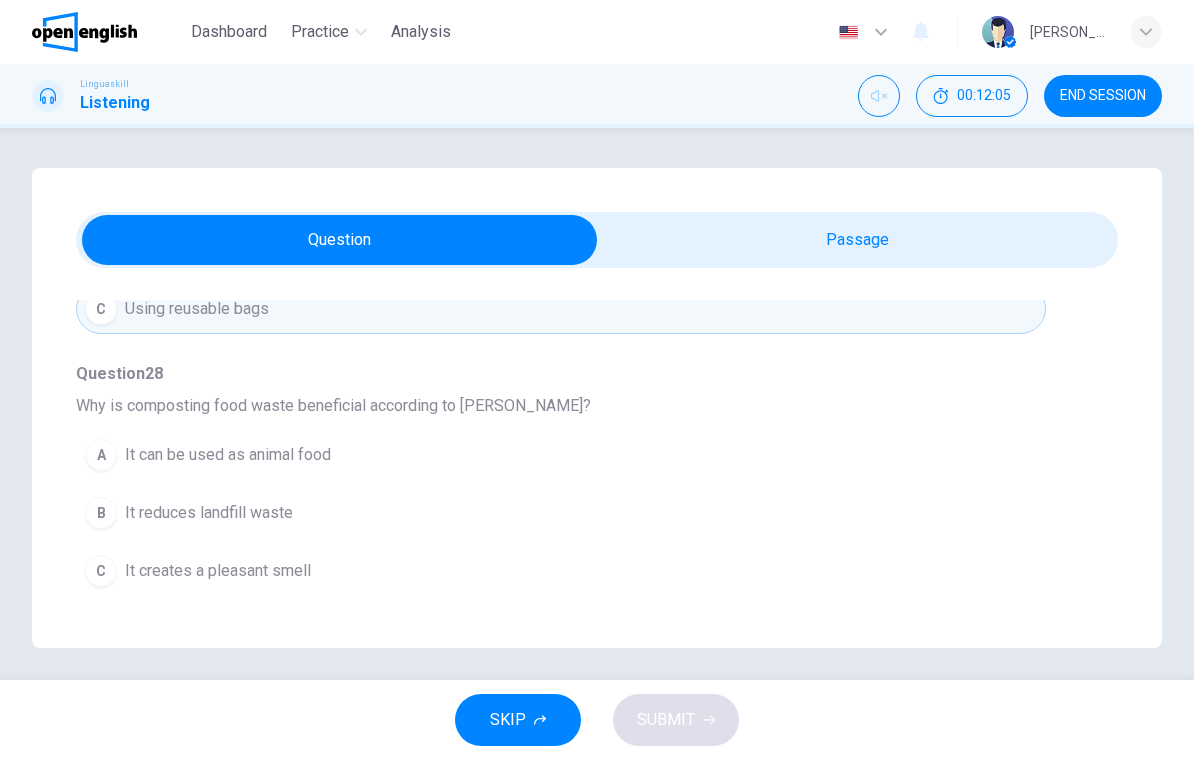 scroll, scrollTop: 930, scrollLeft: 0, axis: vertical 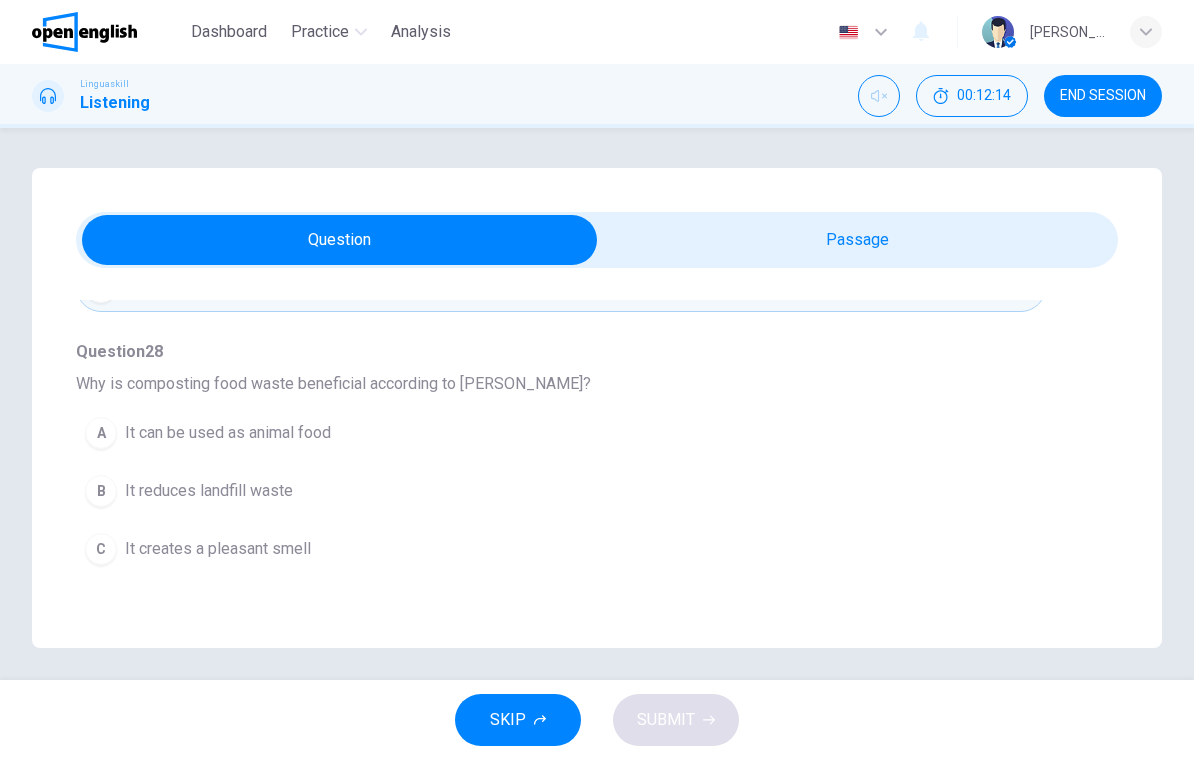 click on "It can be used as animal food" at bounding box center [228, 433] 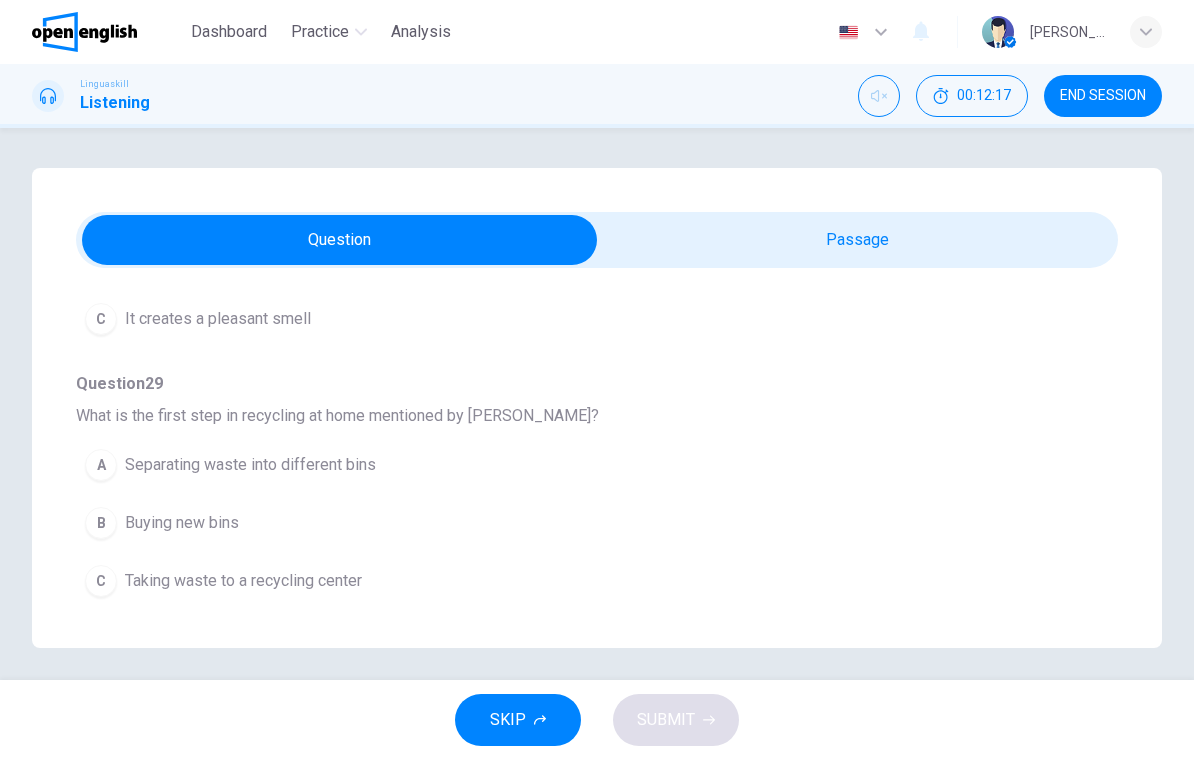 scroll, scrollTop: 1160, scrollLeft: 0, axis: vertical 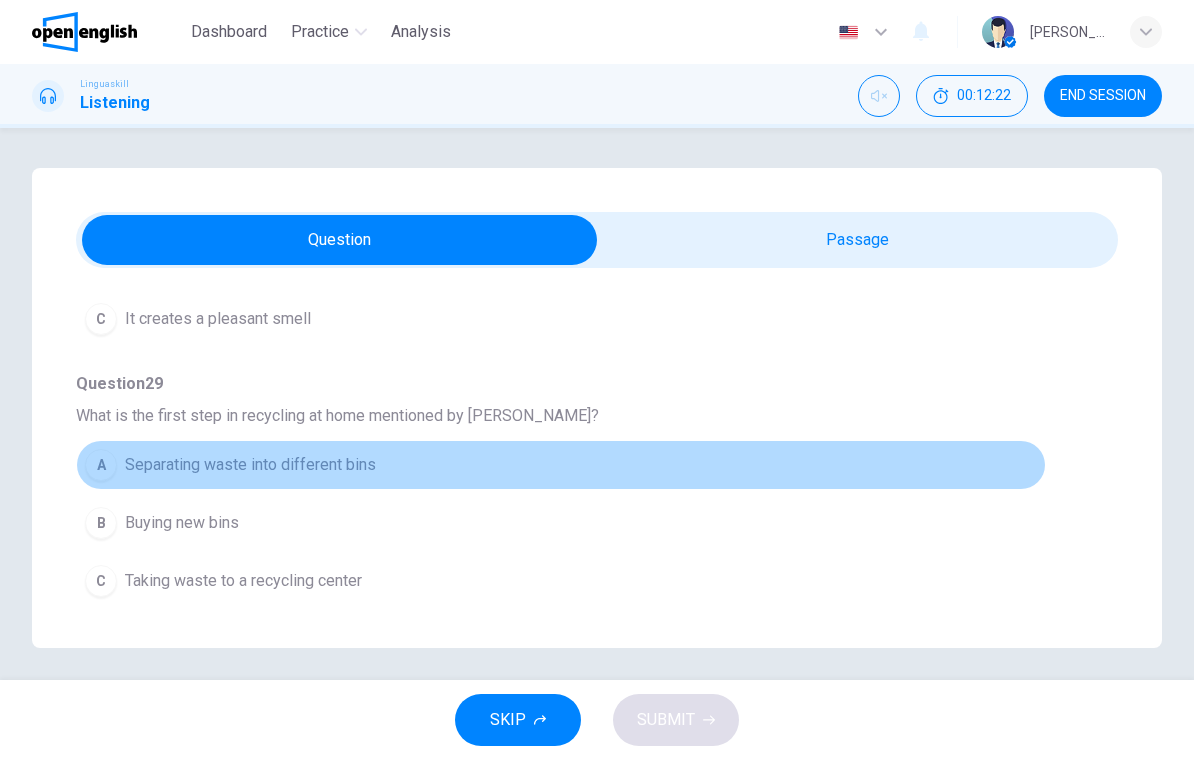 click on "Separating waste into different bins" at bounding box center [250, 465] 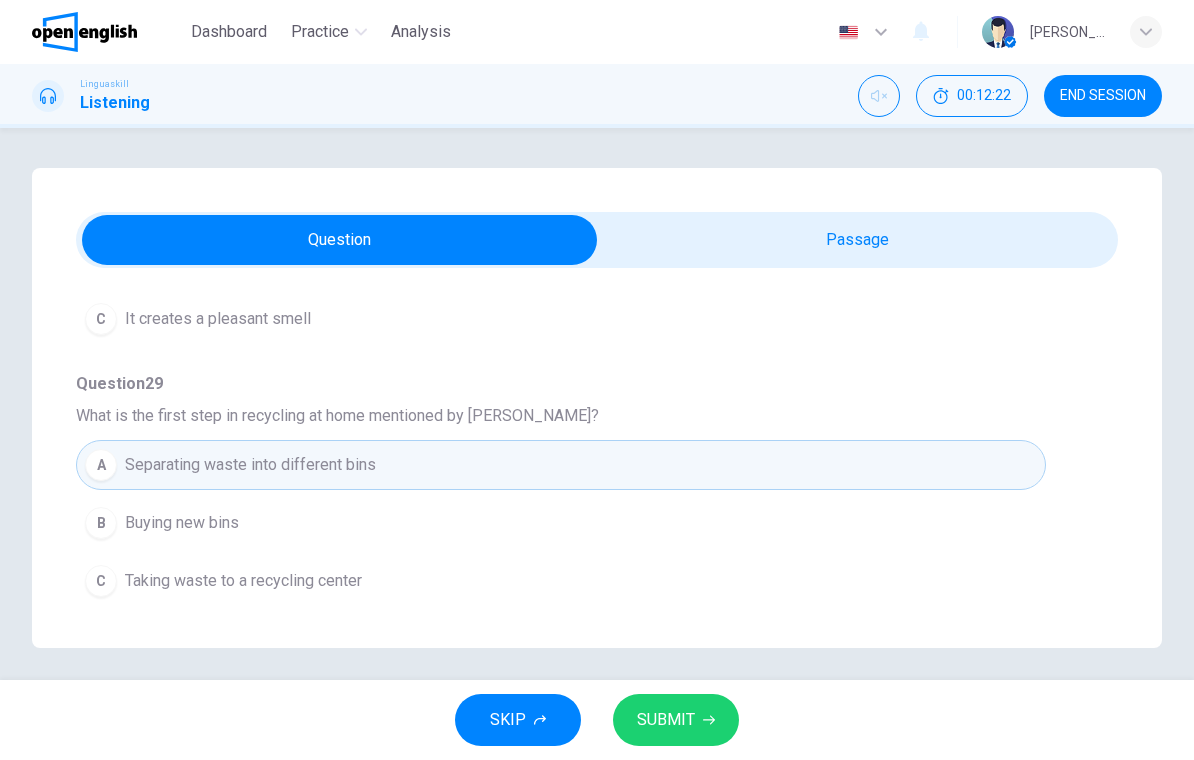 click on "SUBMIT" at bounding box center [666, 720] 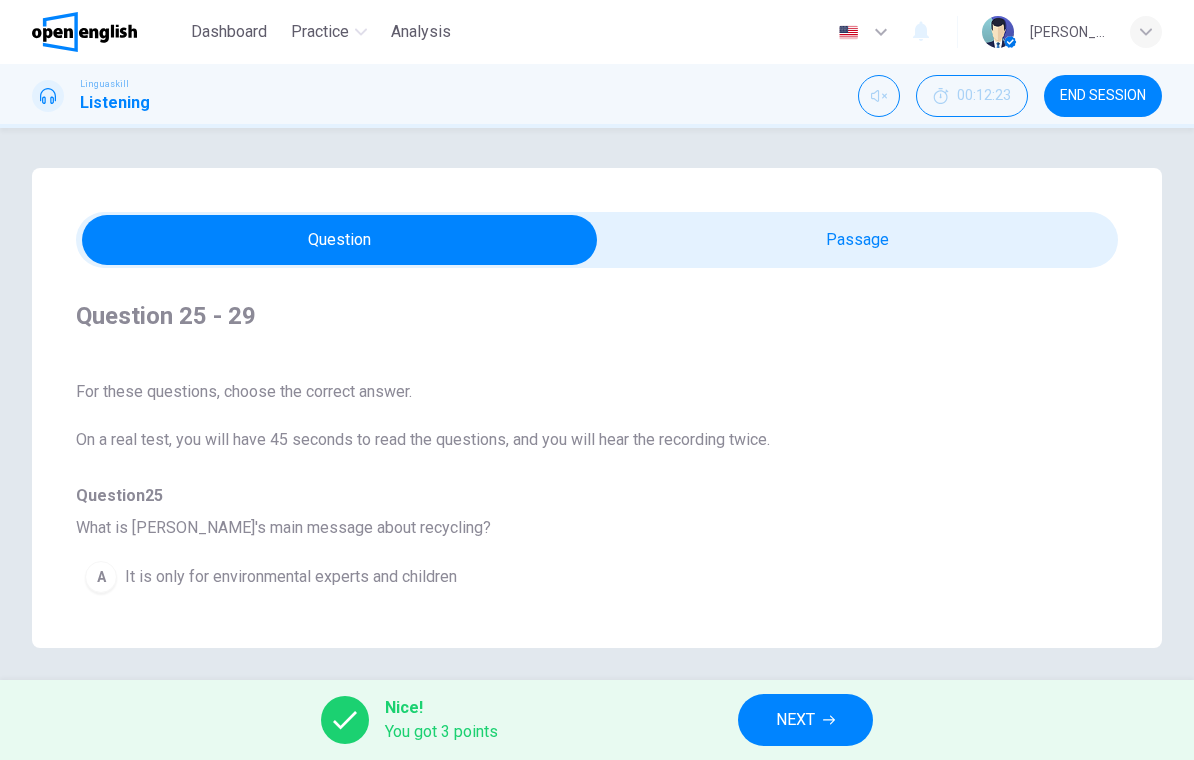 scroll, scrollTop: 0, scrollLeft: 0, axis: both 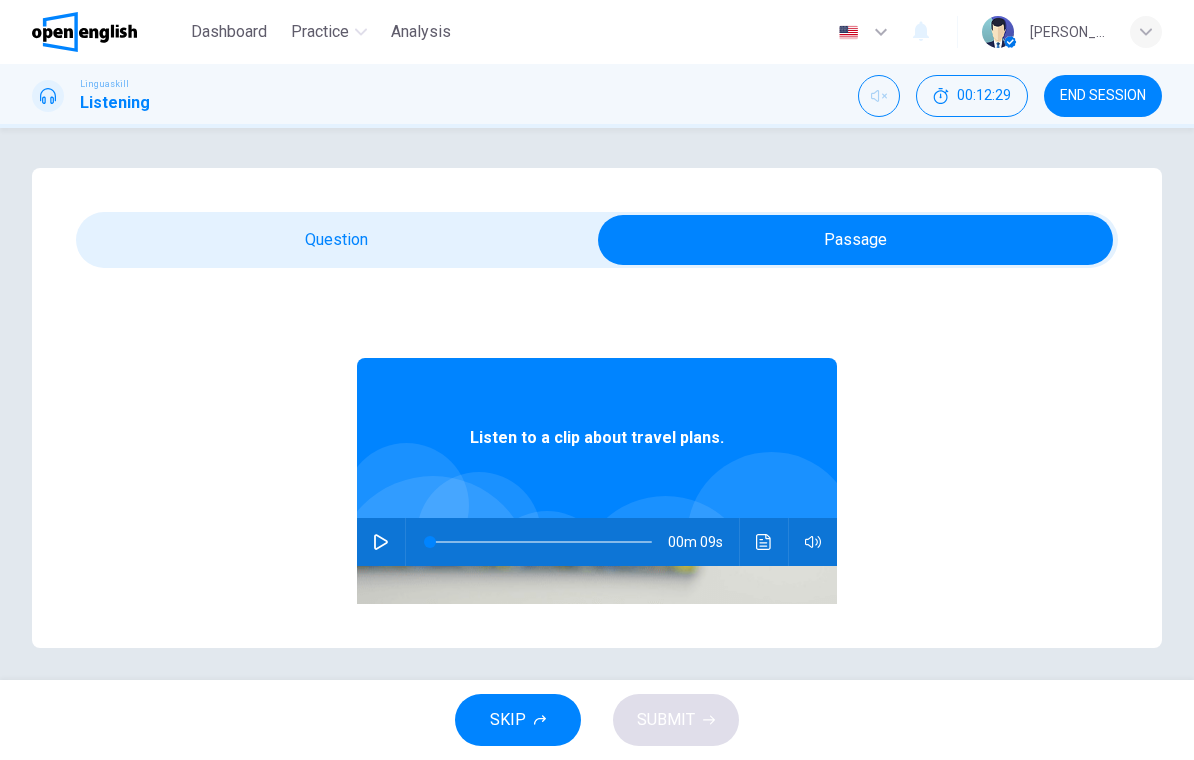 click at bounding box center [381, 542] 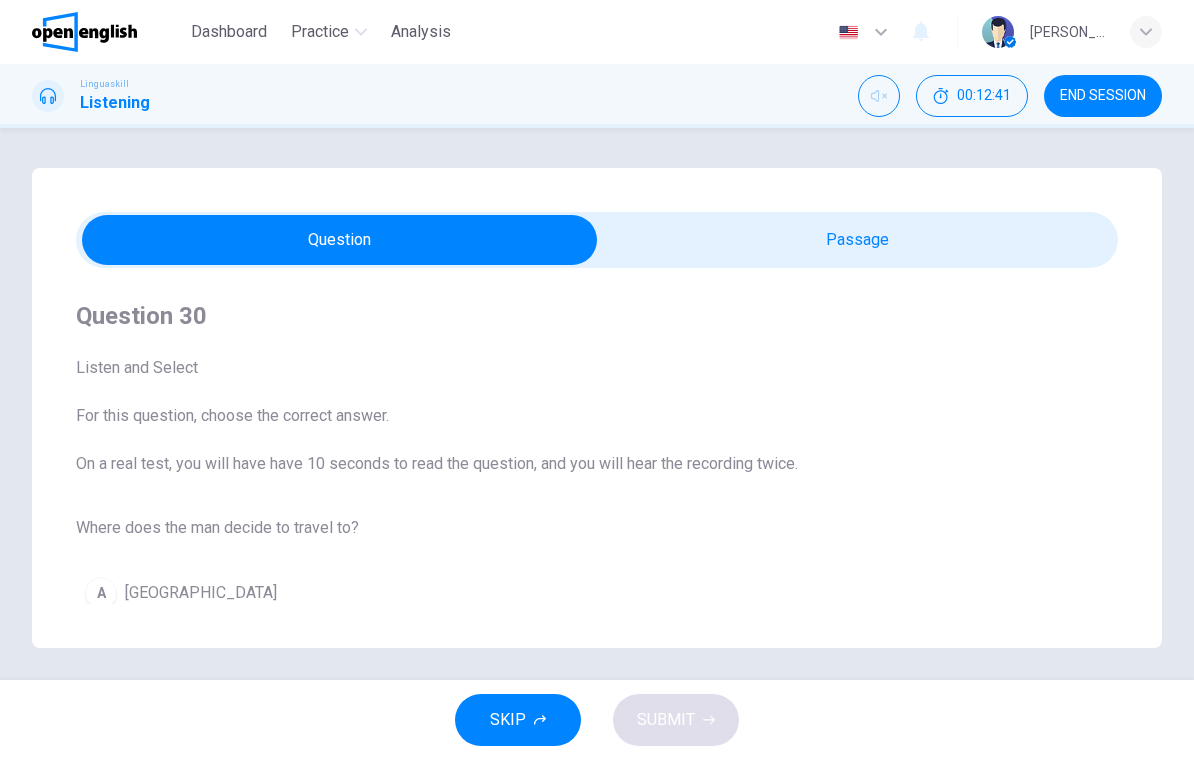 scroll, scrollTop: 0, scrollLeft: 0, axis: both 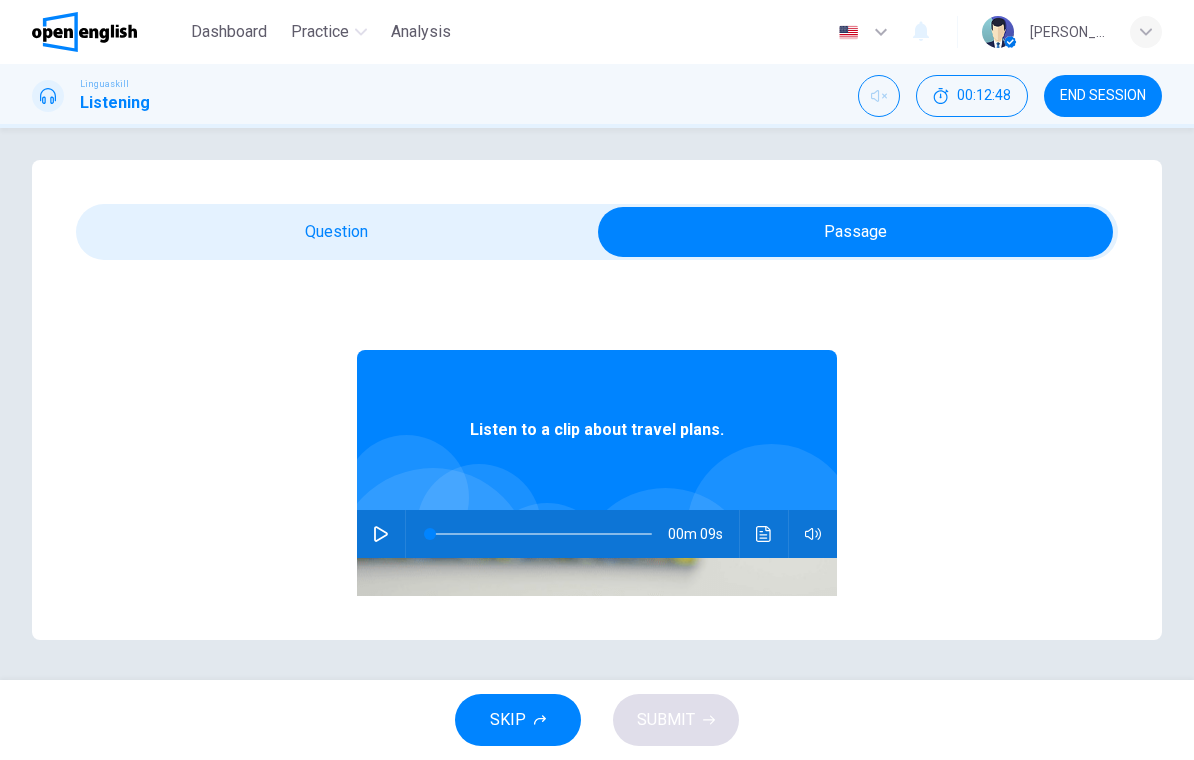 click 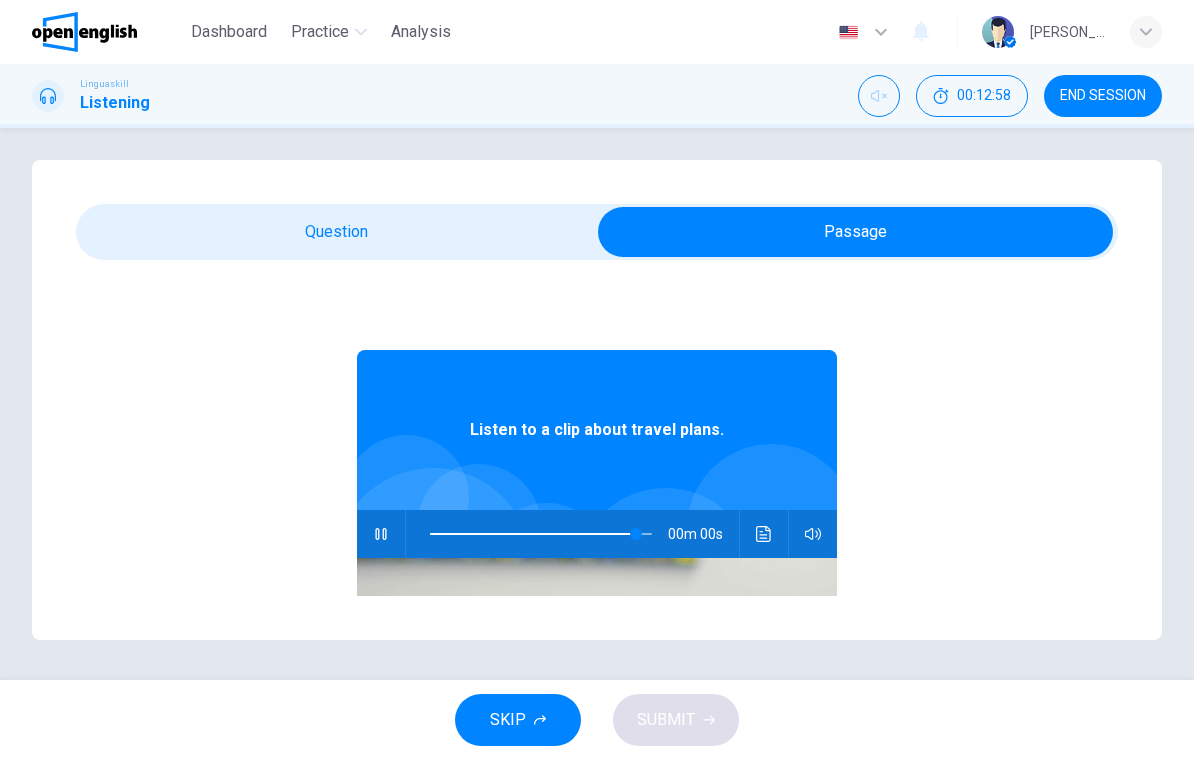 type on "*" 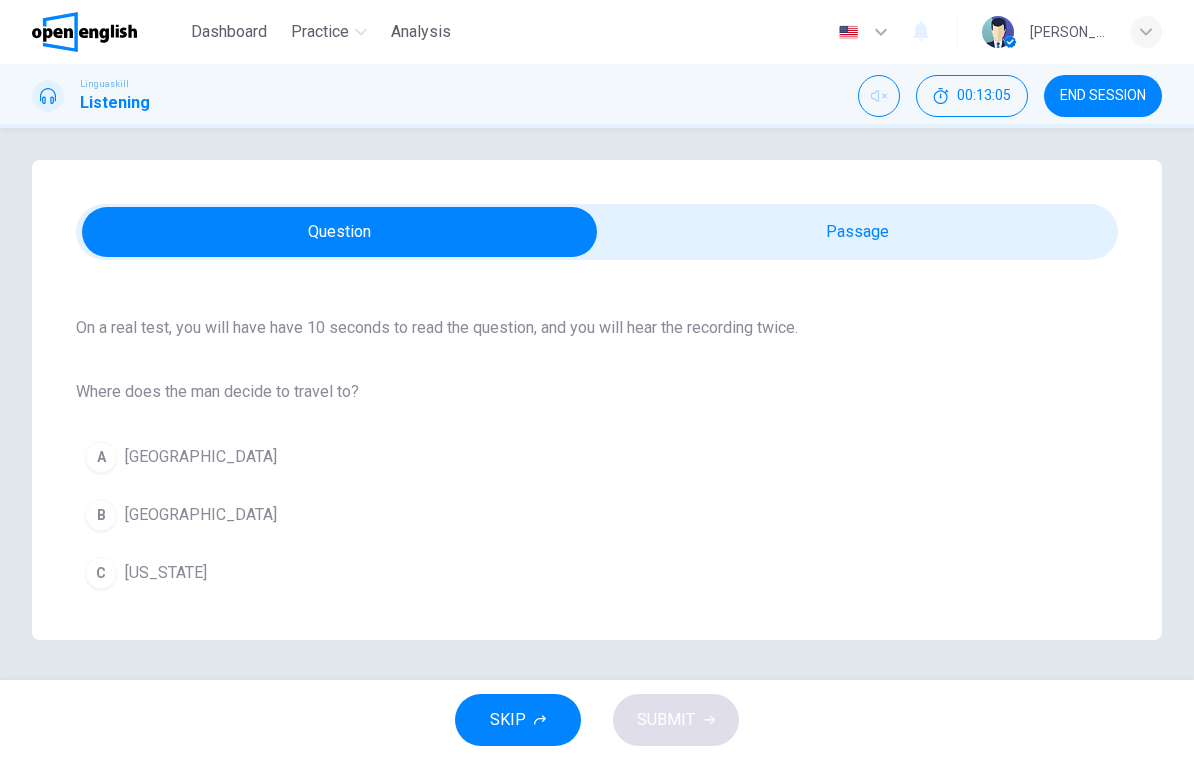 click on "B [GEOGRAPHIC_DATA]" at bounding box center [597, 515] 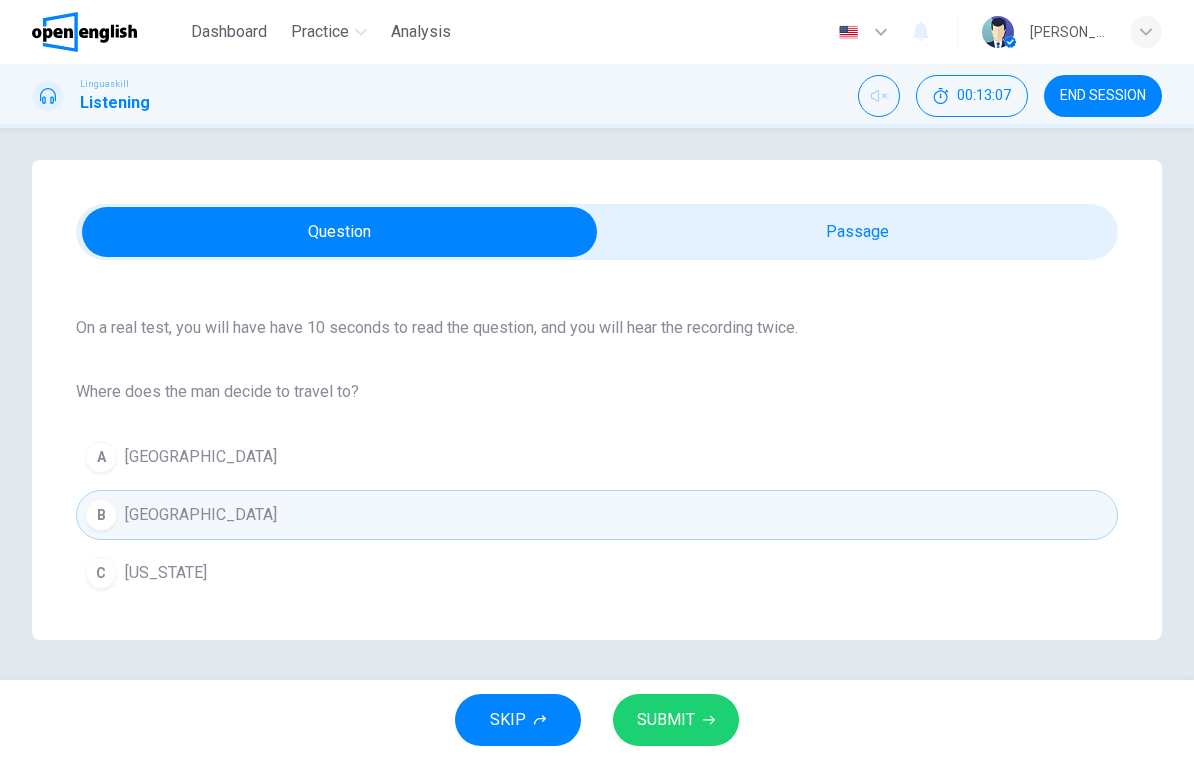 click on "SUBMIT" at bounding box center [666, 720] 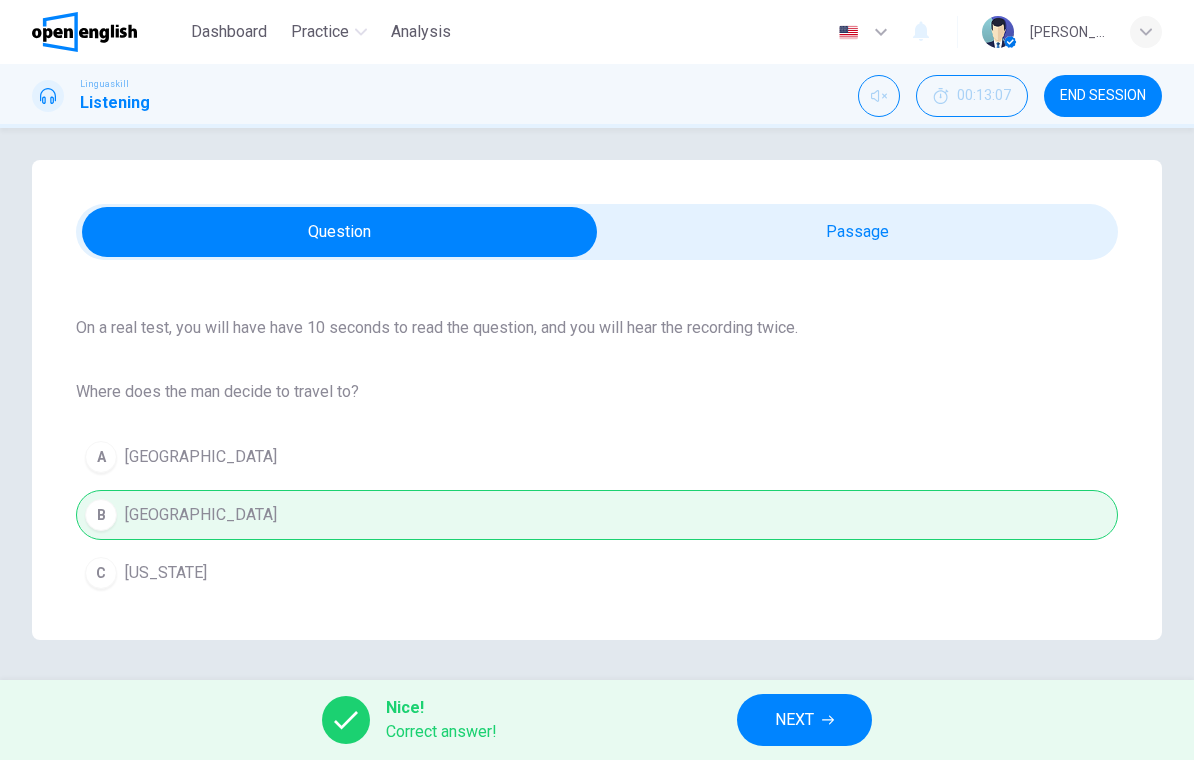 click on "NEXT" at bounding box center (804, 720) 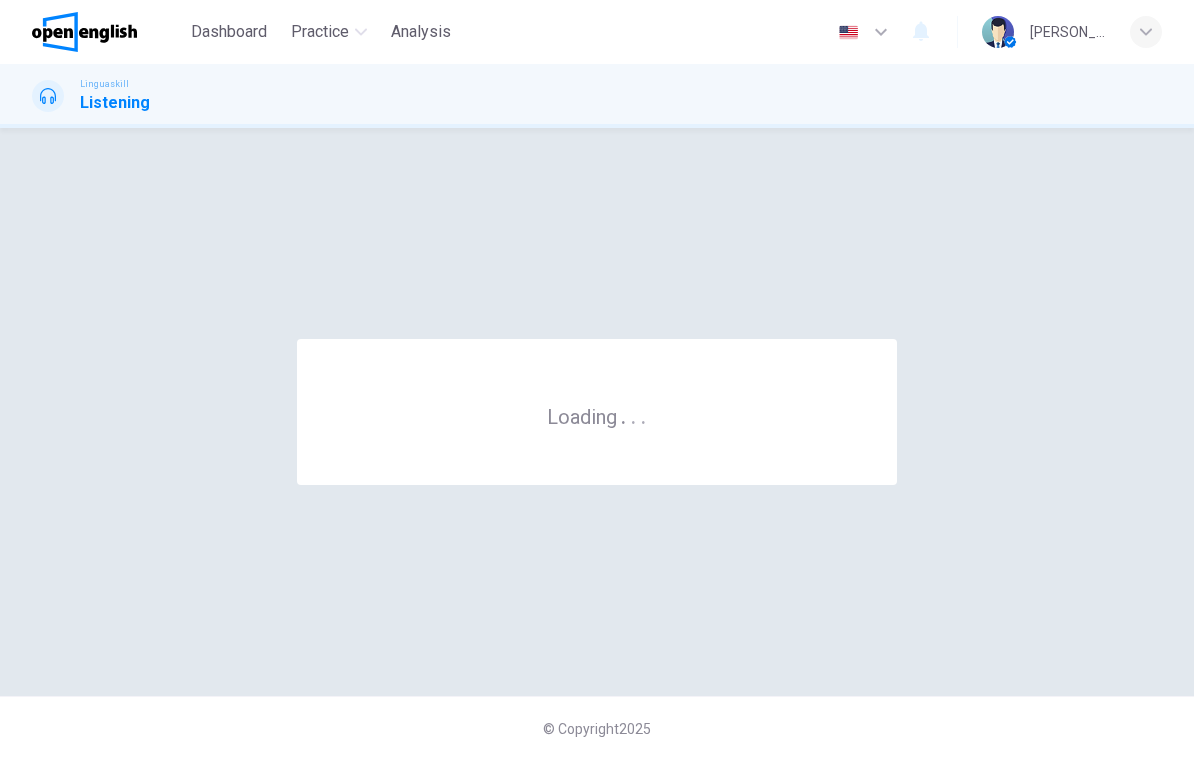 scroll, scrollTop: 0, scrollLeft: 0, axis: both 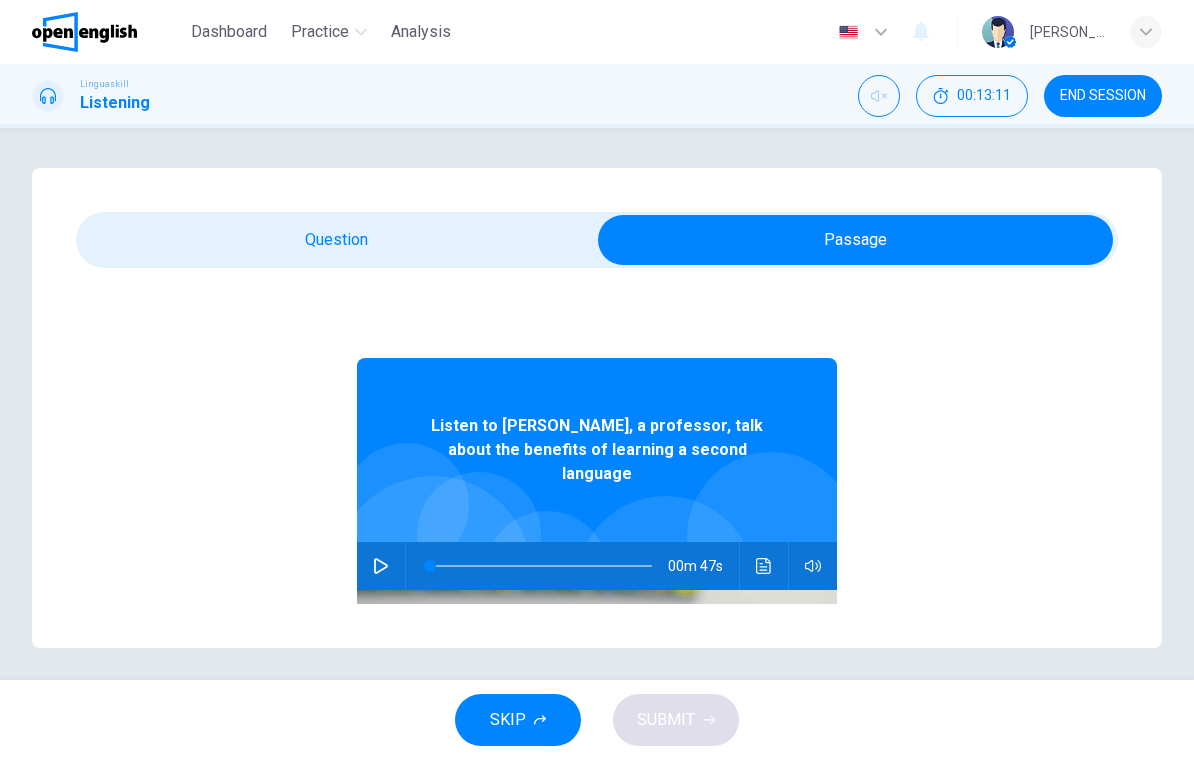 click 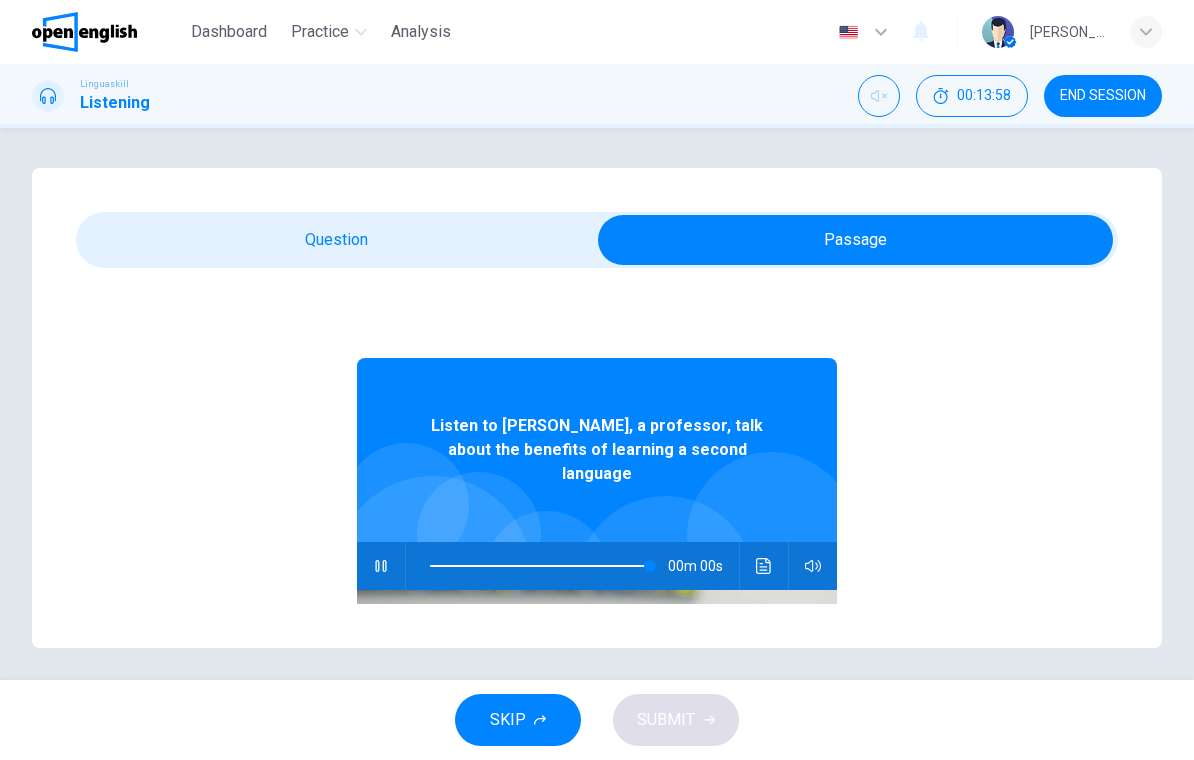 type on "*" 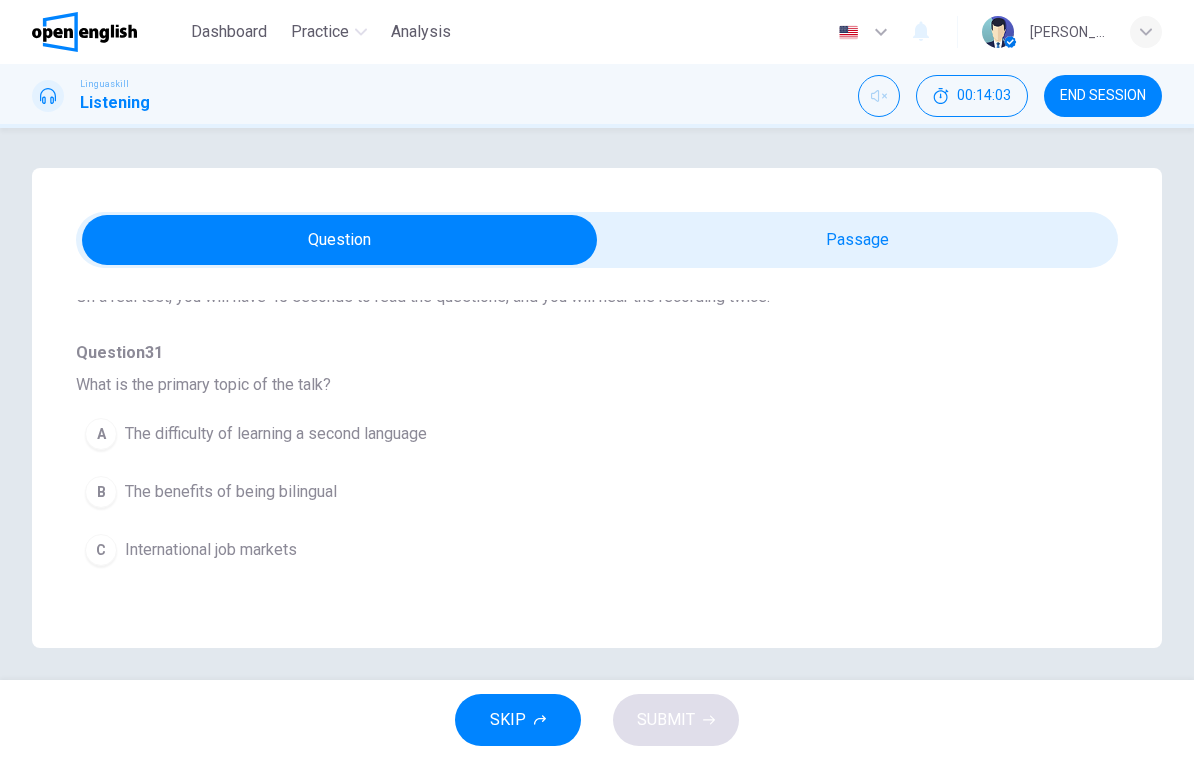 scroll, scrollTop: 158, scrollLeft: 0, axis: vertical 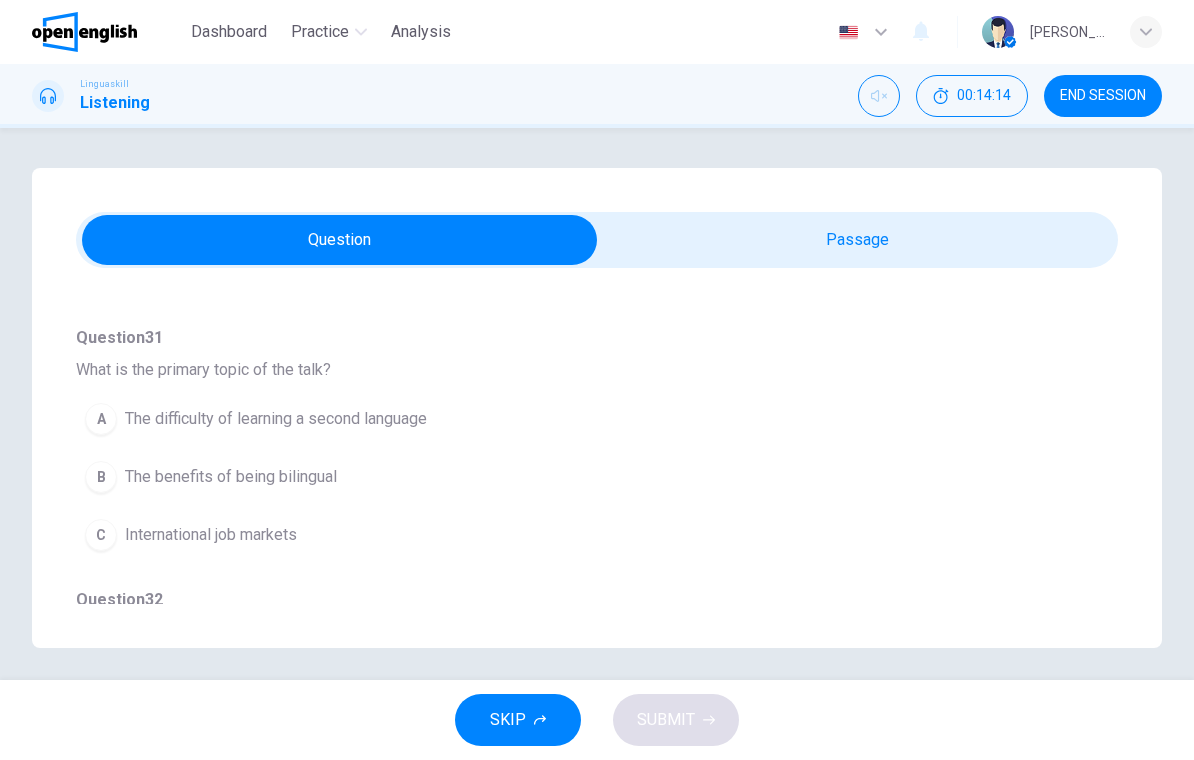 click on "The difficulty of learning a second language" at bounding box center (276, 419) 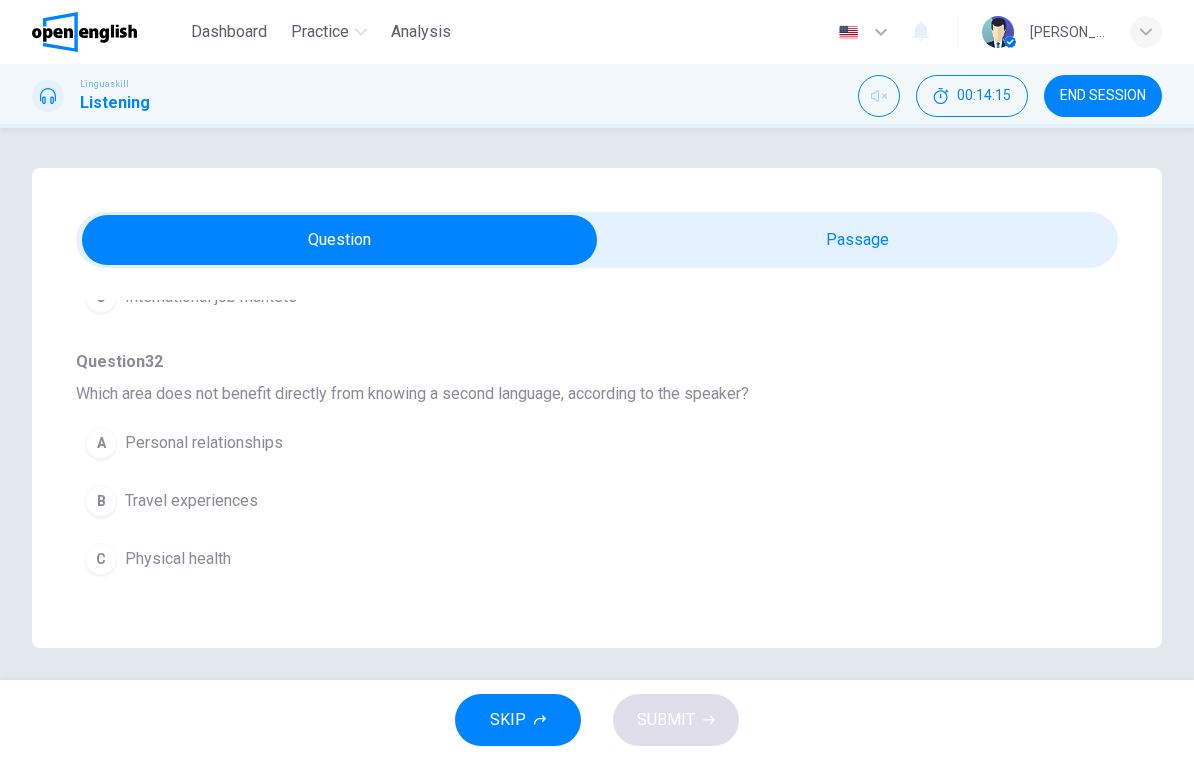 scroll, scrollTop: 407, scrollLeft: 0, axis: vertical 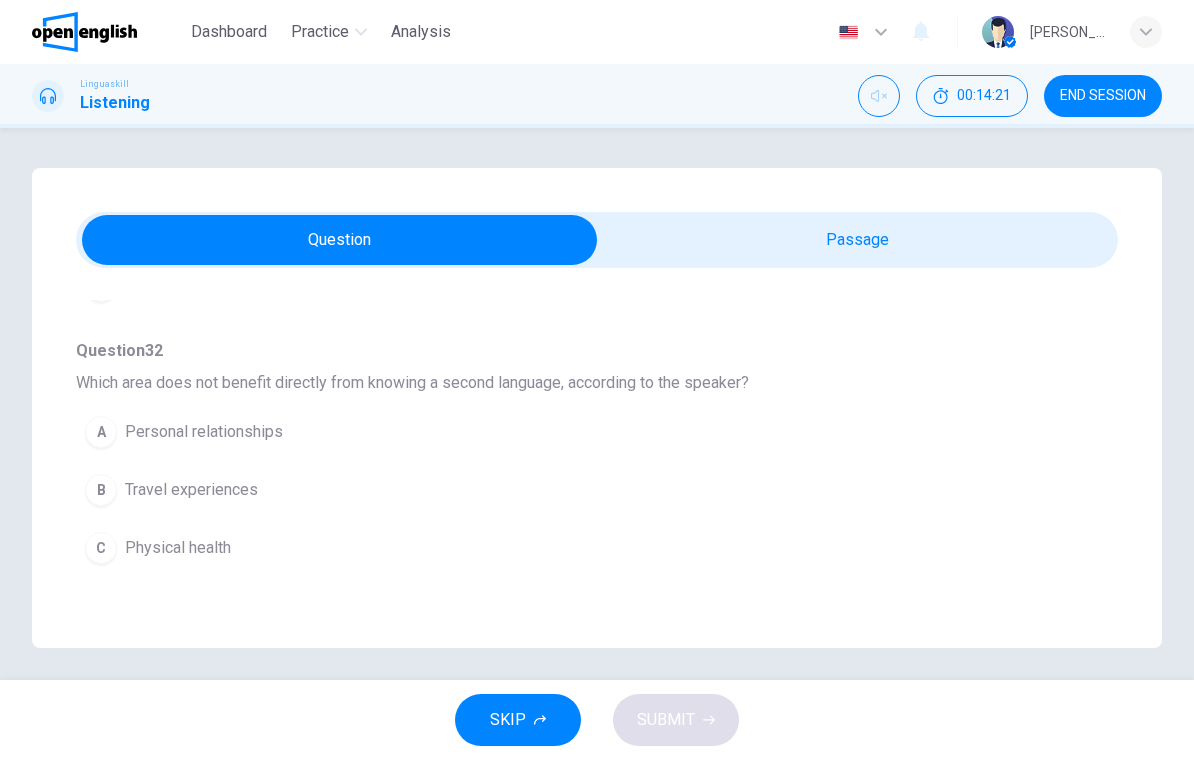 click on "C Physical health" at bounding box center (561, 548) 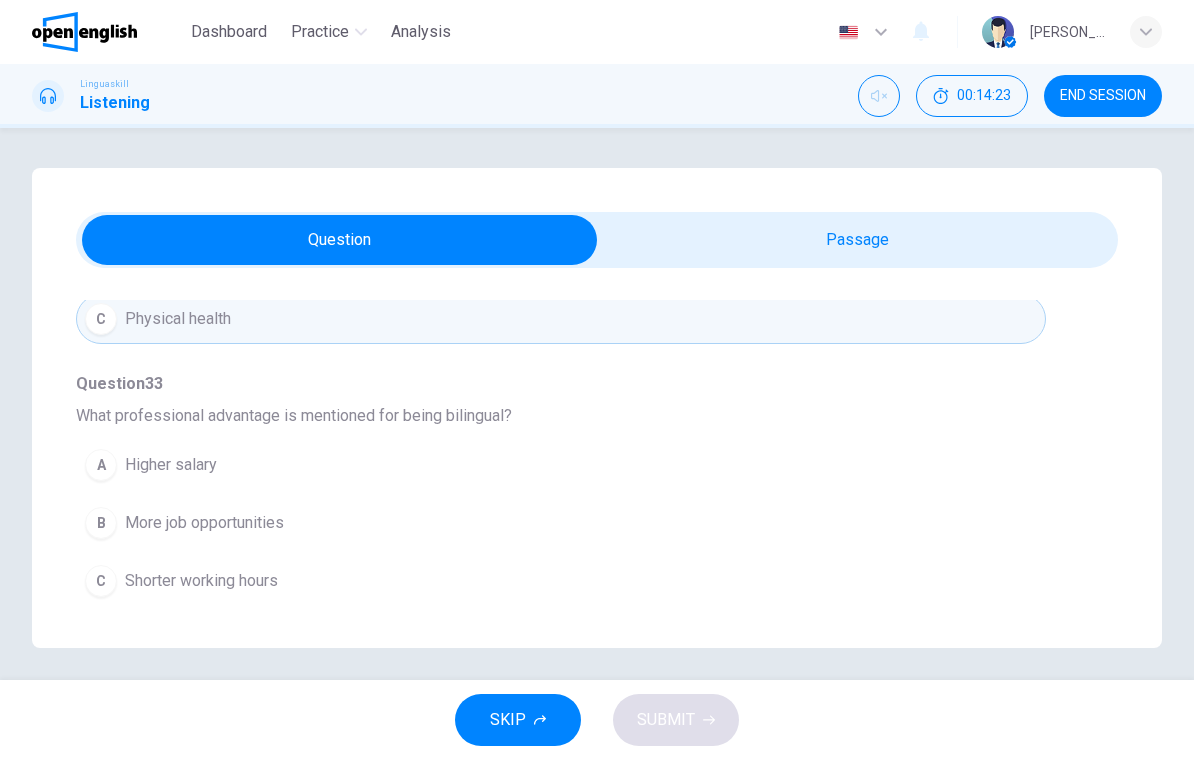 scroll, scrollTop: 699, scrollLeft: 0, axis: vertical 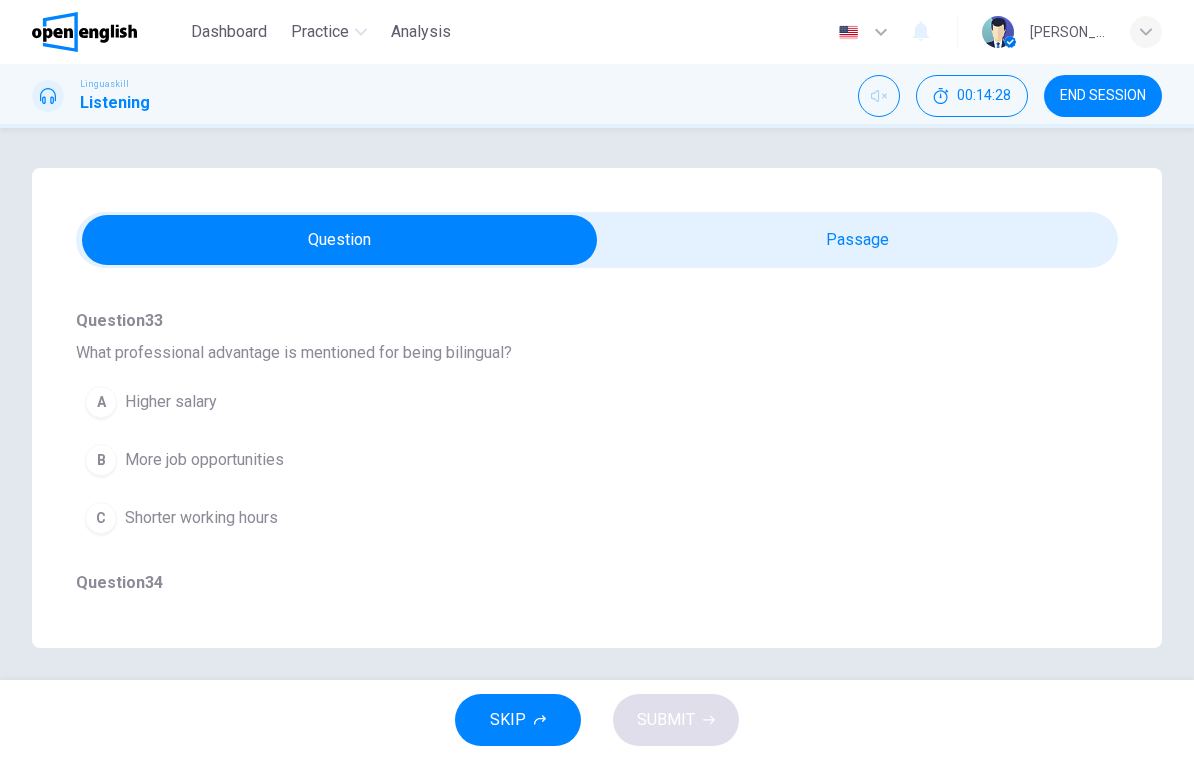 click on "B More job opportunities" at bounding box center (561, 460) 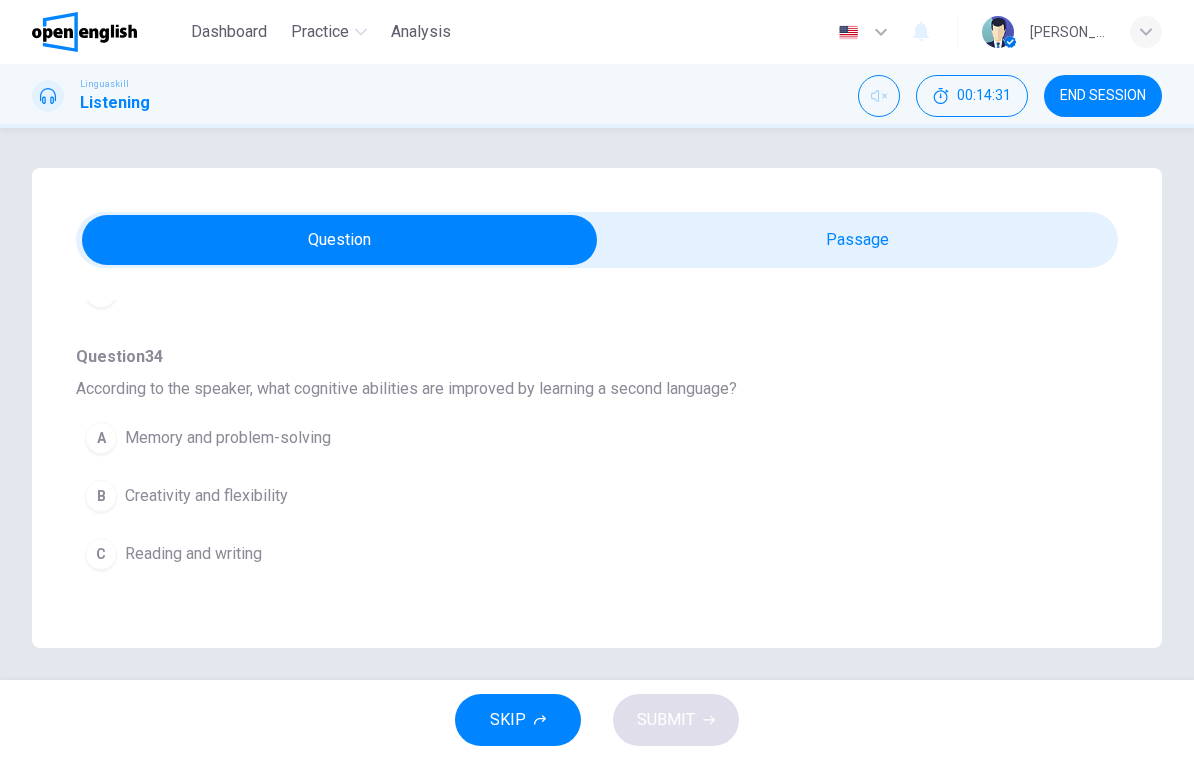 scroll, scrollTop: 926, scrollLeft: 0, axis: vertical 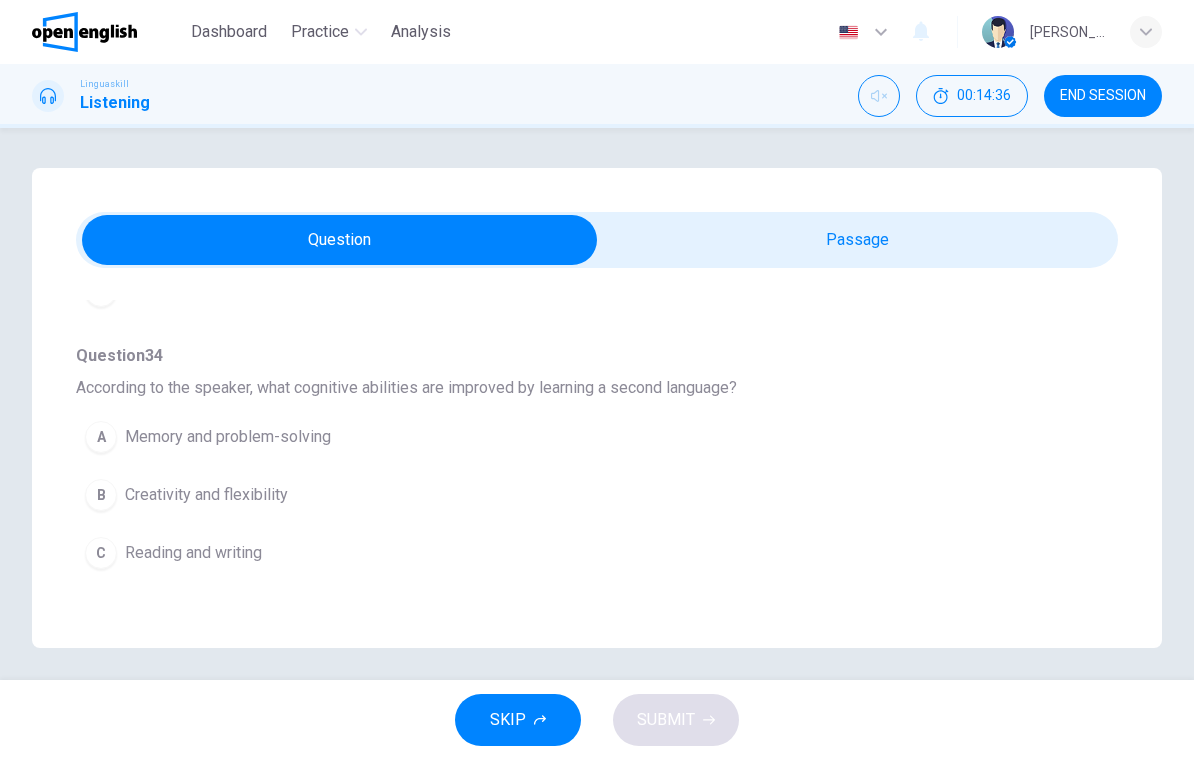 click on "A Memory and problem-solving" at bounding box center [561, 437] 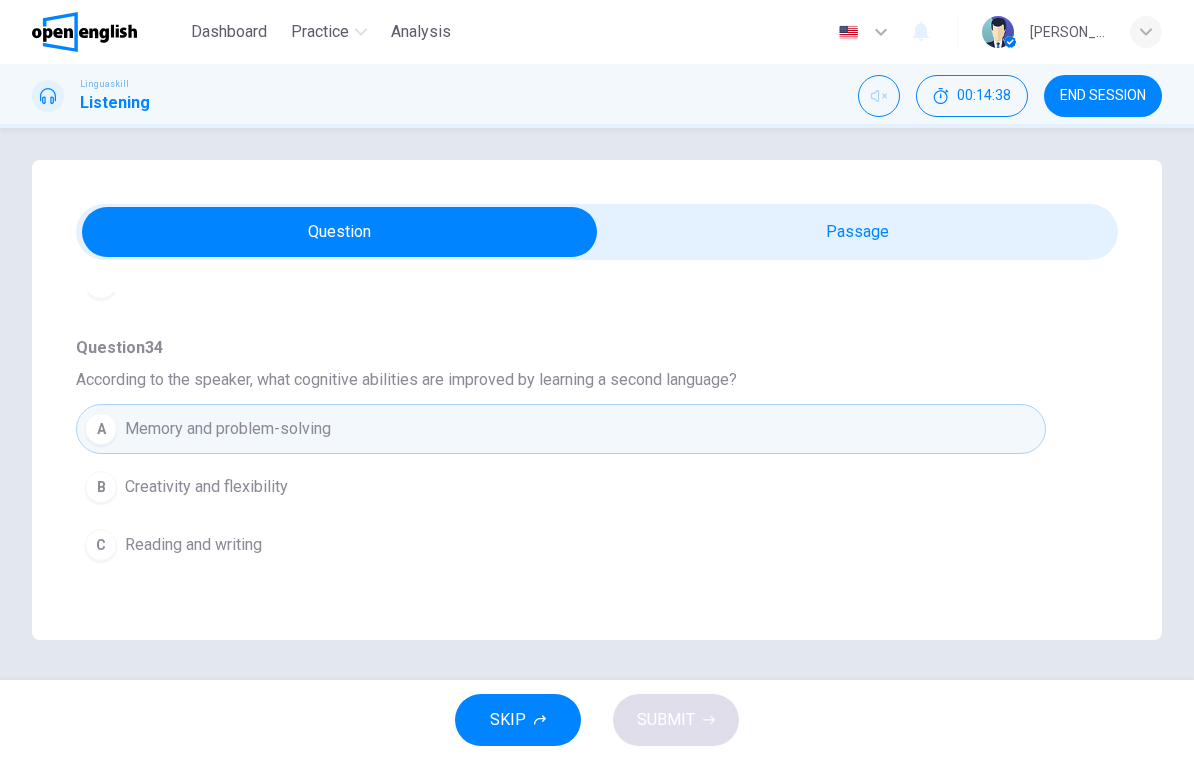 scroll, scrollTop: 8, scrollLeft: 0, axis: vertical 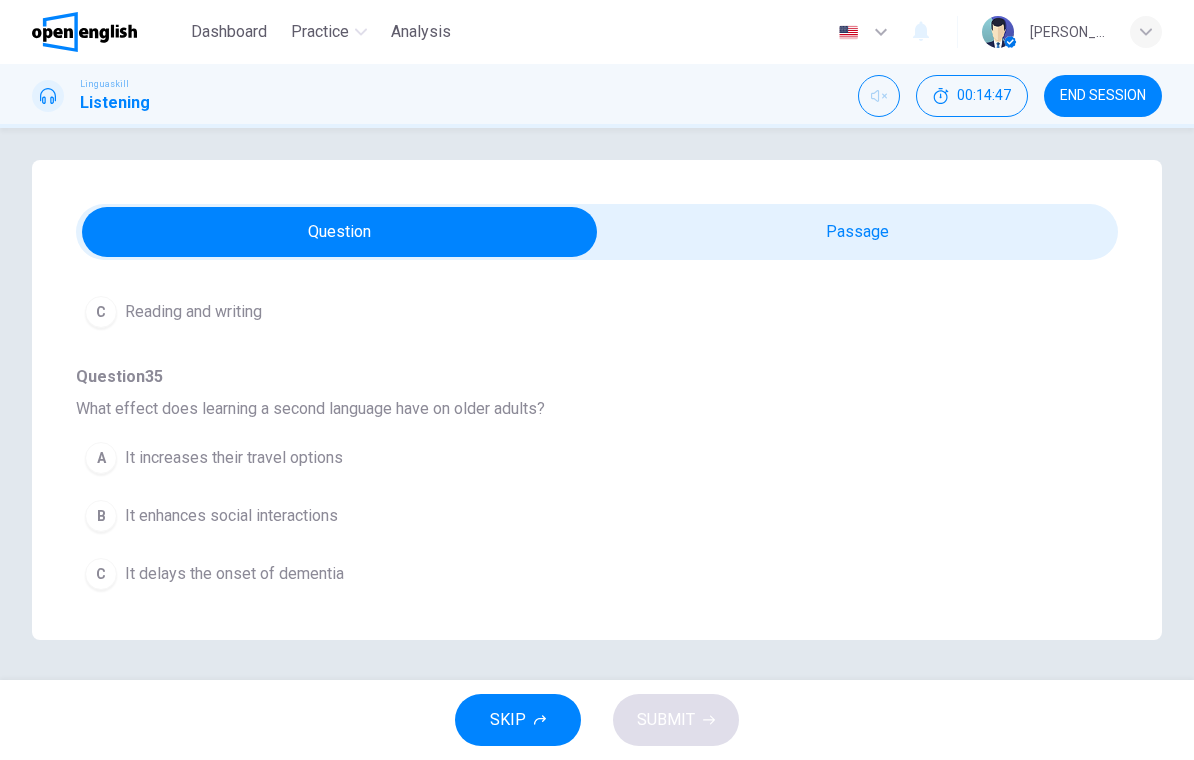click on "It delays the onset of dementia" at bounding box center (234, 574) 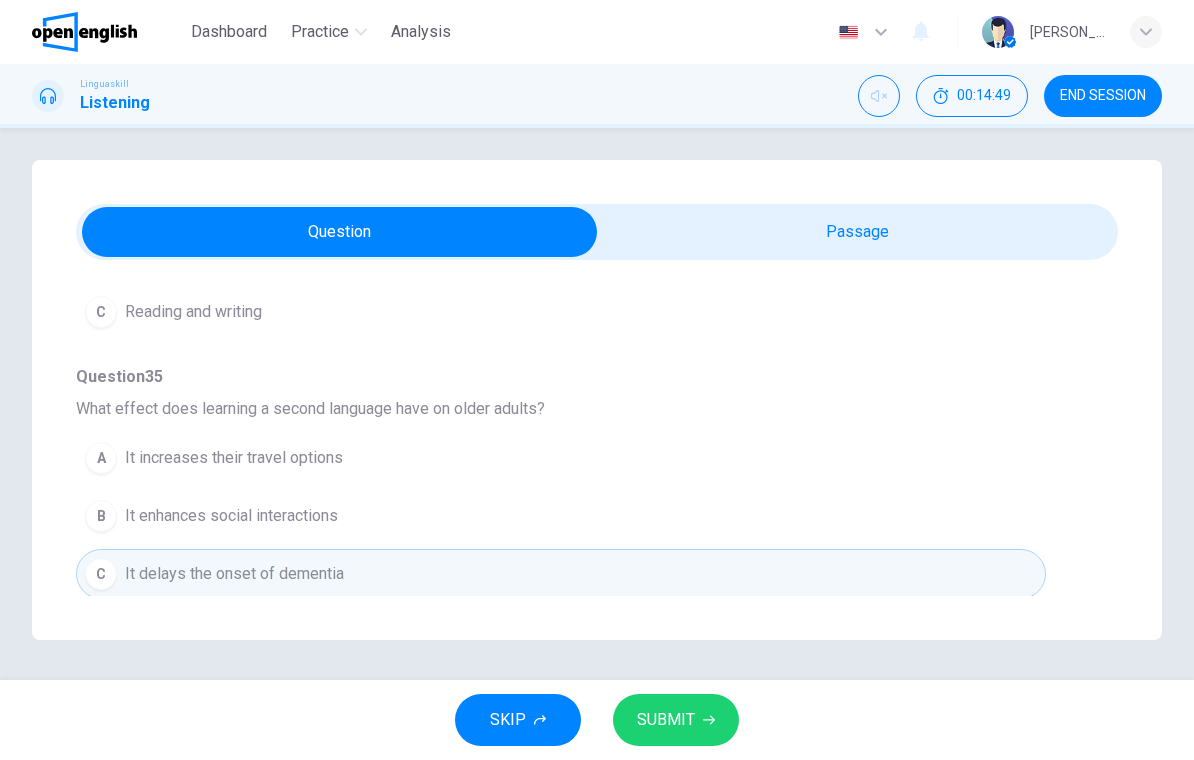 click 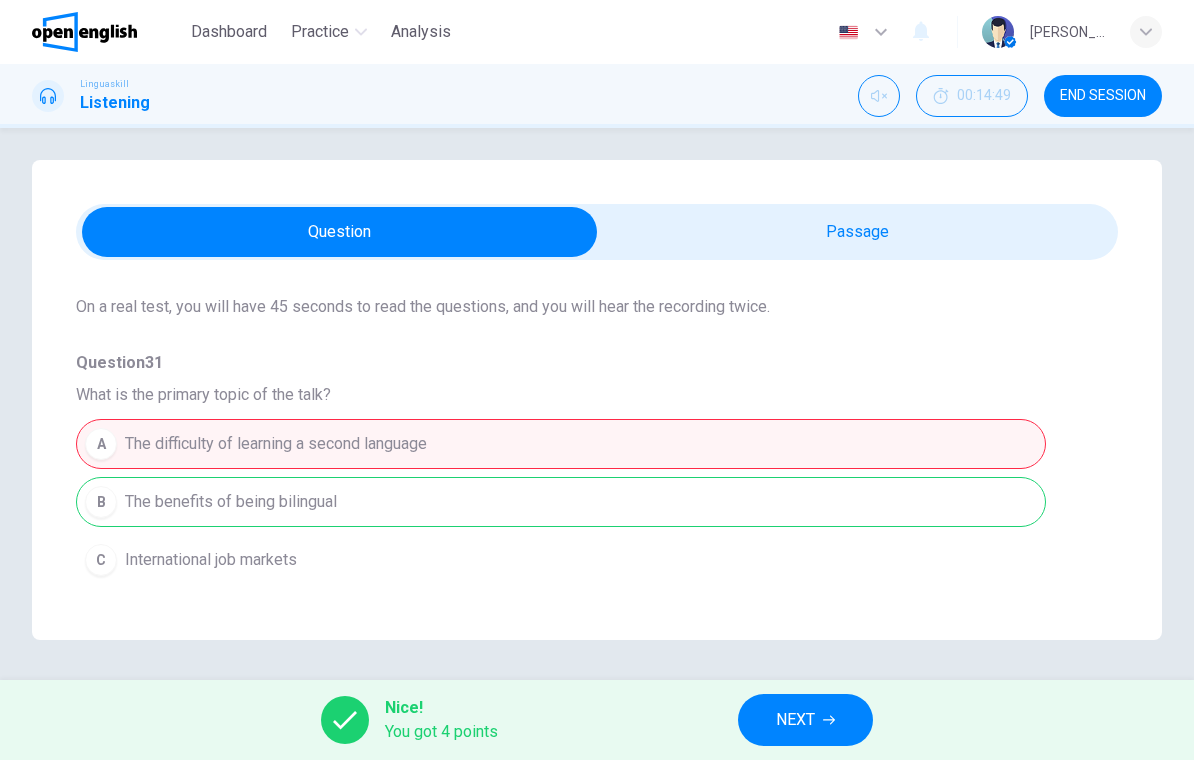 scroll, scrollTop: 126, scrollLeft: 0, axis: vertical 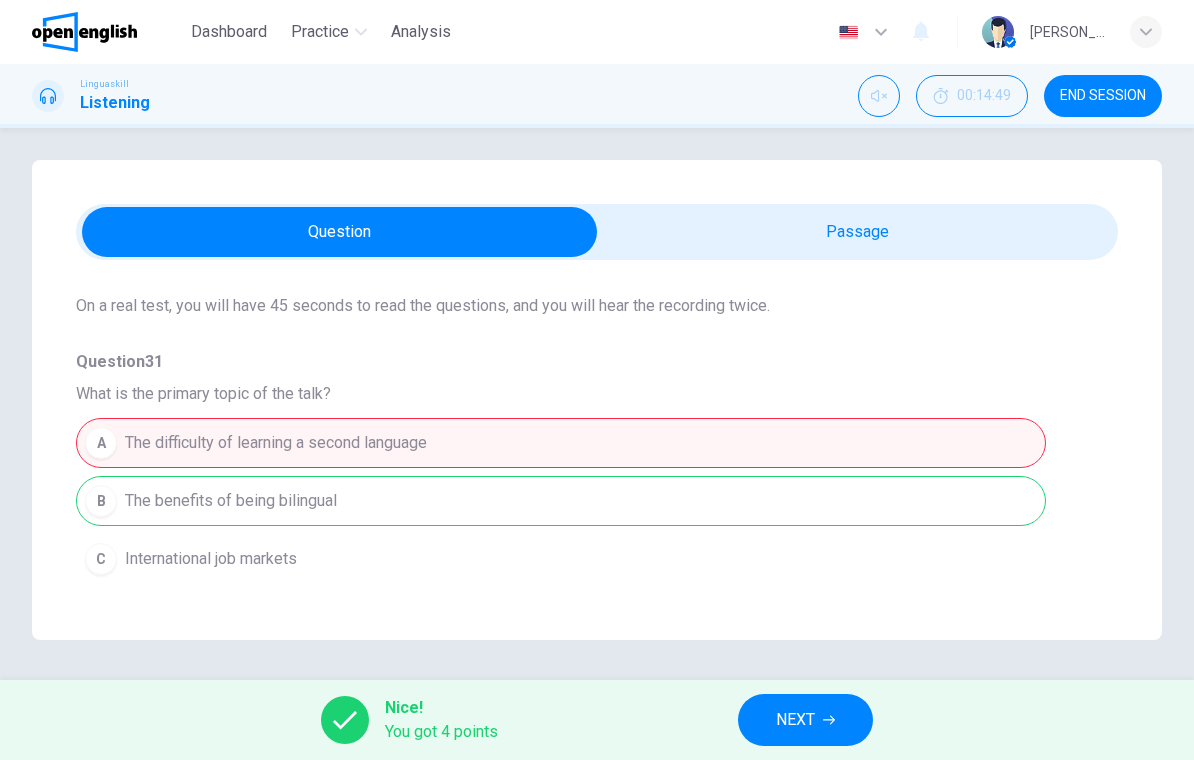 click on "NEXT" at bounding box center (795, 720) 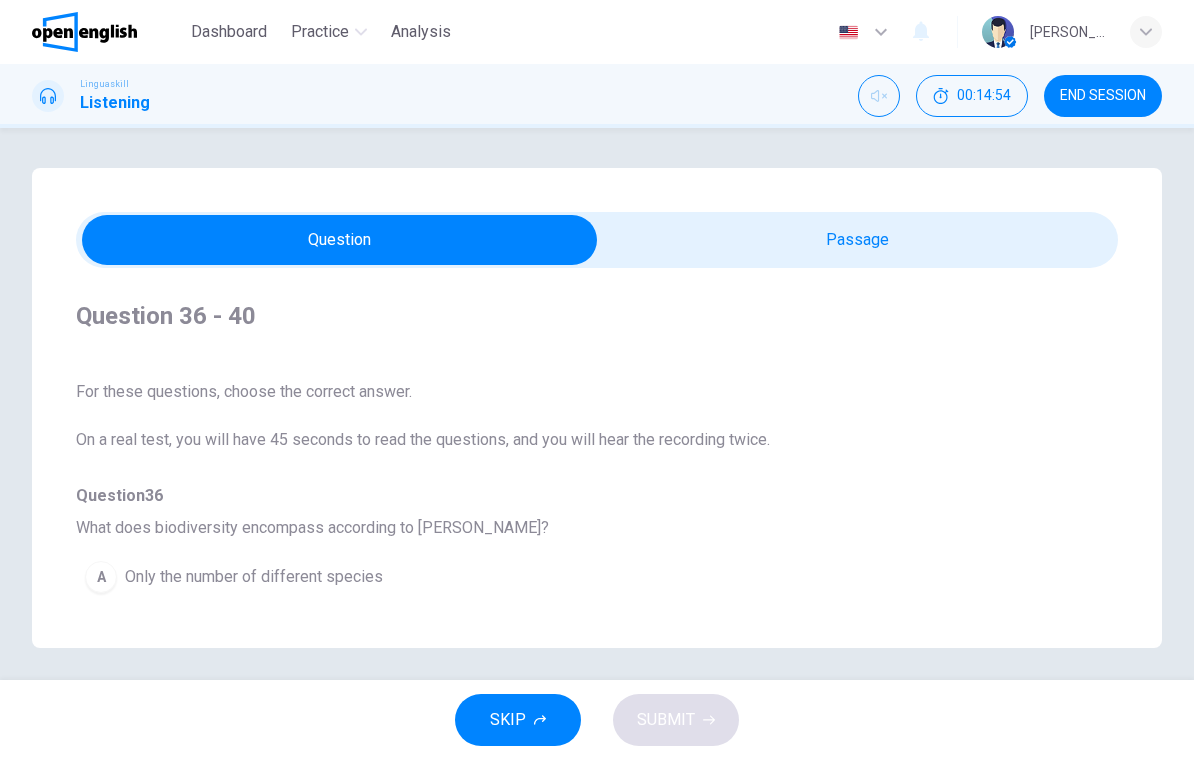 scroll, scrollTop: 0, scrollLeft: 0, axis: both 